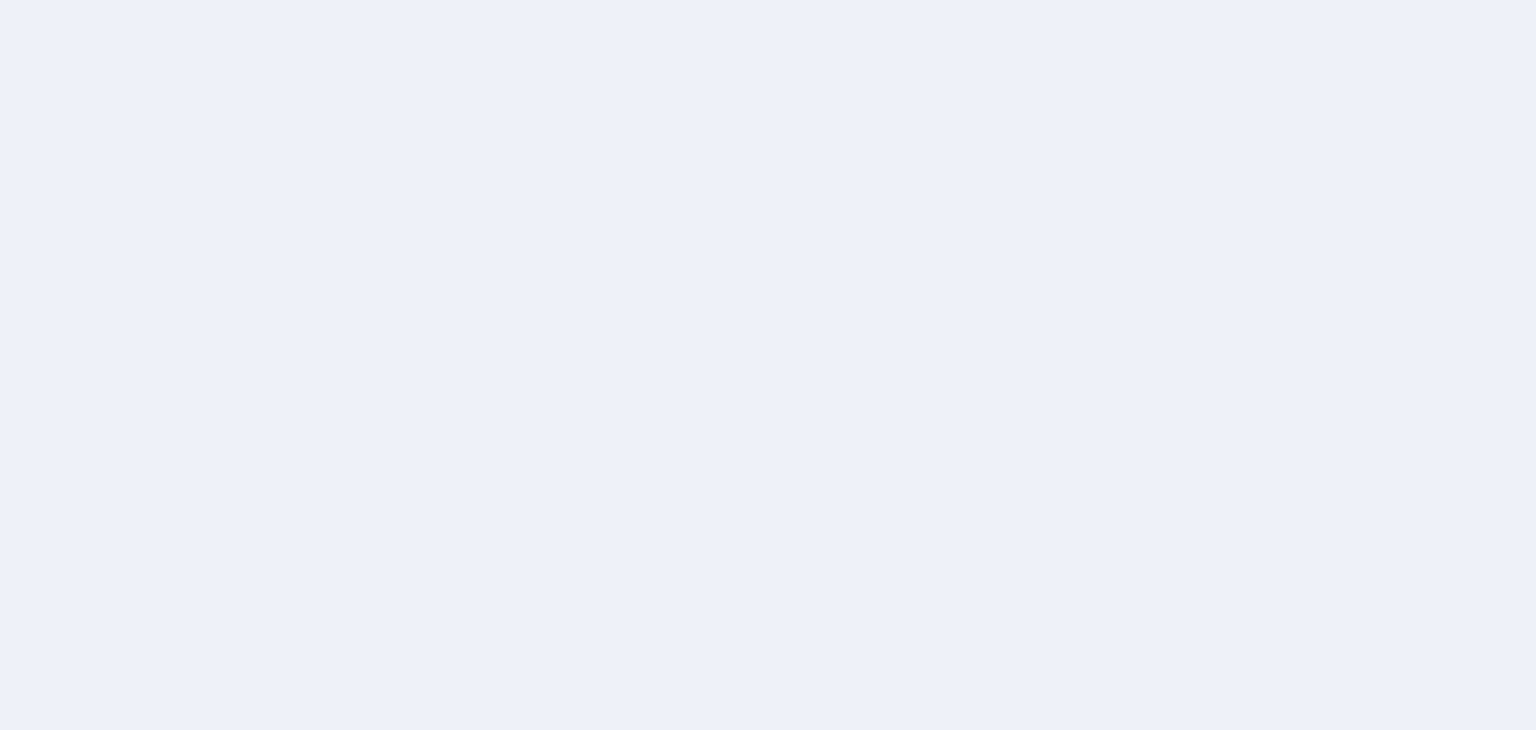 scroll, scrollTop: 0, scrollLeft: 0, axis: both 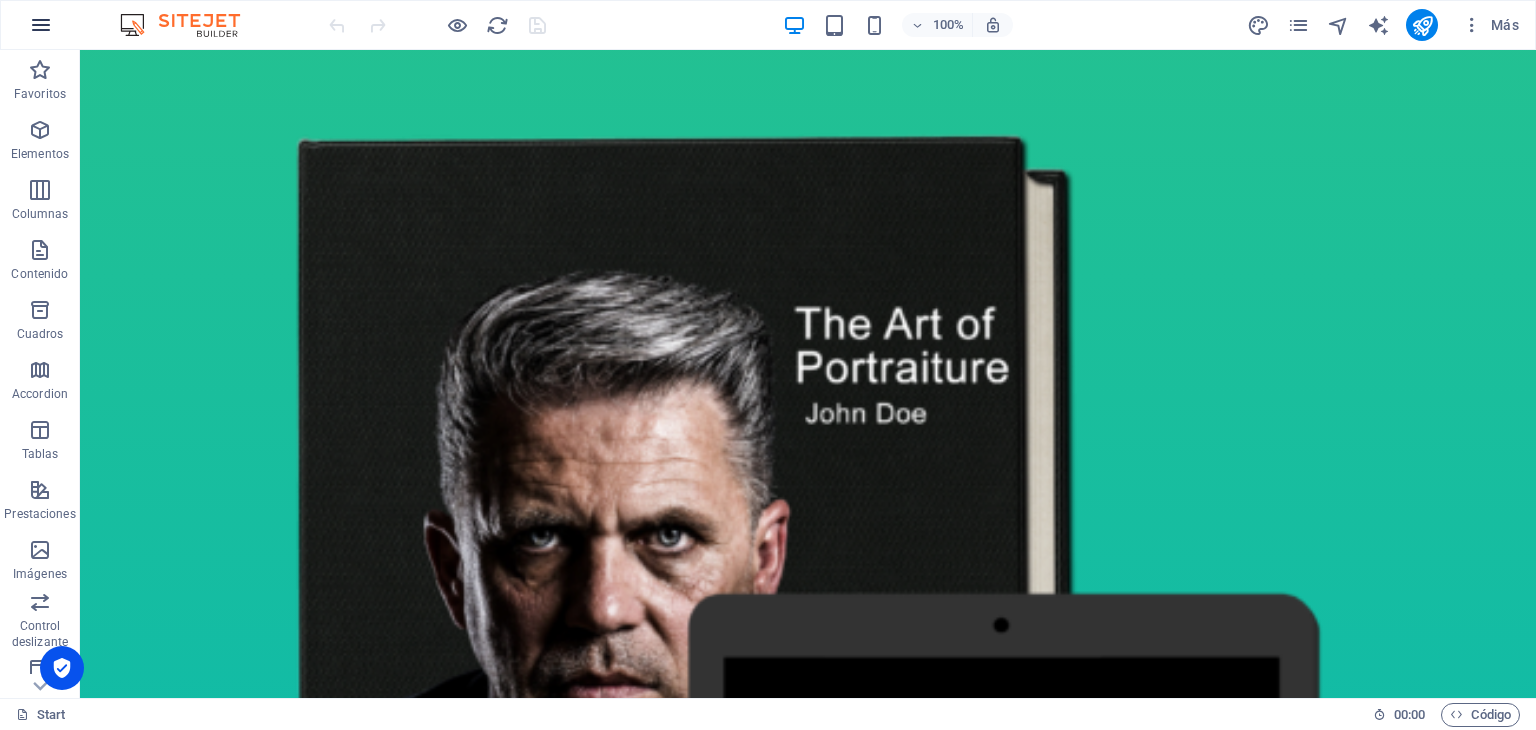 click at bounding box center [41, 25] 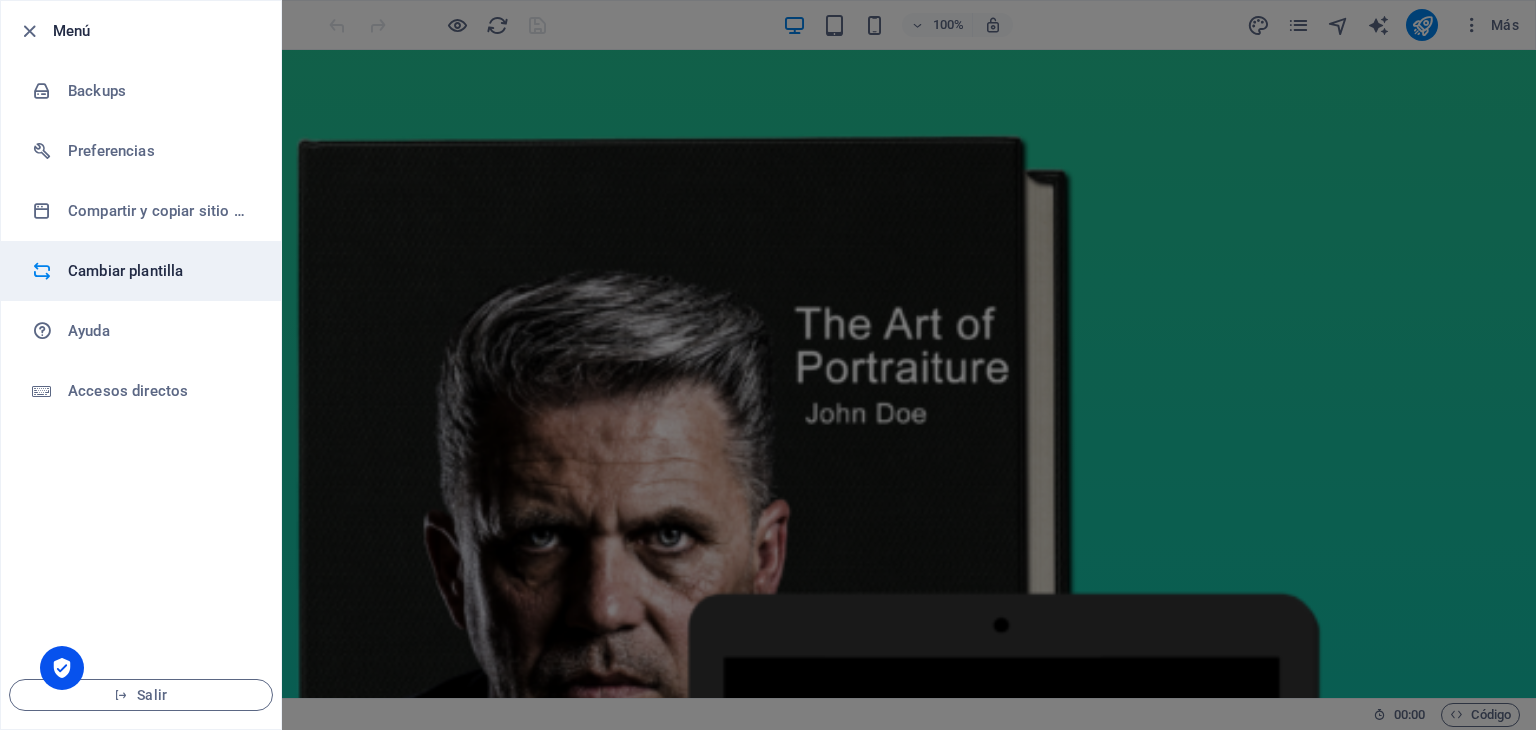 click on "Cambiar plantilla" at bounding box center (160, 271) 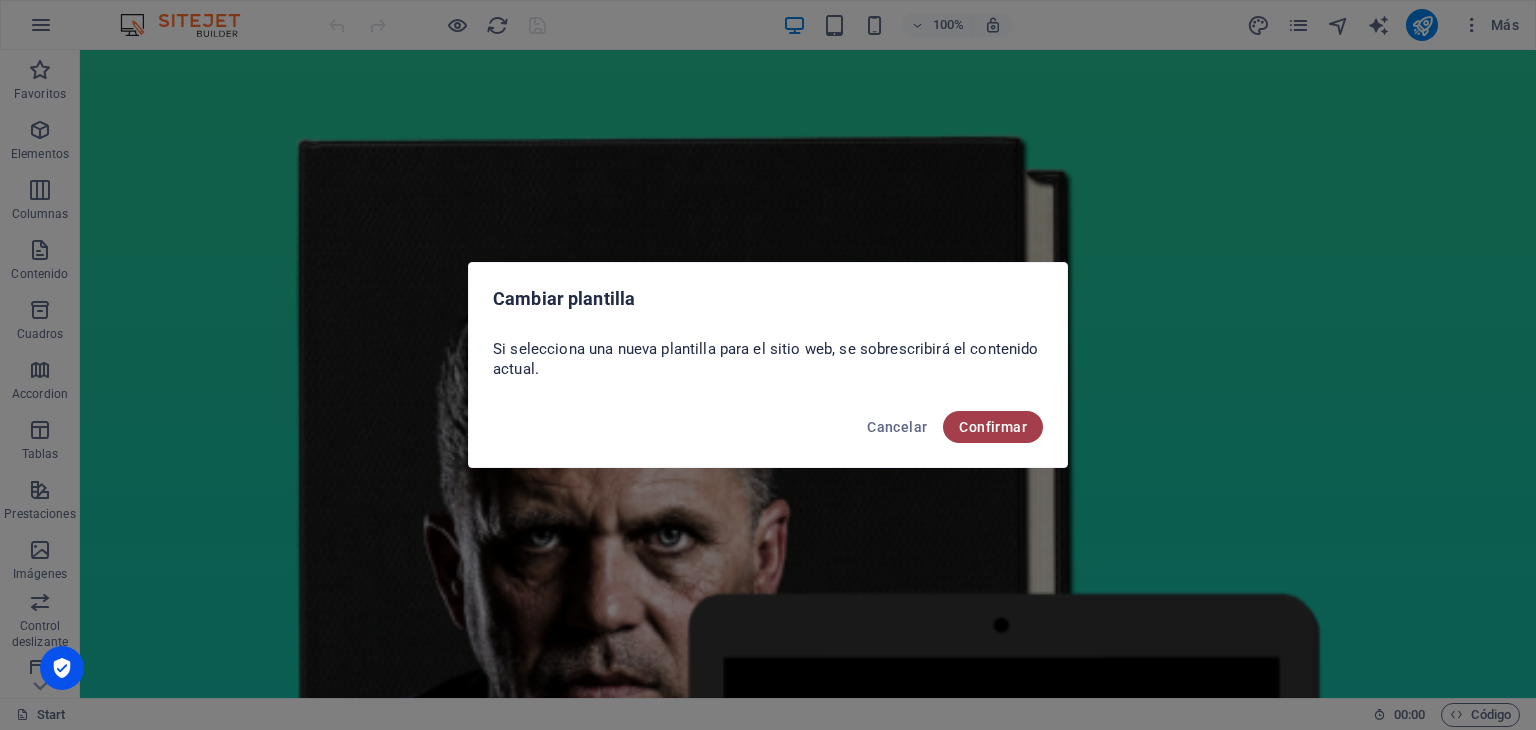click on "Confirmar" at bounding box center (993, 427) 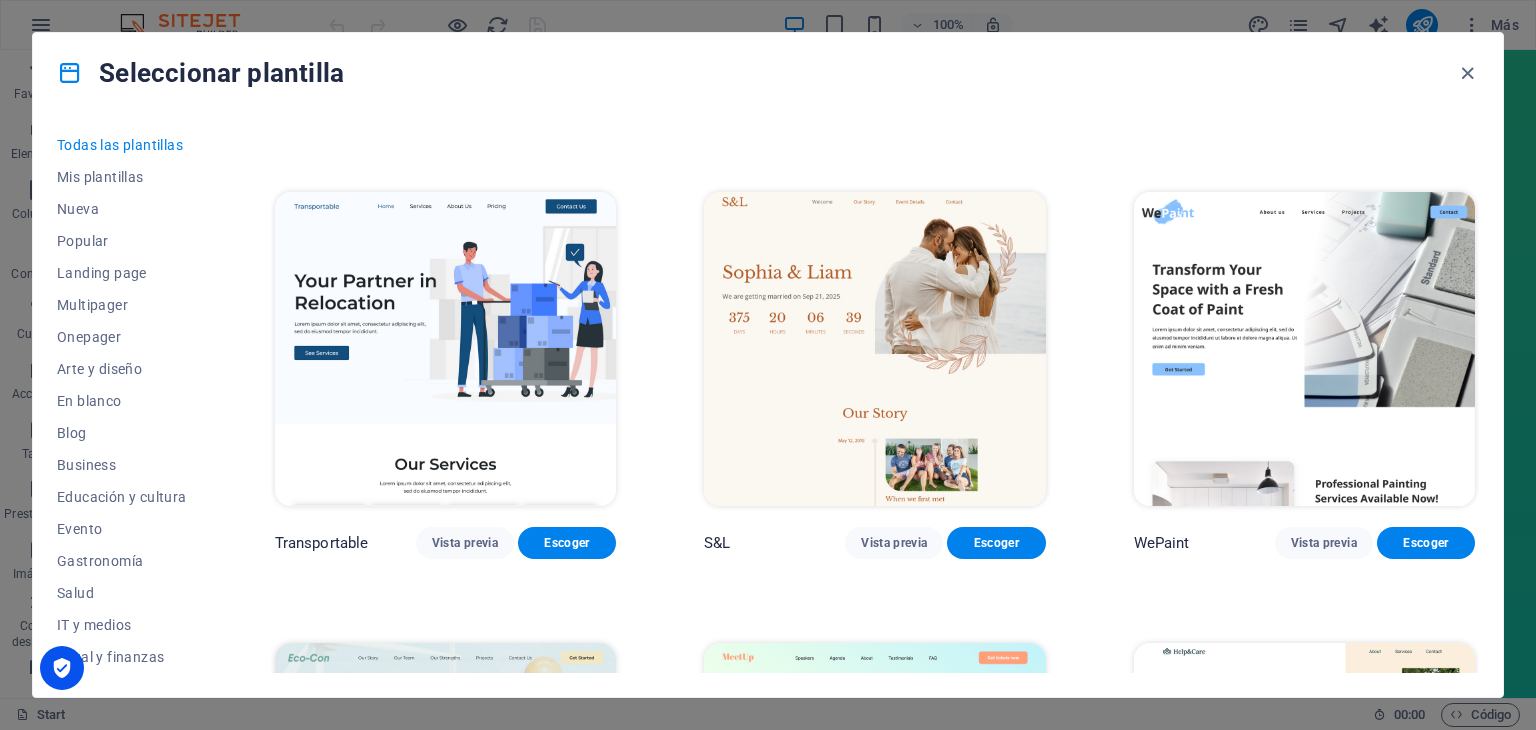 scroll, scrollTop: 400, scrollLeft: 0, axis: vertical 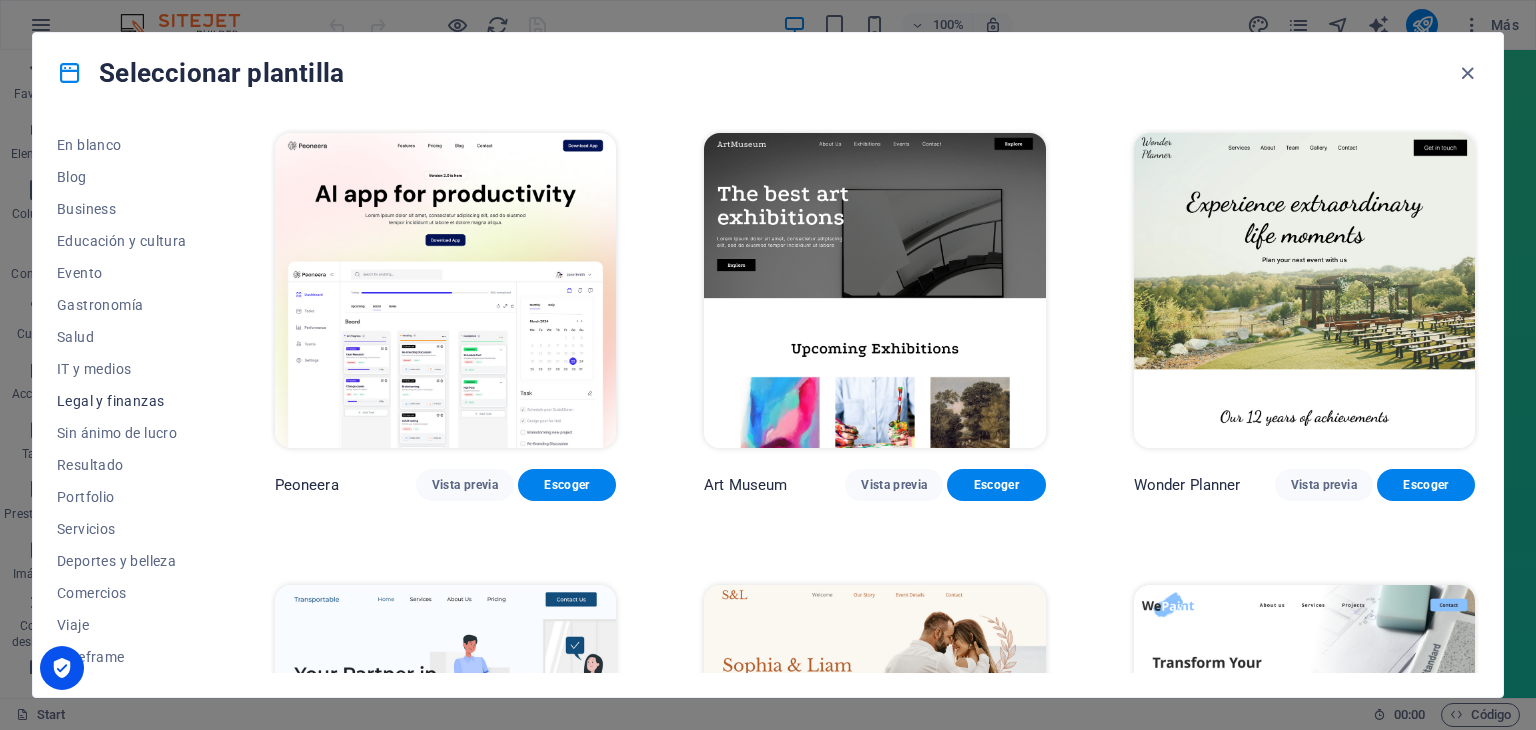 click on "Legal y finanzas" at bounding box center [122, 401] 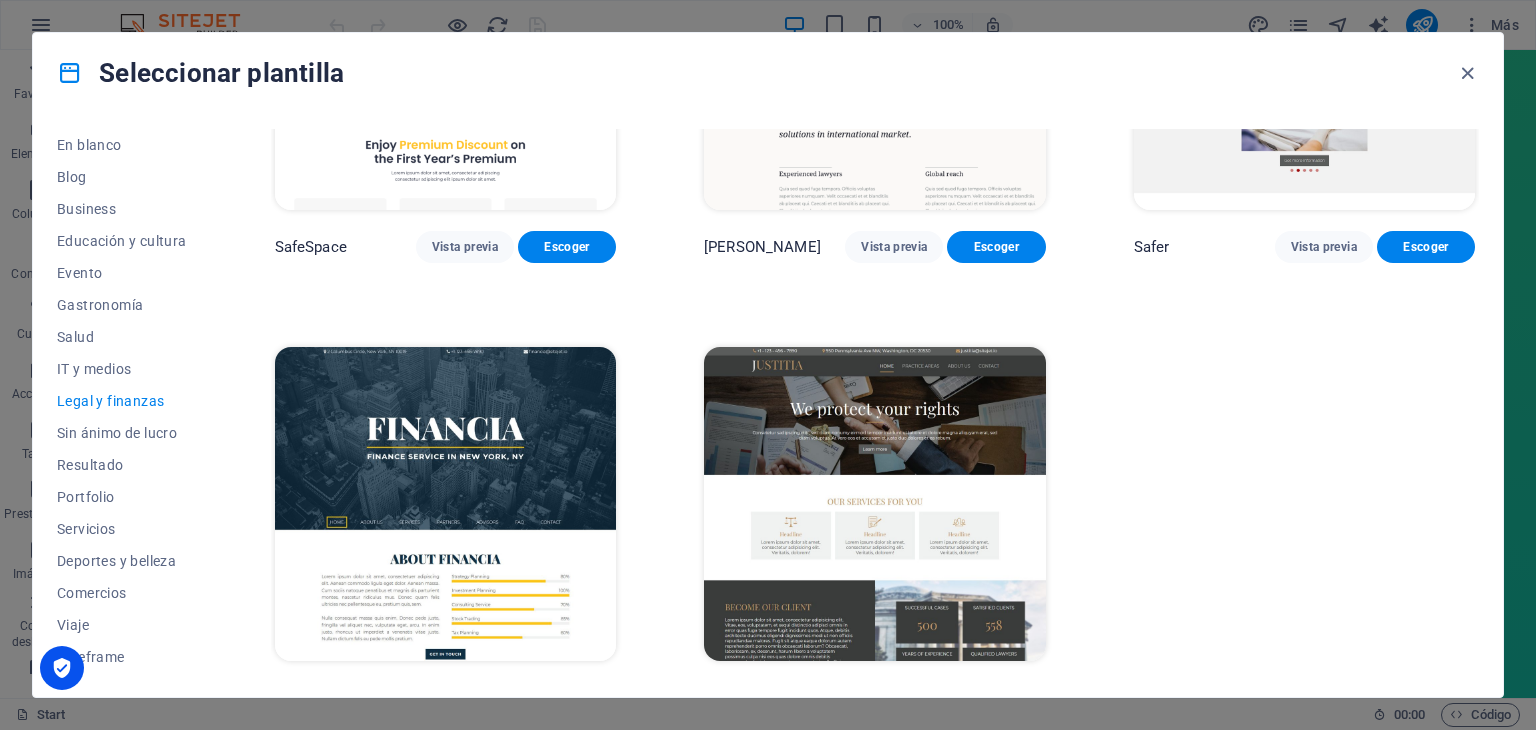 scroll, scrollTop: 275, scrollLeft: 0, axis: vertical 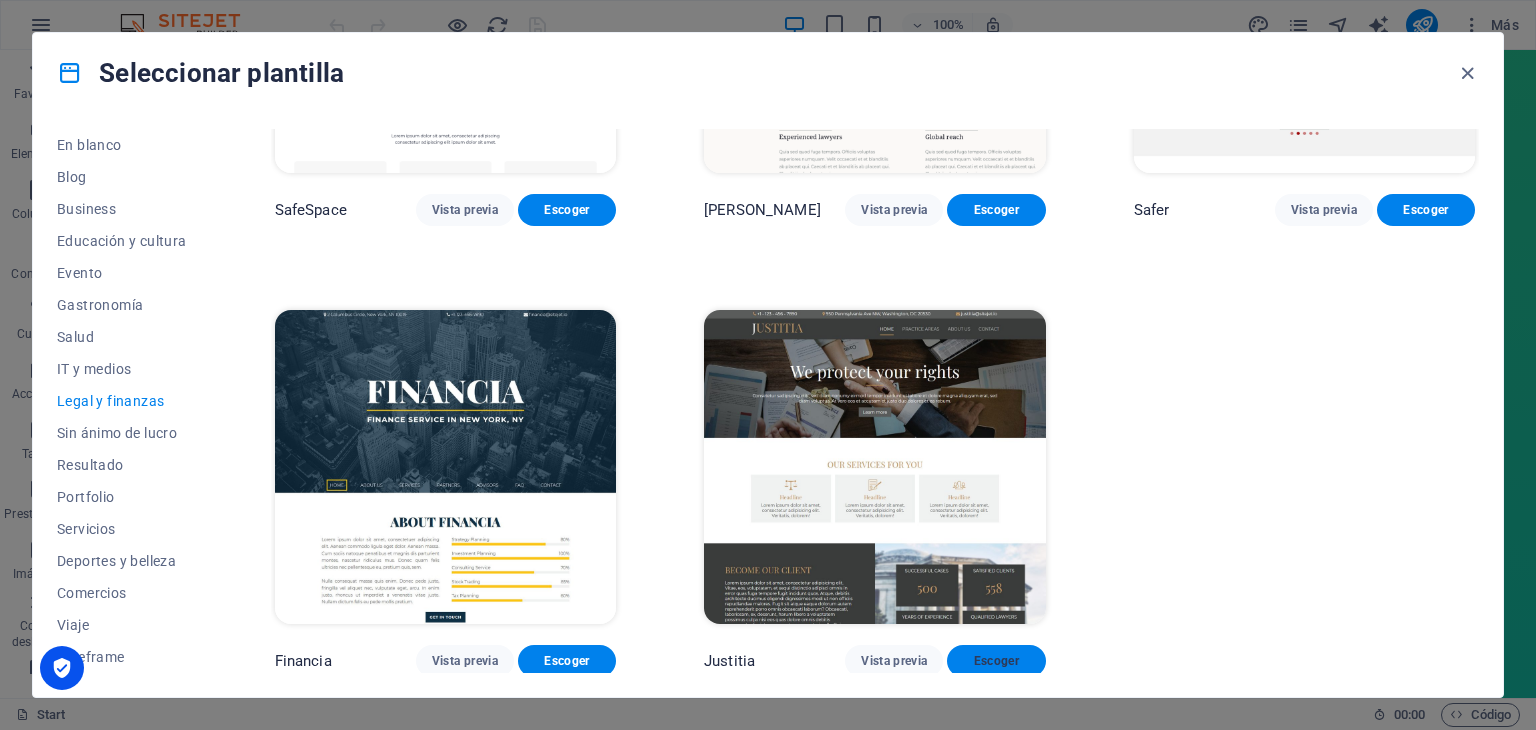 click on "Escoger" at bounding box center (996, 661) 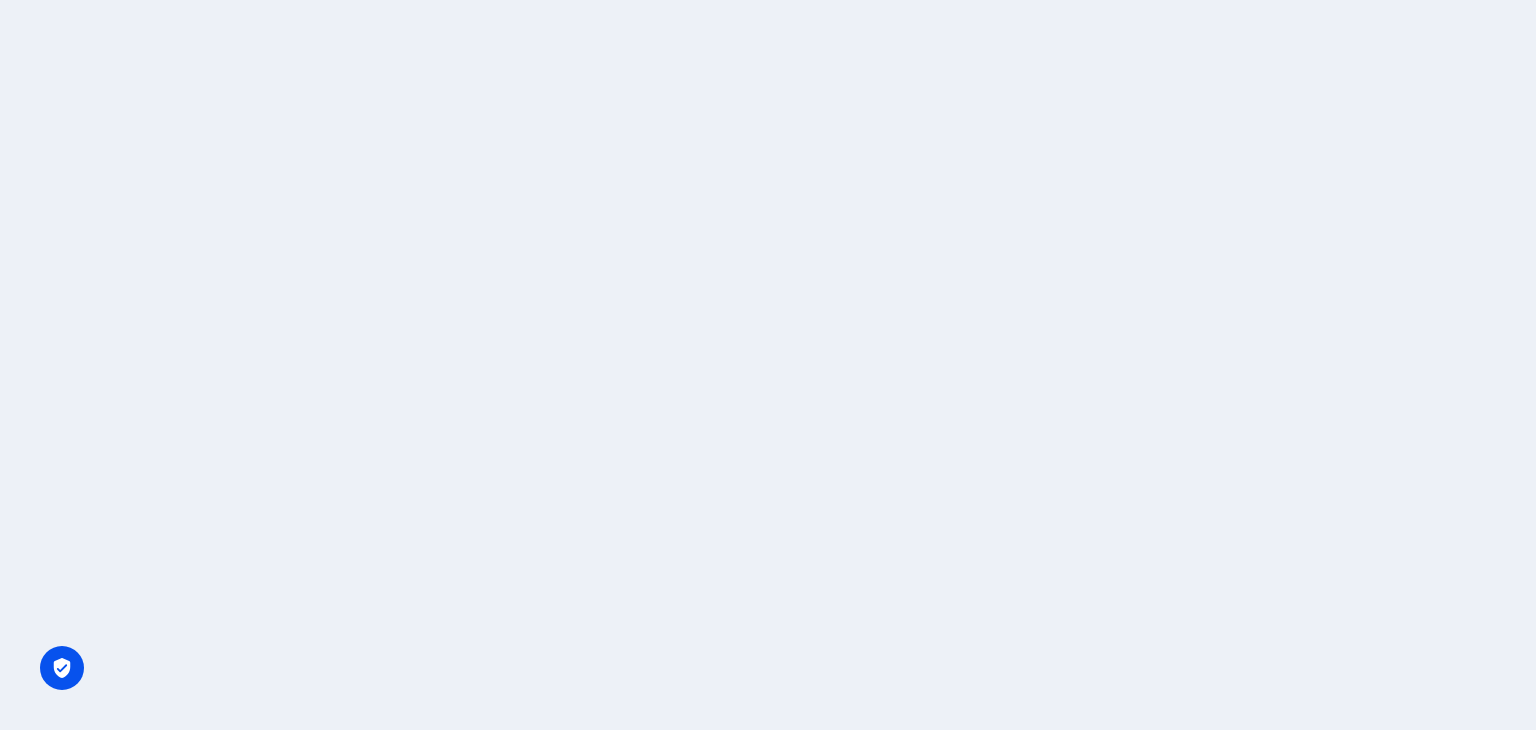 scroll, scrollTop: 0, scrollLeft: 0, axis: both 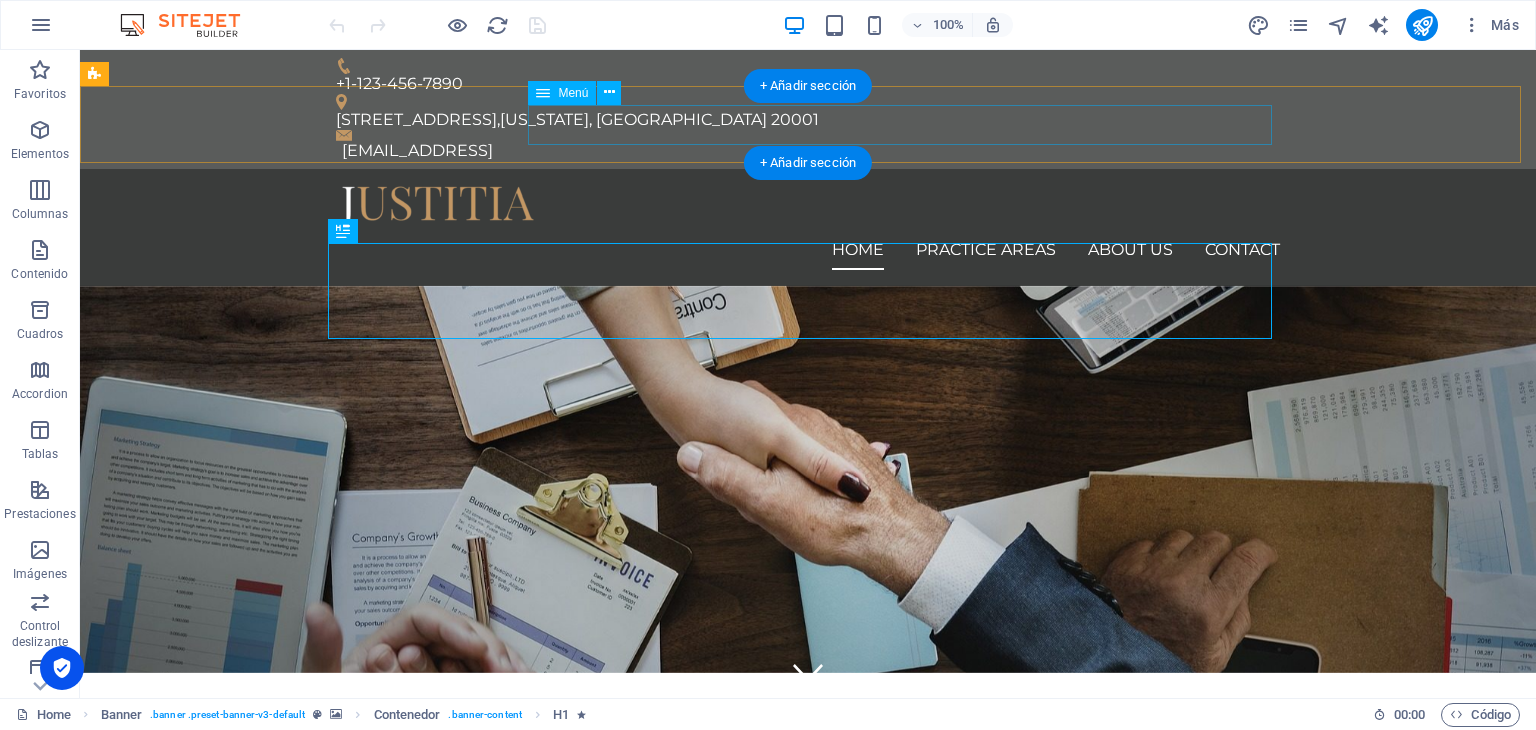click on "Home Practice Areas About us Contact" at bounding box center [808, 250] 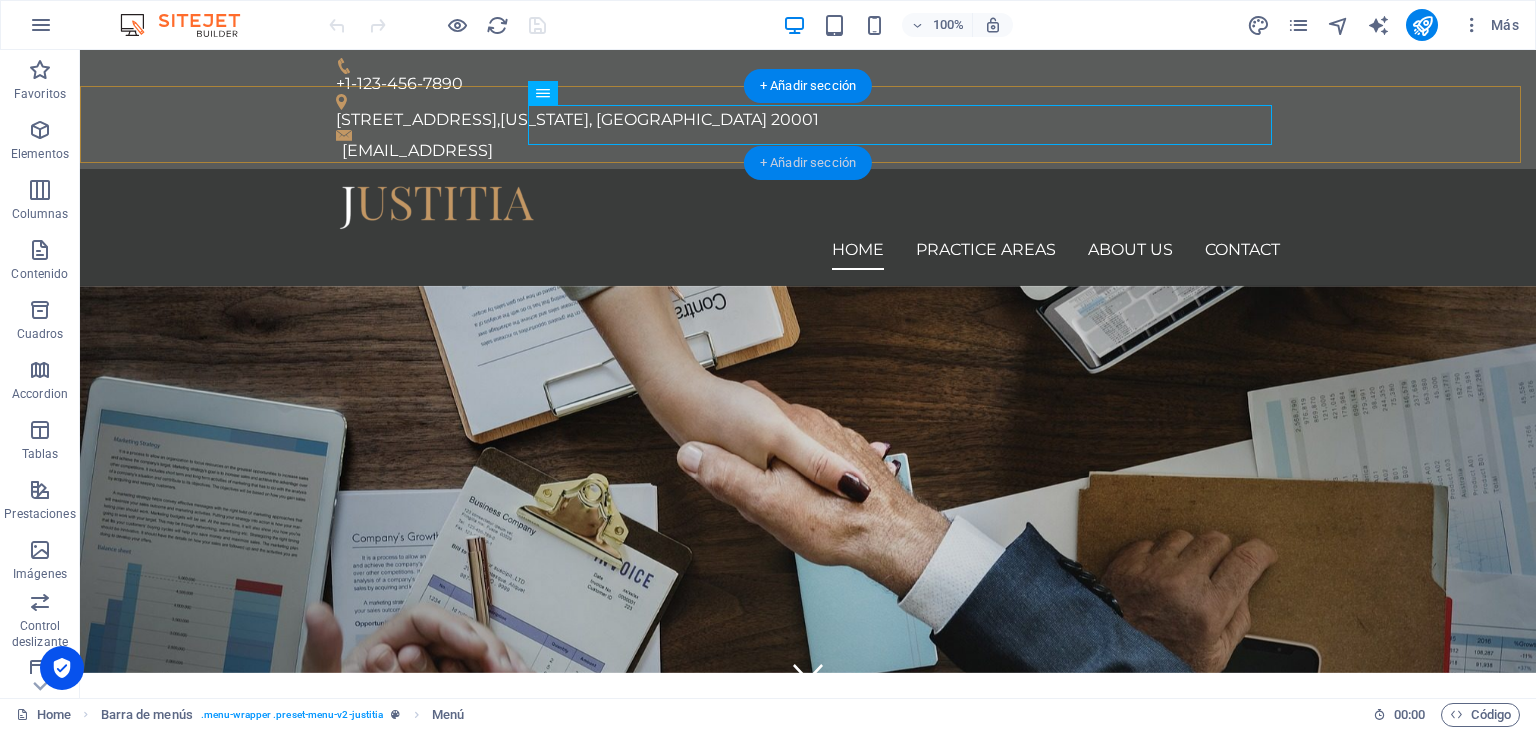 click on "+ Añadir sección" at bounding box center [808, 163] 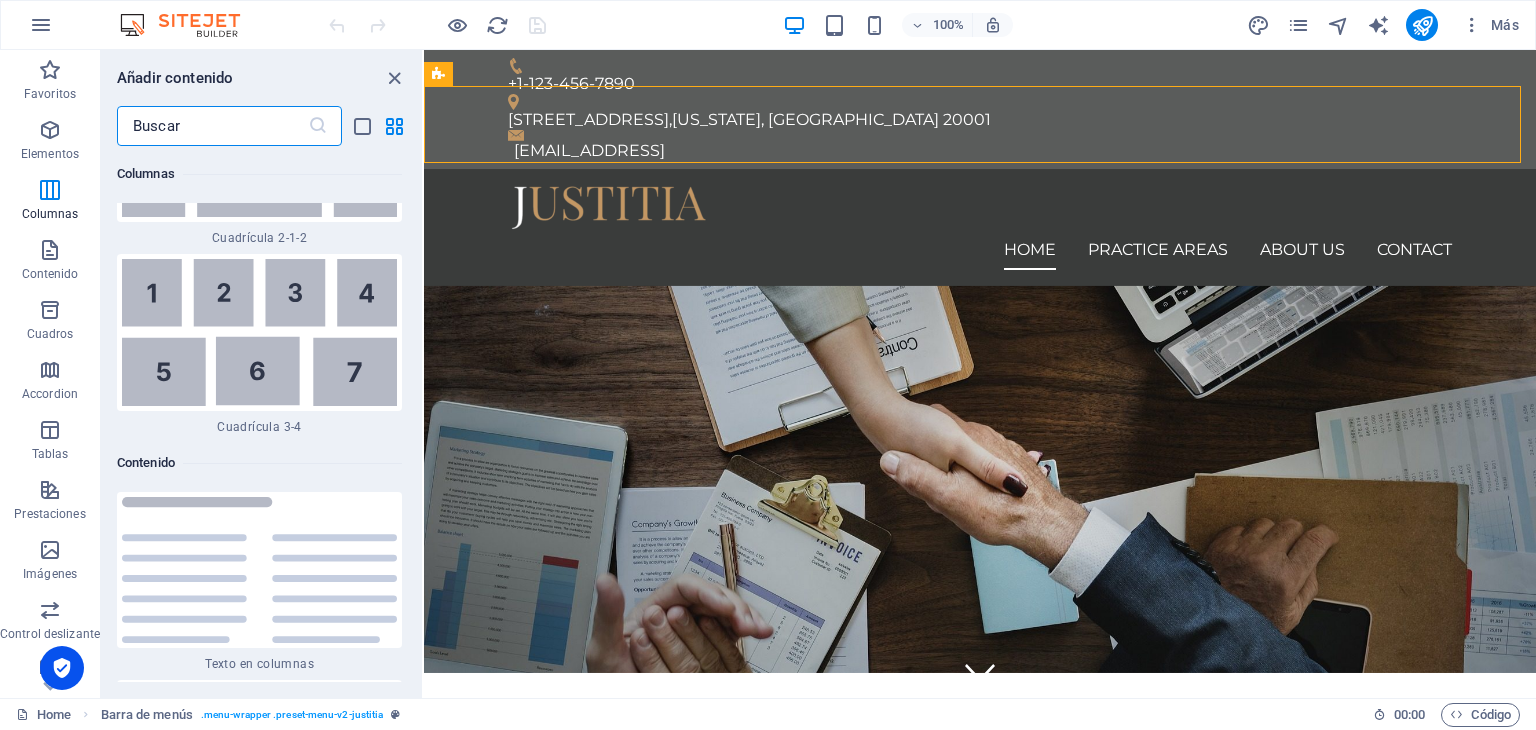 scroll, scrollTop: 6522, scrollLeft: 0, axis: vertical 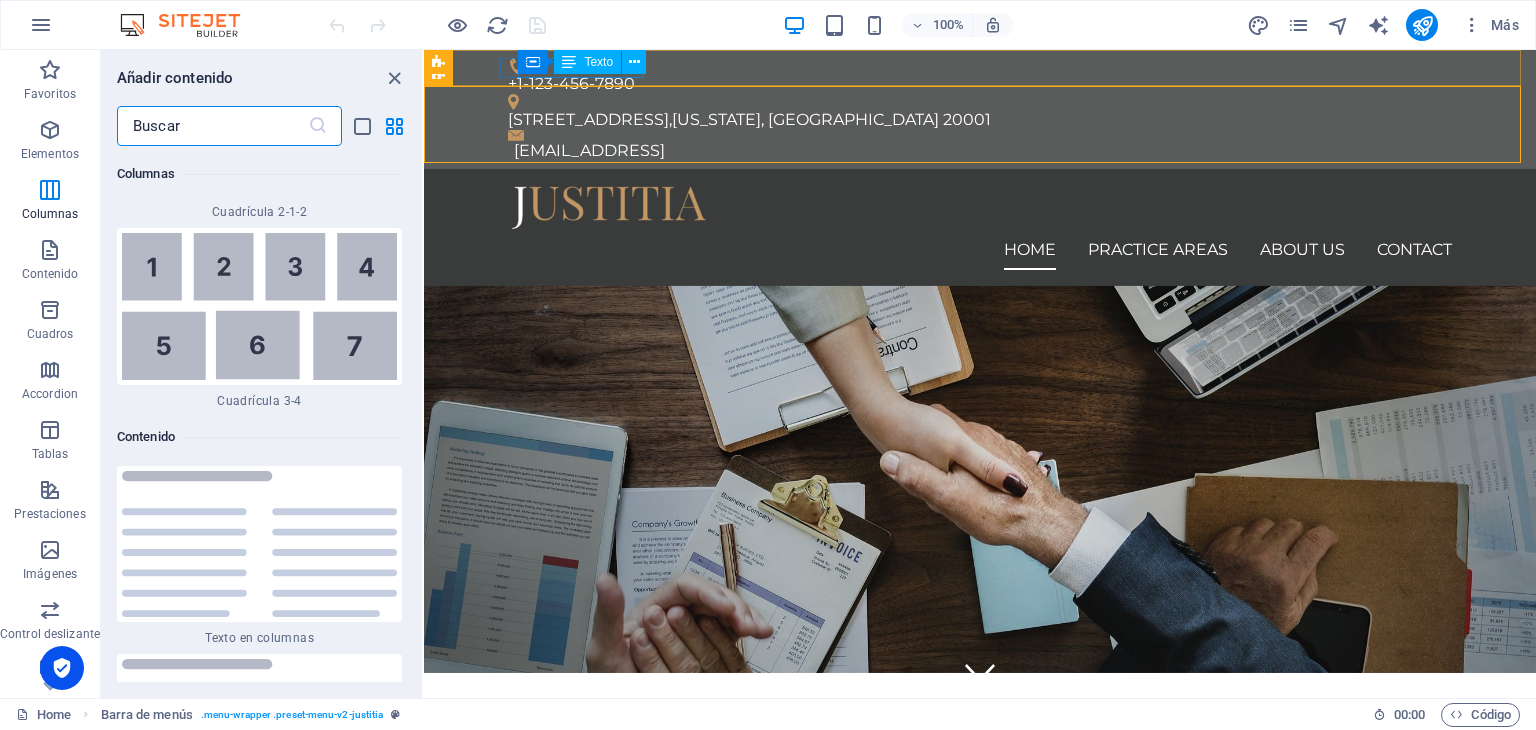 click on "Texto" at bounding box center (598, 62) 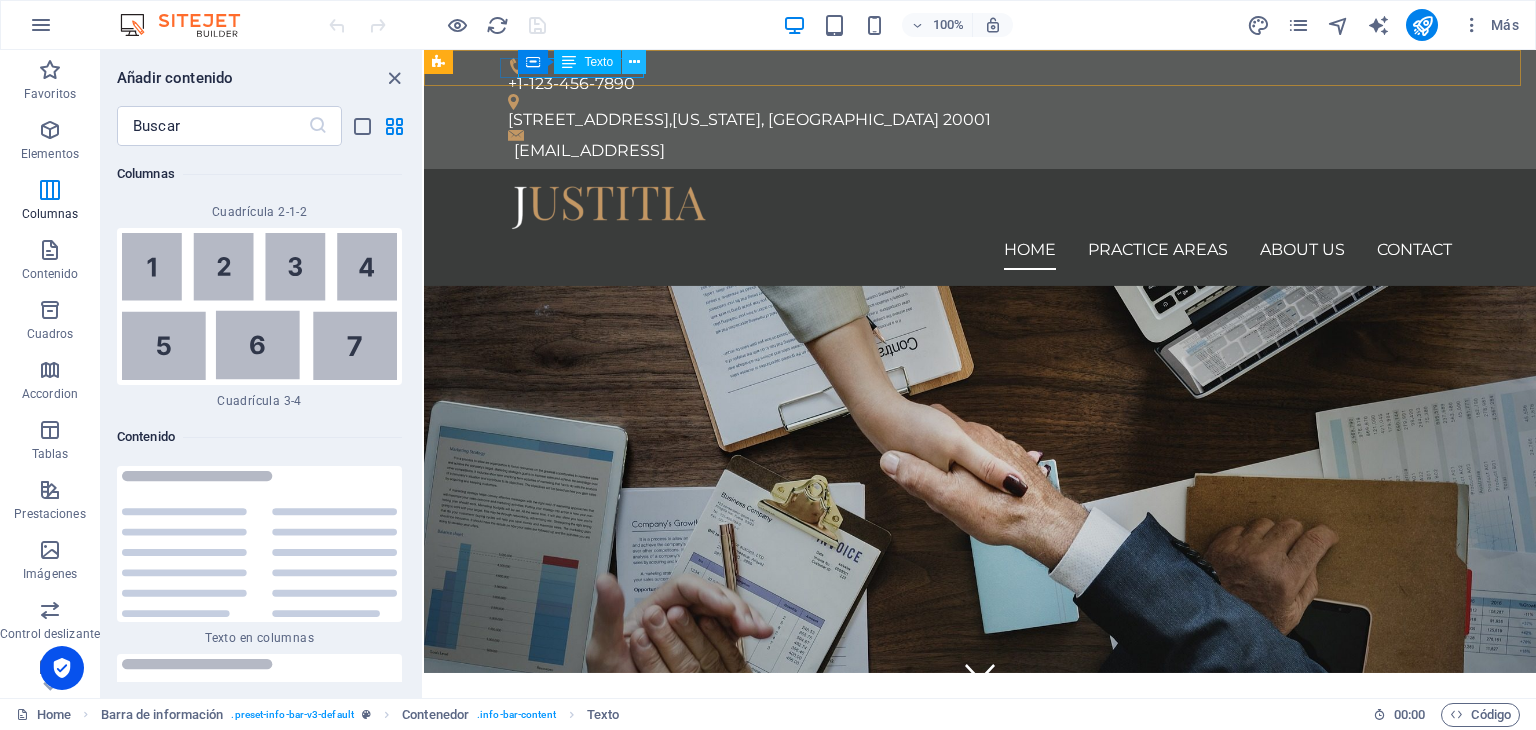 click at bounding box center (634, 62) 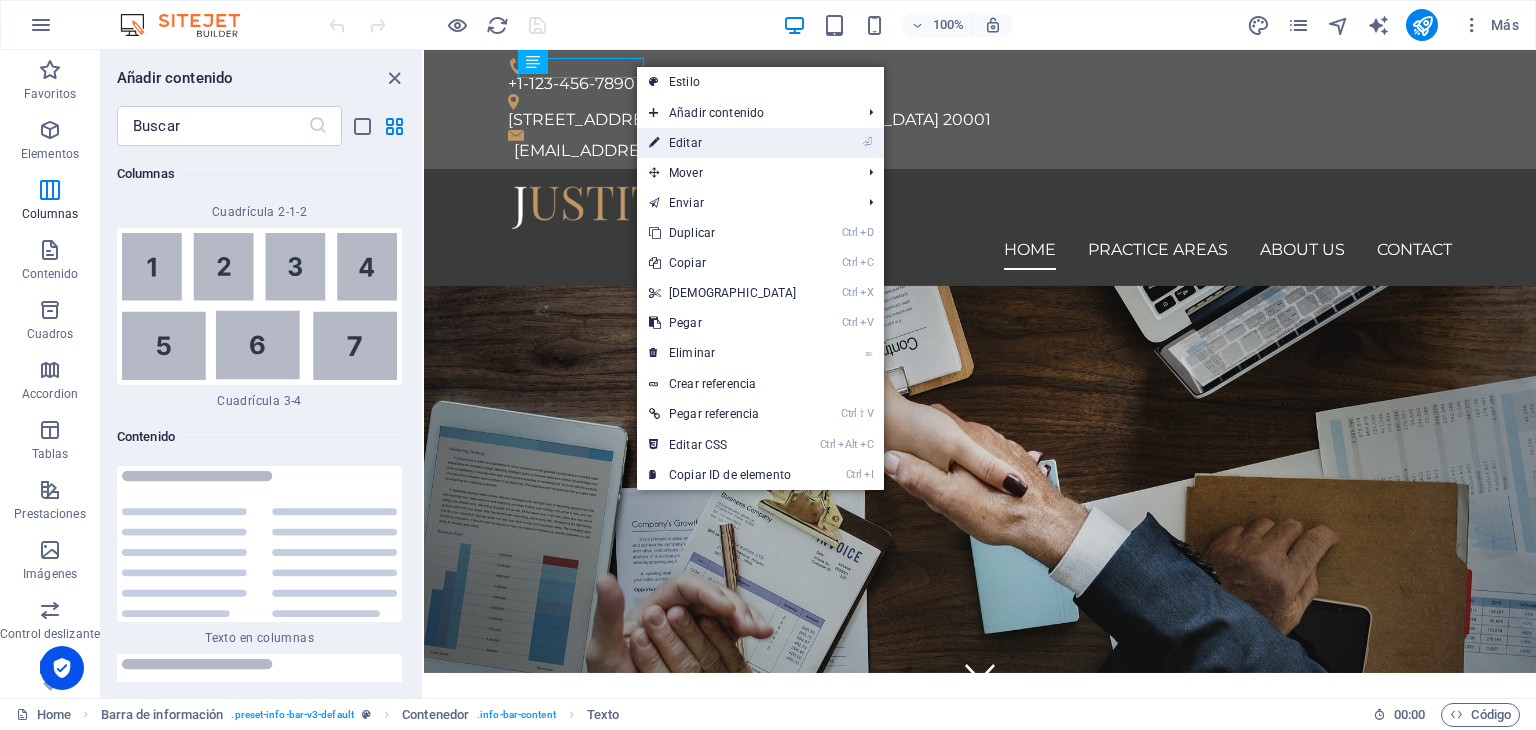 click on "⏎  Editar" at bounding box center (723, 143) 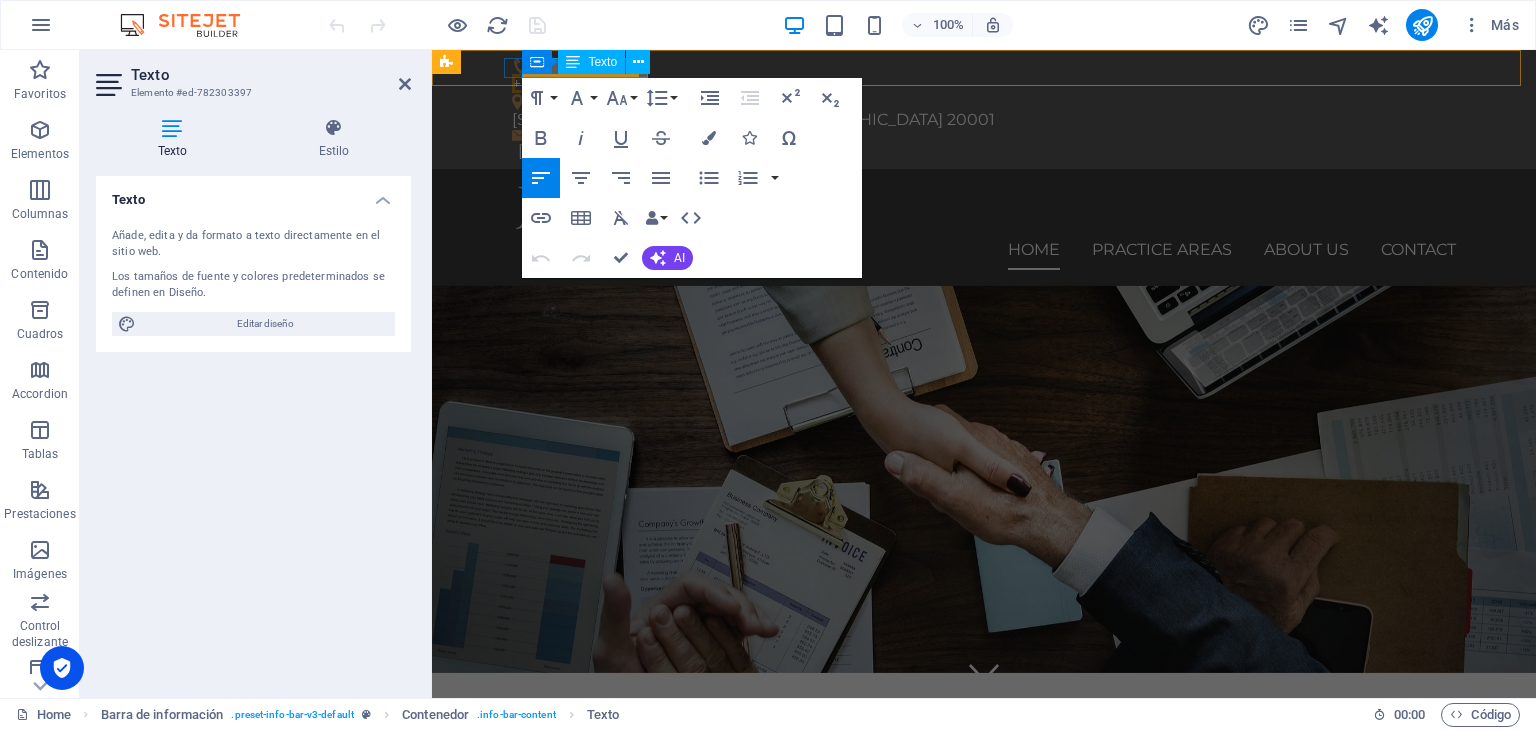click on "Texto" at bounding box center (591, 62) 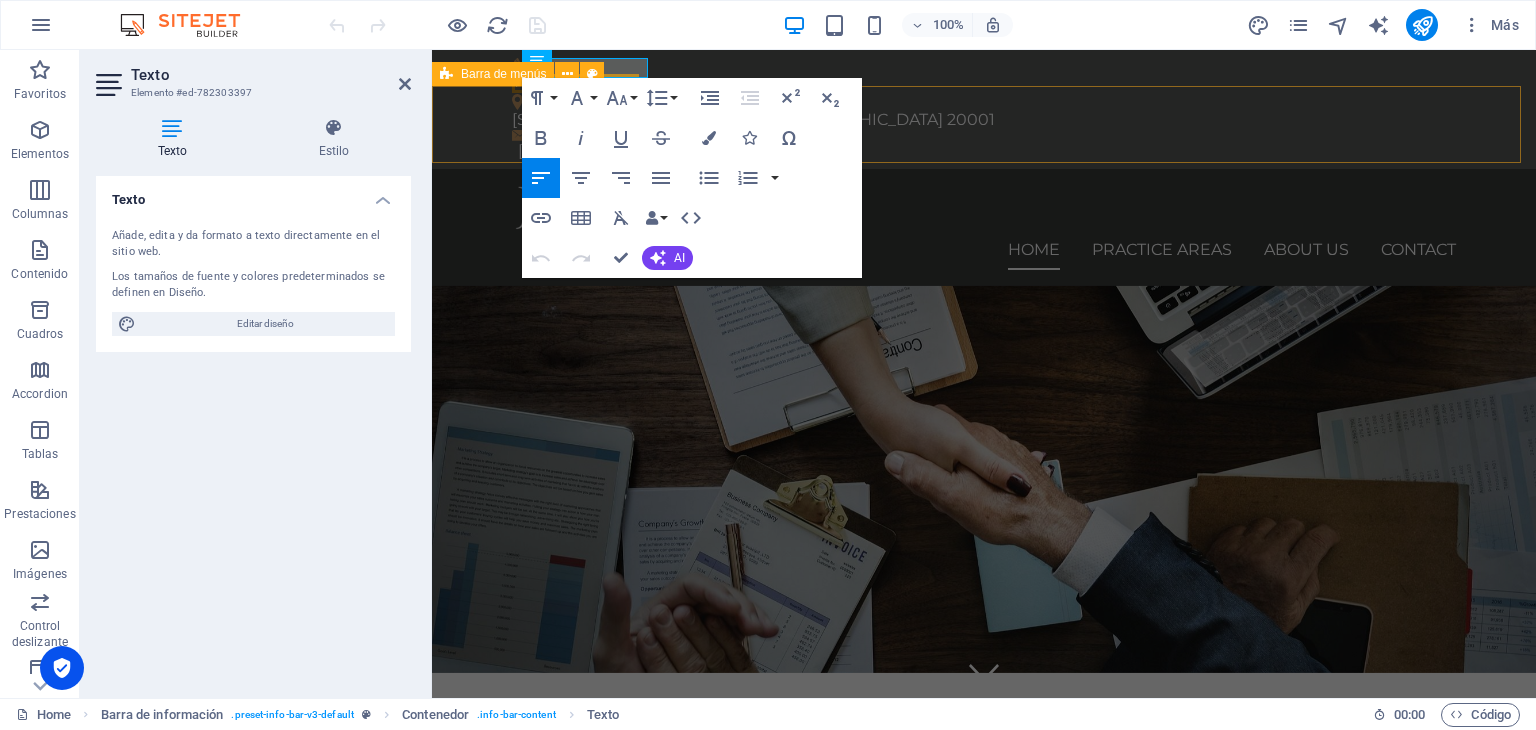 click on "Home Practice Areas About us Contact" at bounding box center [984, 227] 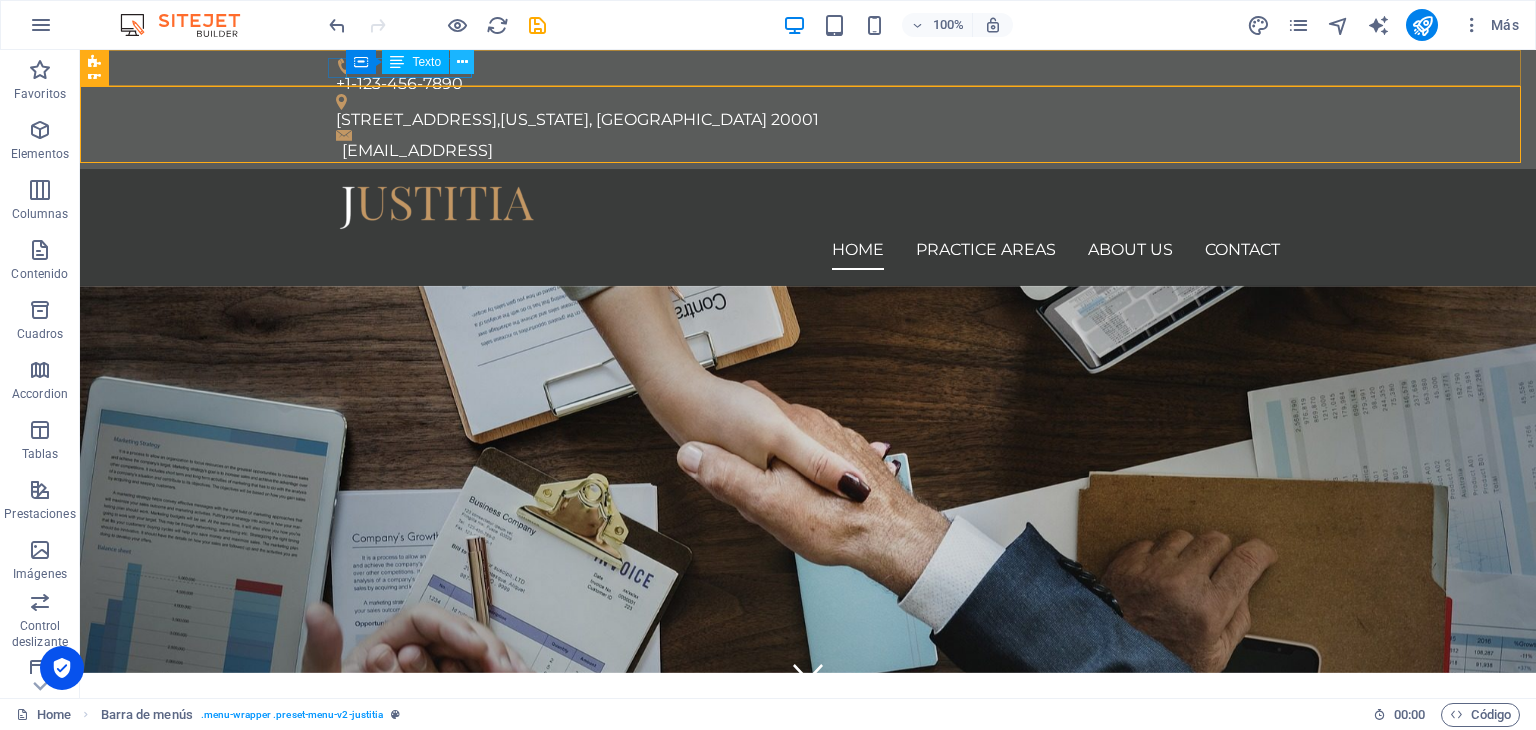 click at bounding box center (462, 62) 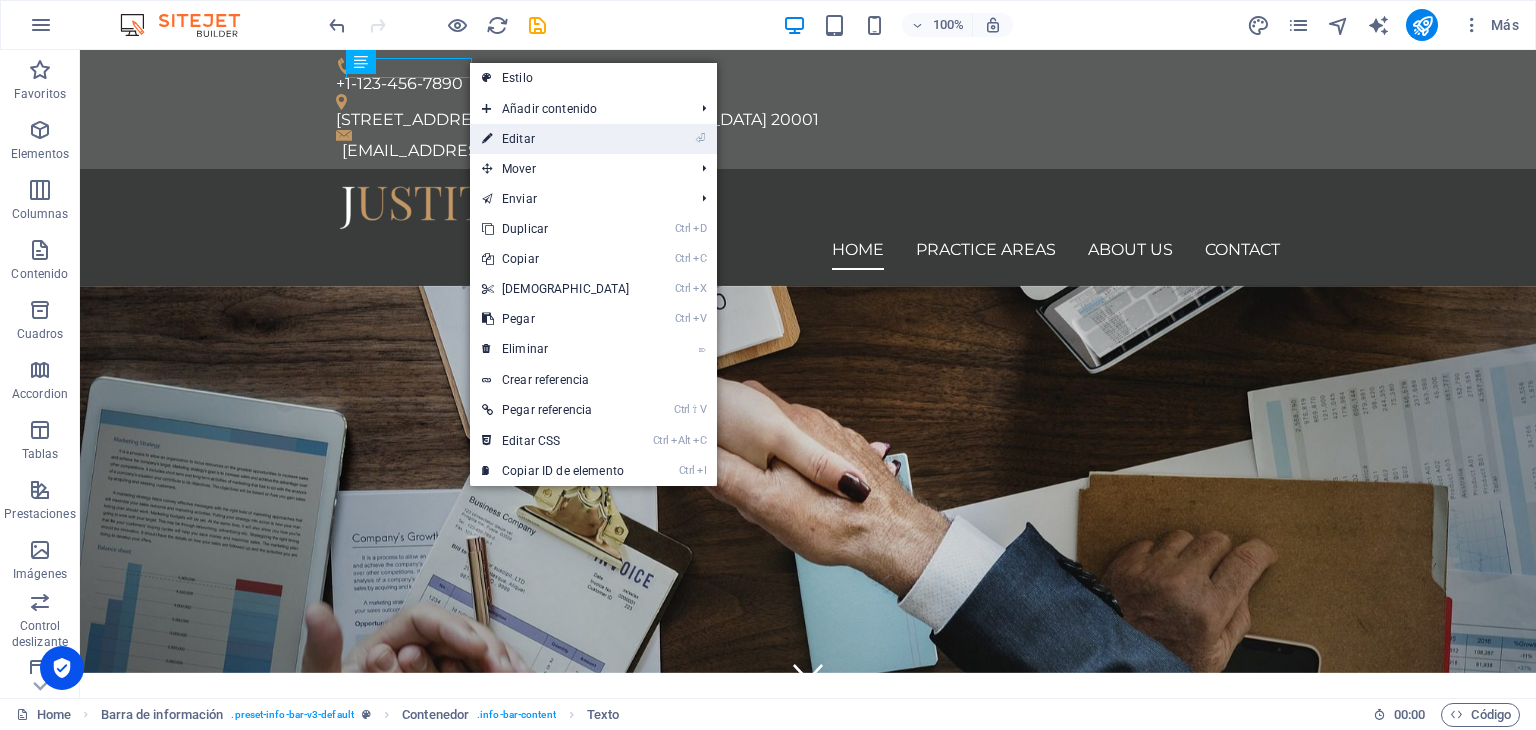 click on "⏎  Editar" at bounding box center [556, 139] 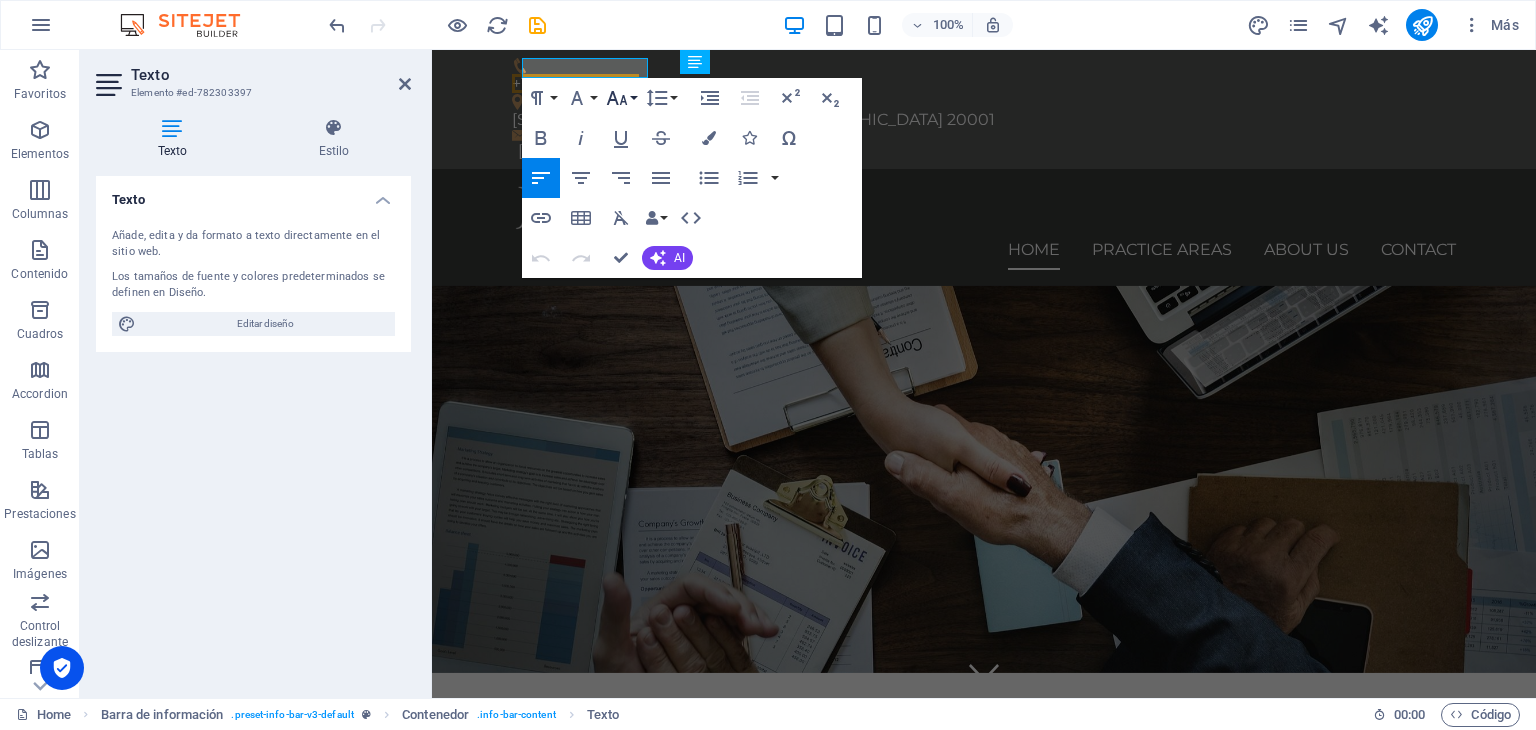 click 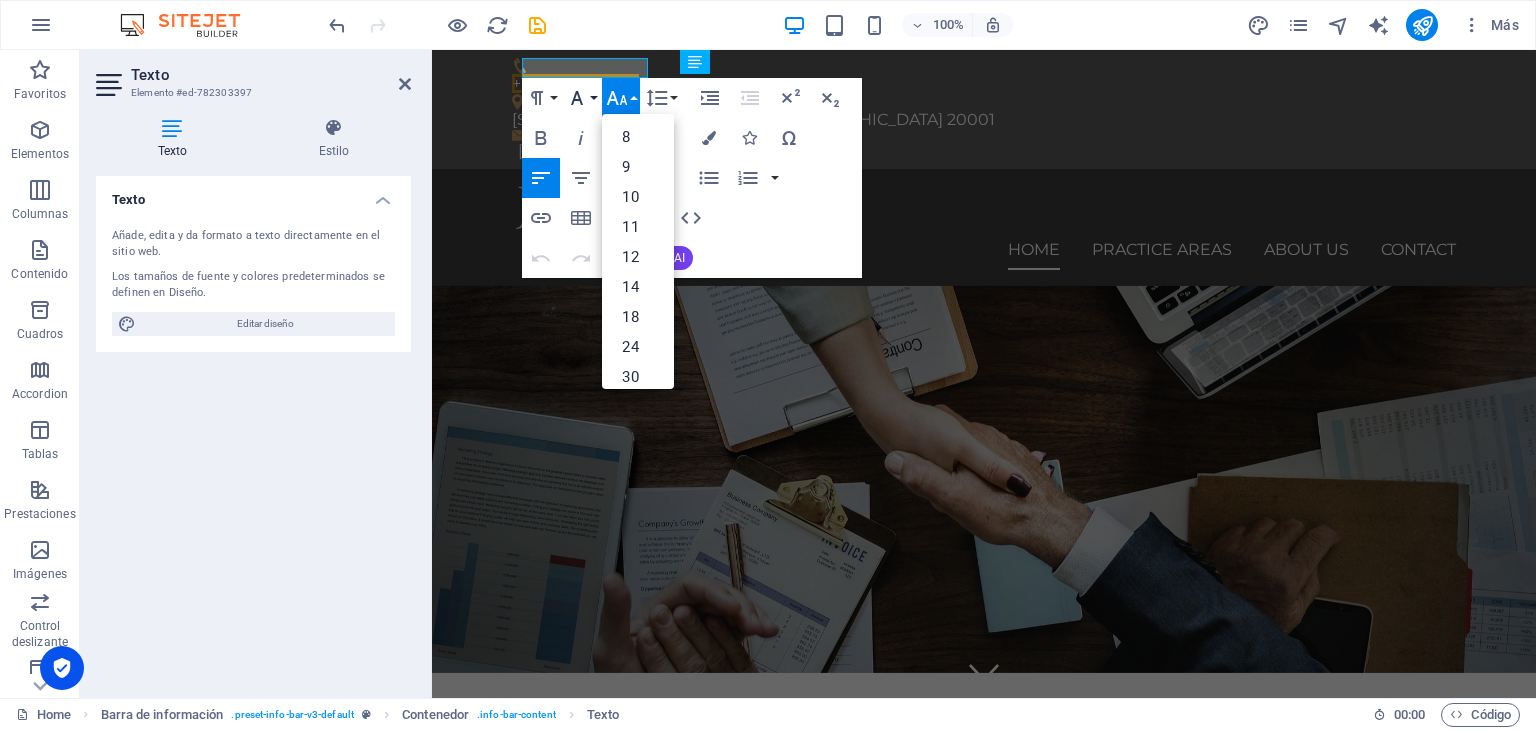 click 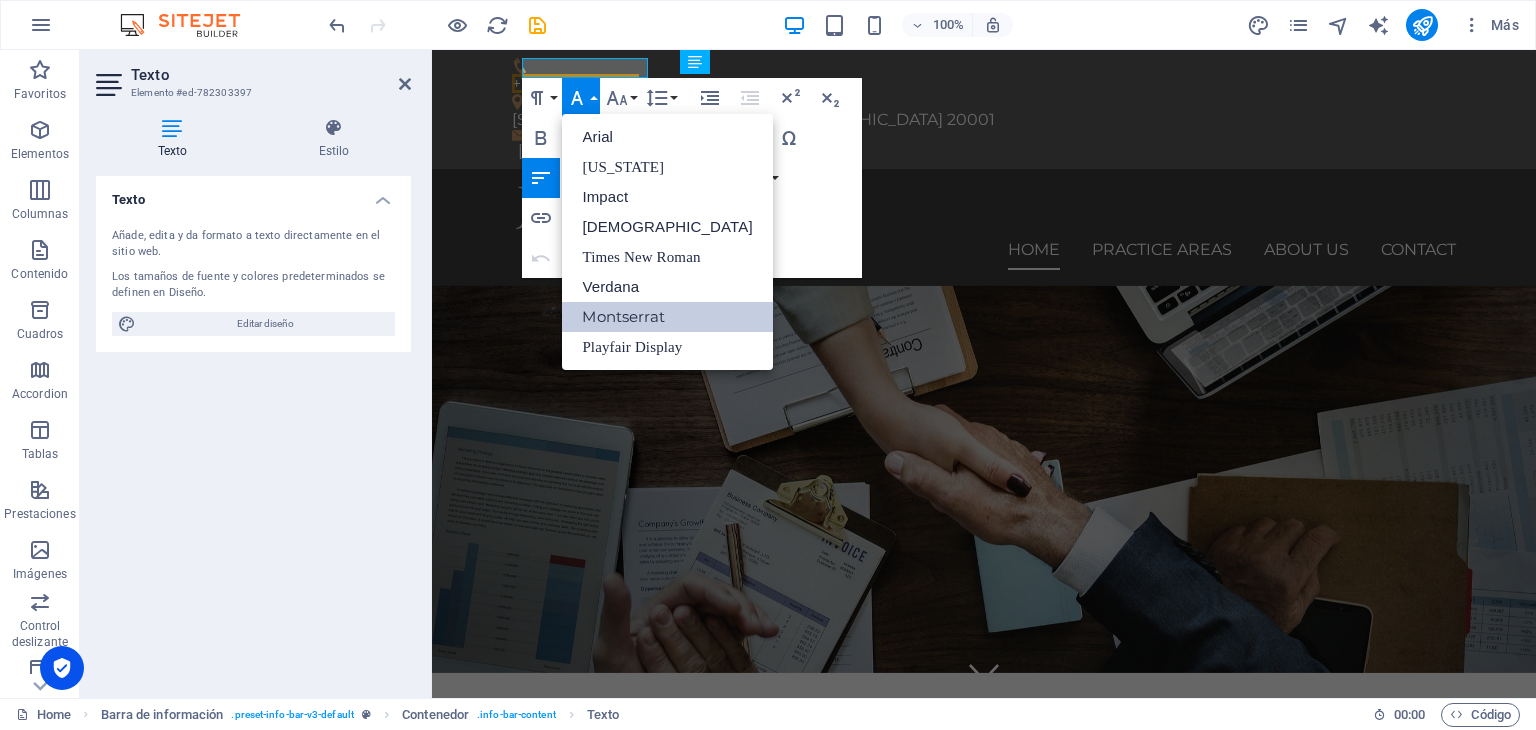 scroll, scrollTop: 0, scrollLeft: 0, axis: both 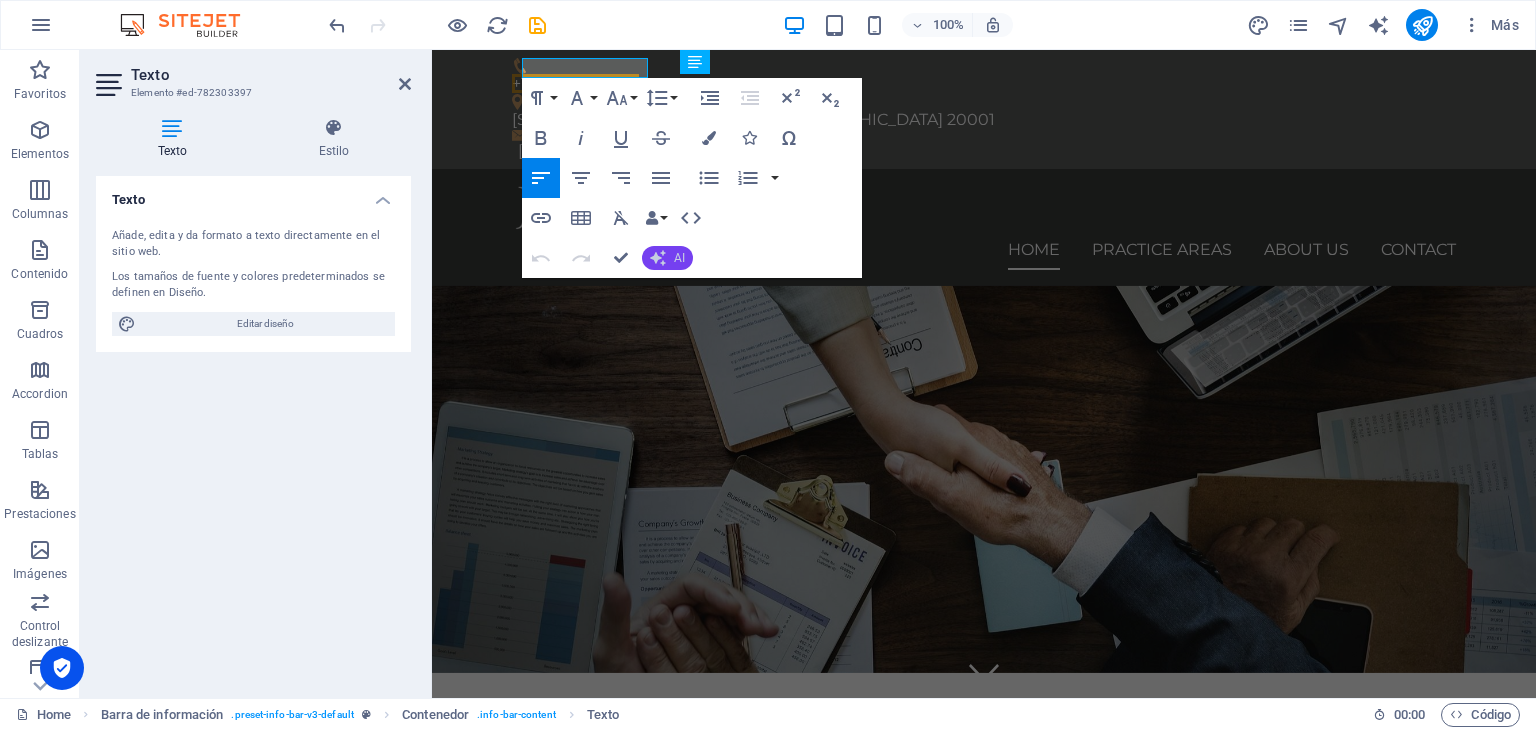 click on "AI" at bounding box center (667, 258) 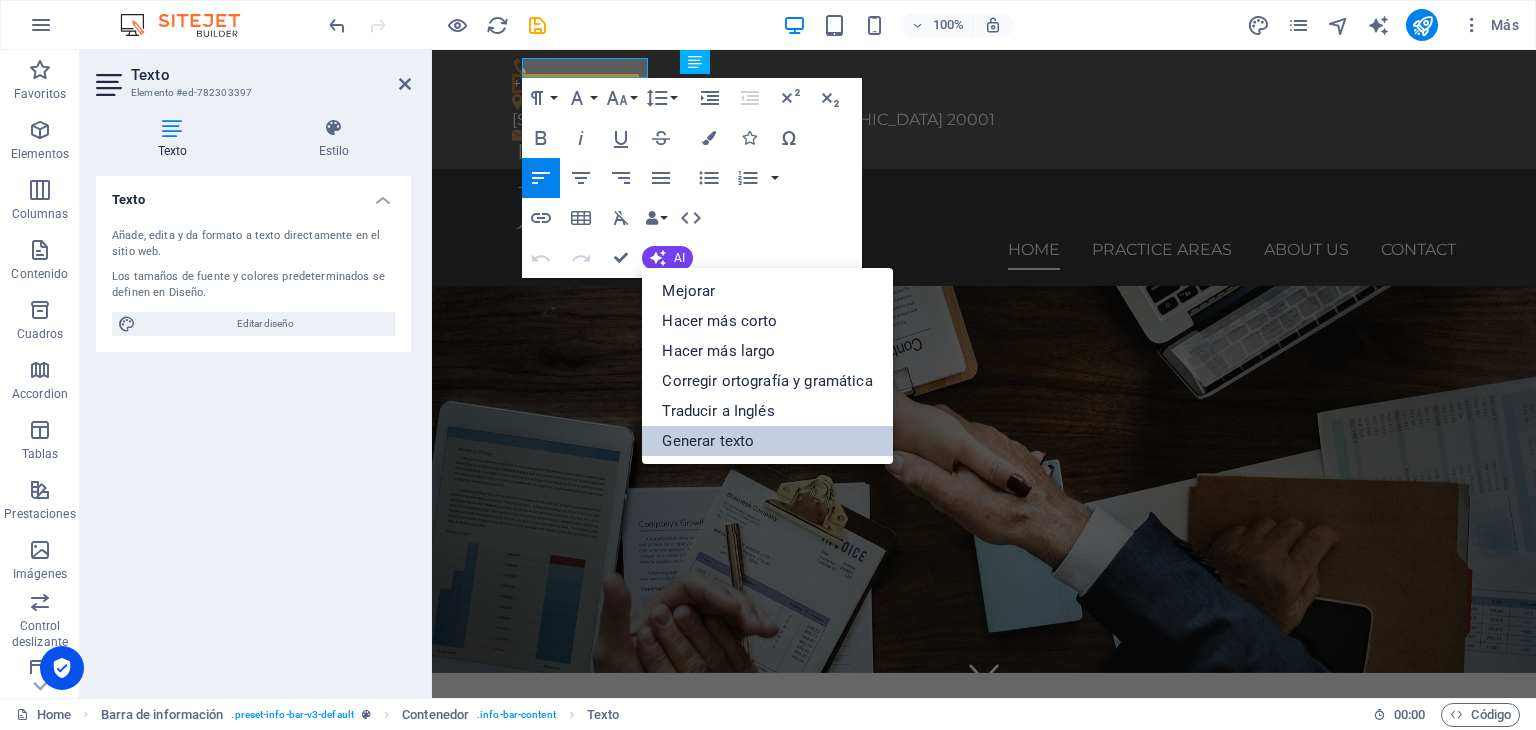 click on "Generar texto" at bounding box center [767, 441] 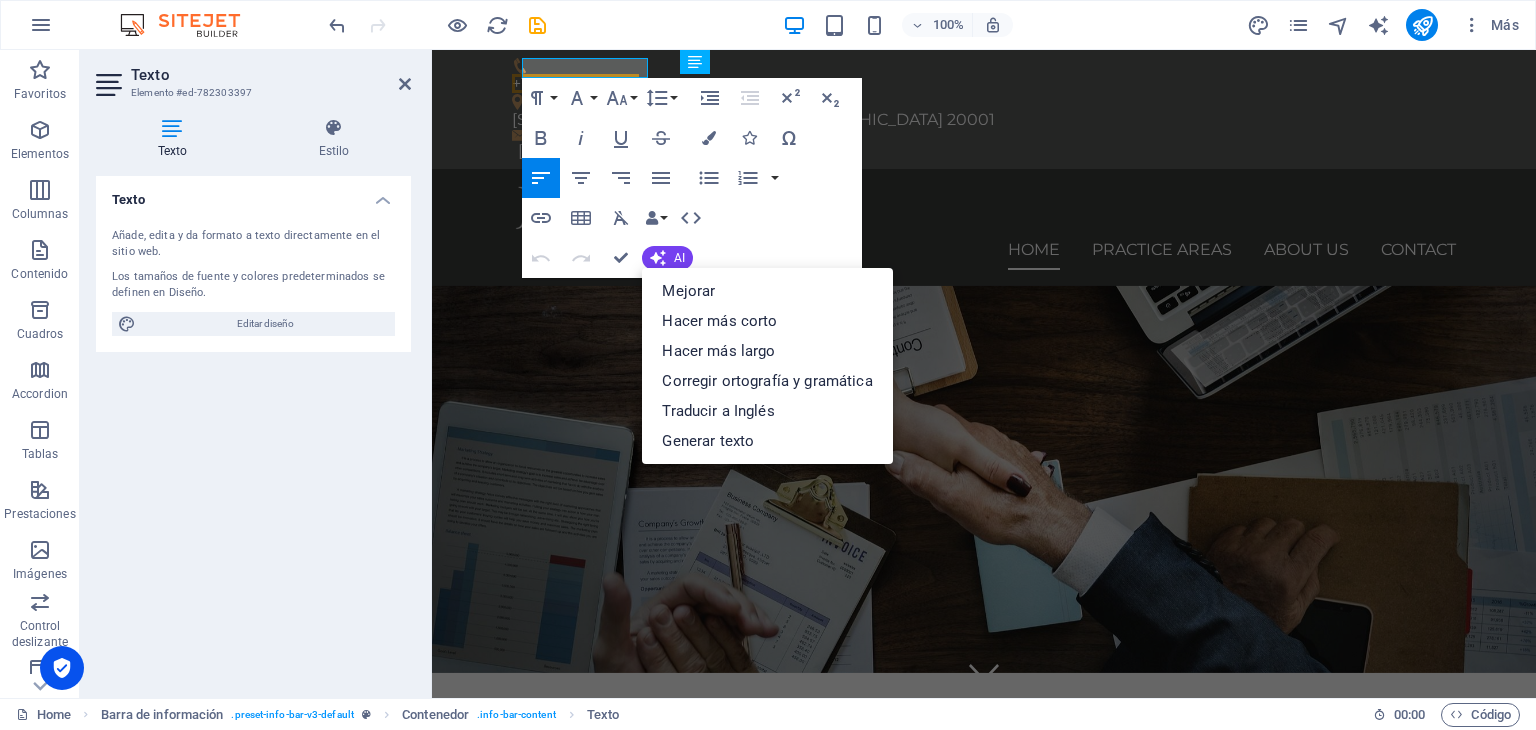 select on "English" 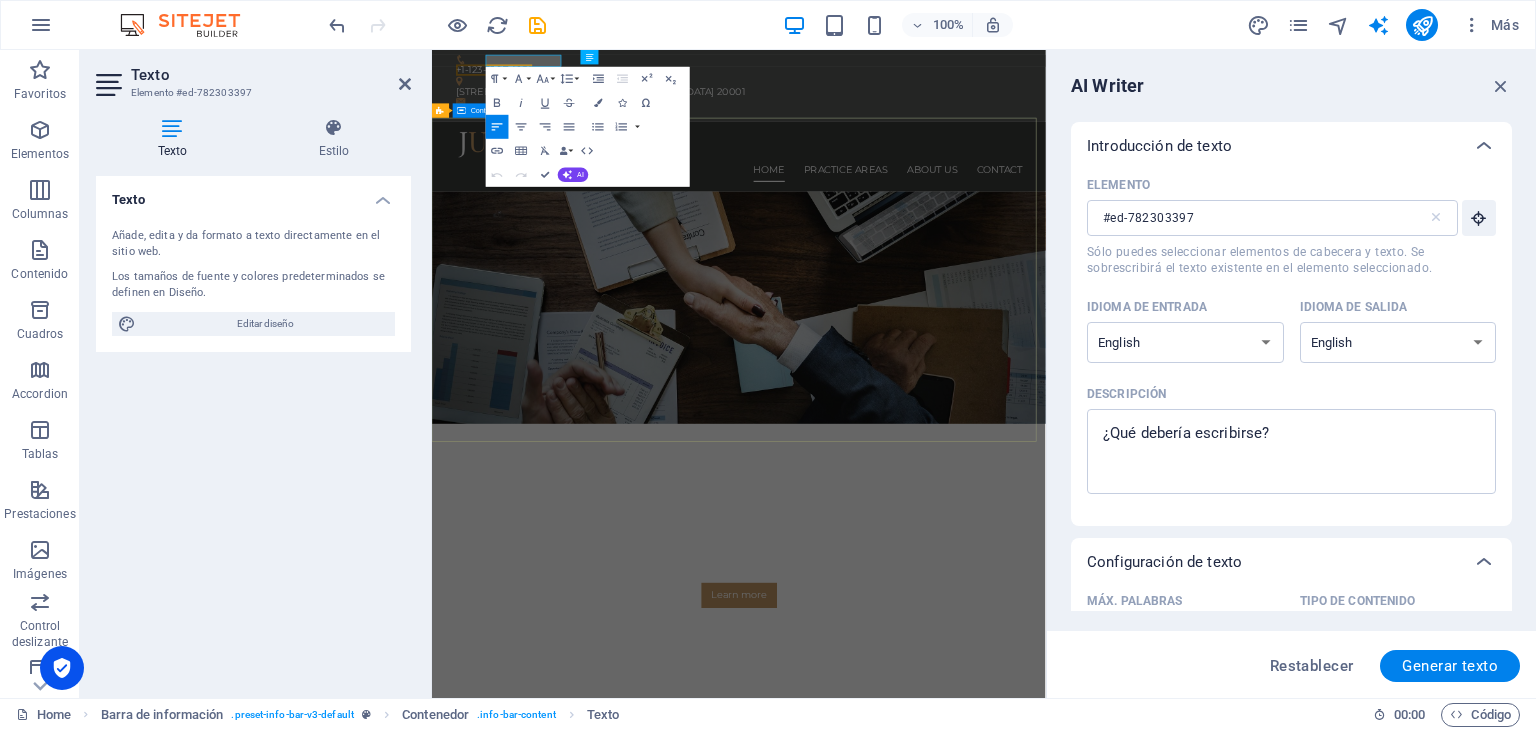 scroll, scrollTop: 0, scrollLeft: 0, axis: both 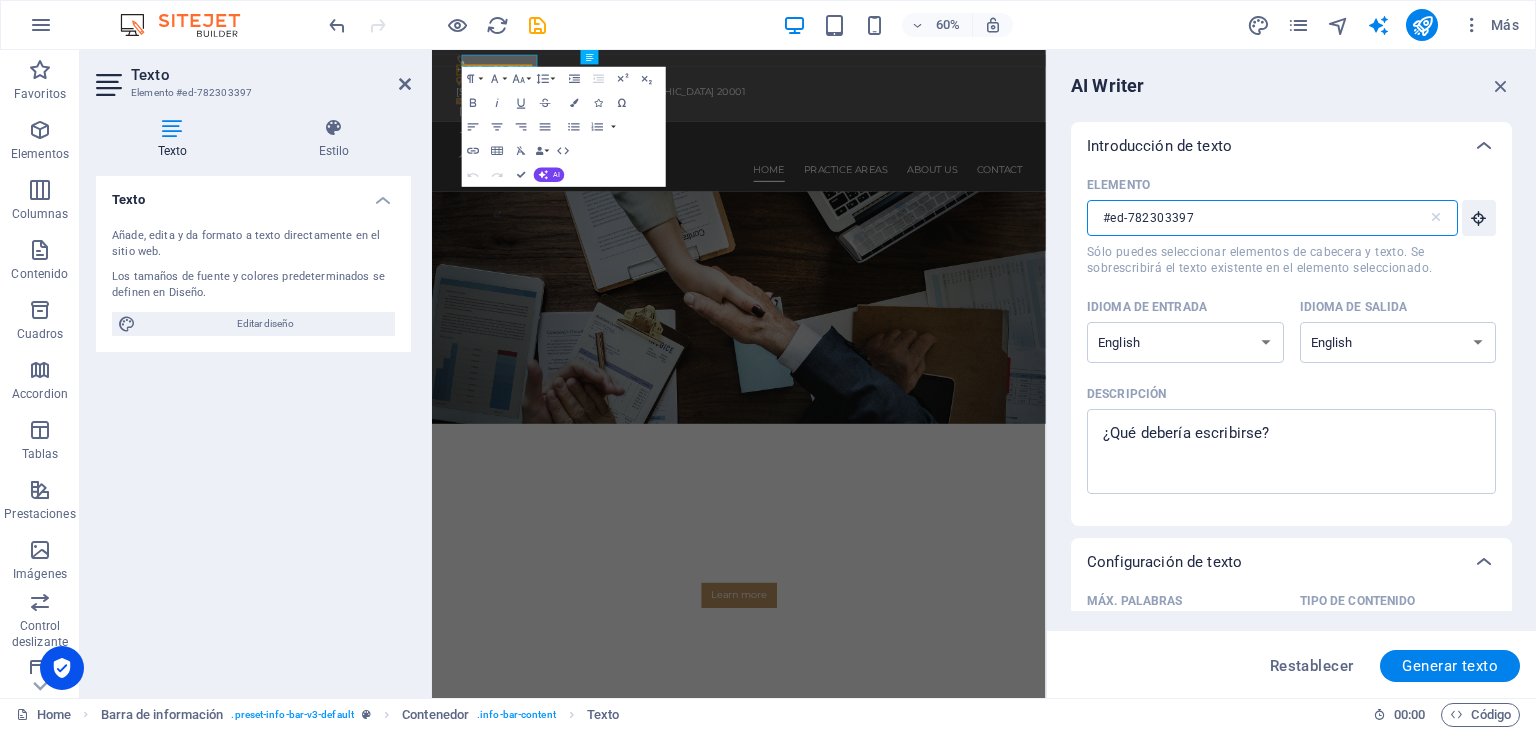 drag, startPoint x: 1202, startPoint y: 212, endPoint x: 1132, endPoint y: 212, distance: 70 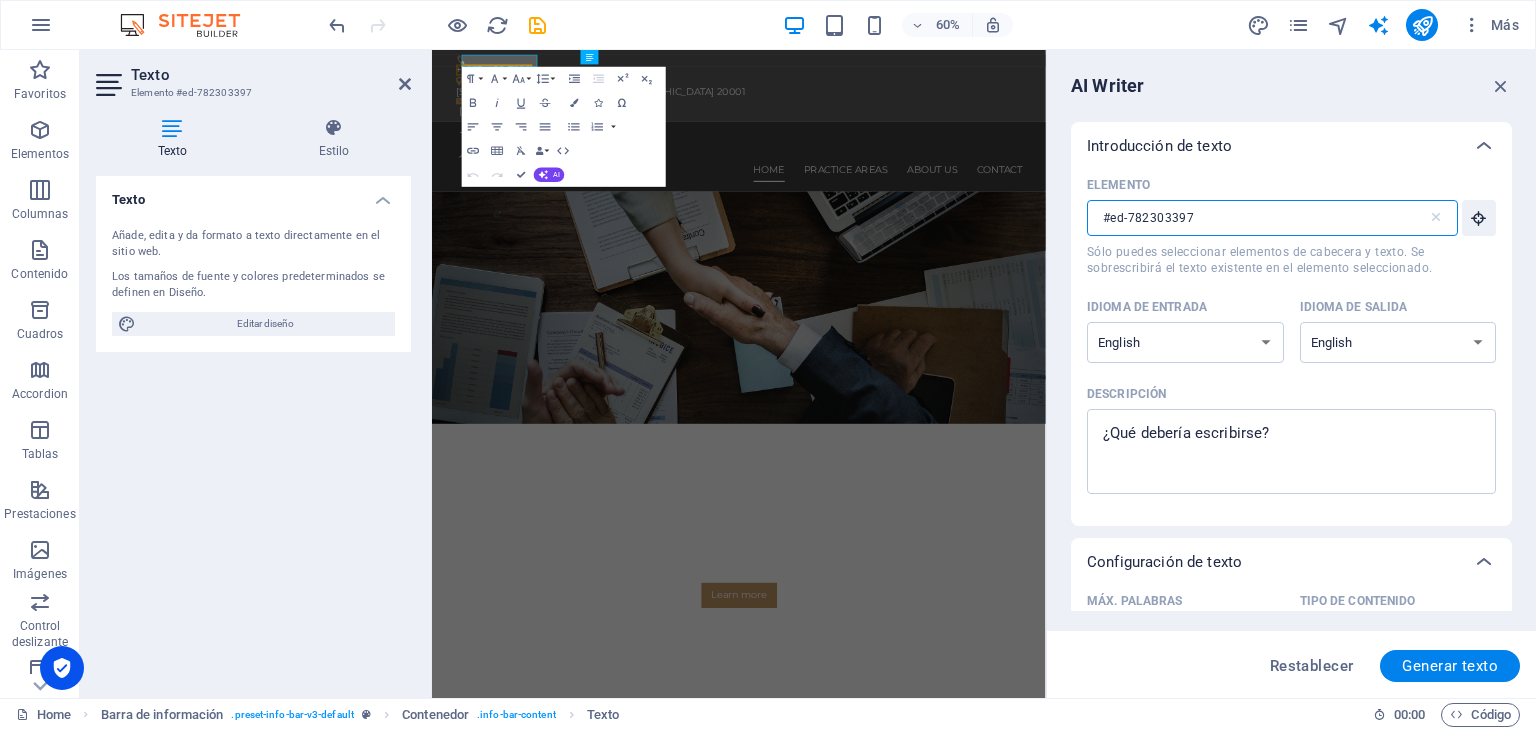 click on "#ed-782303397" at bounding box center [1257, 218] 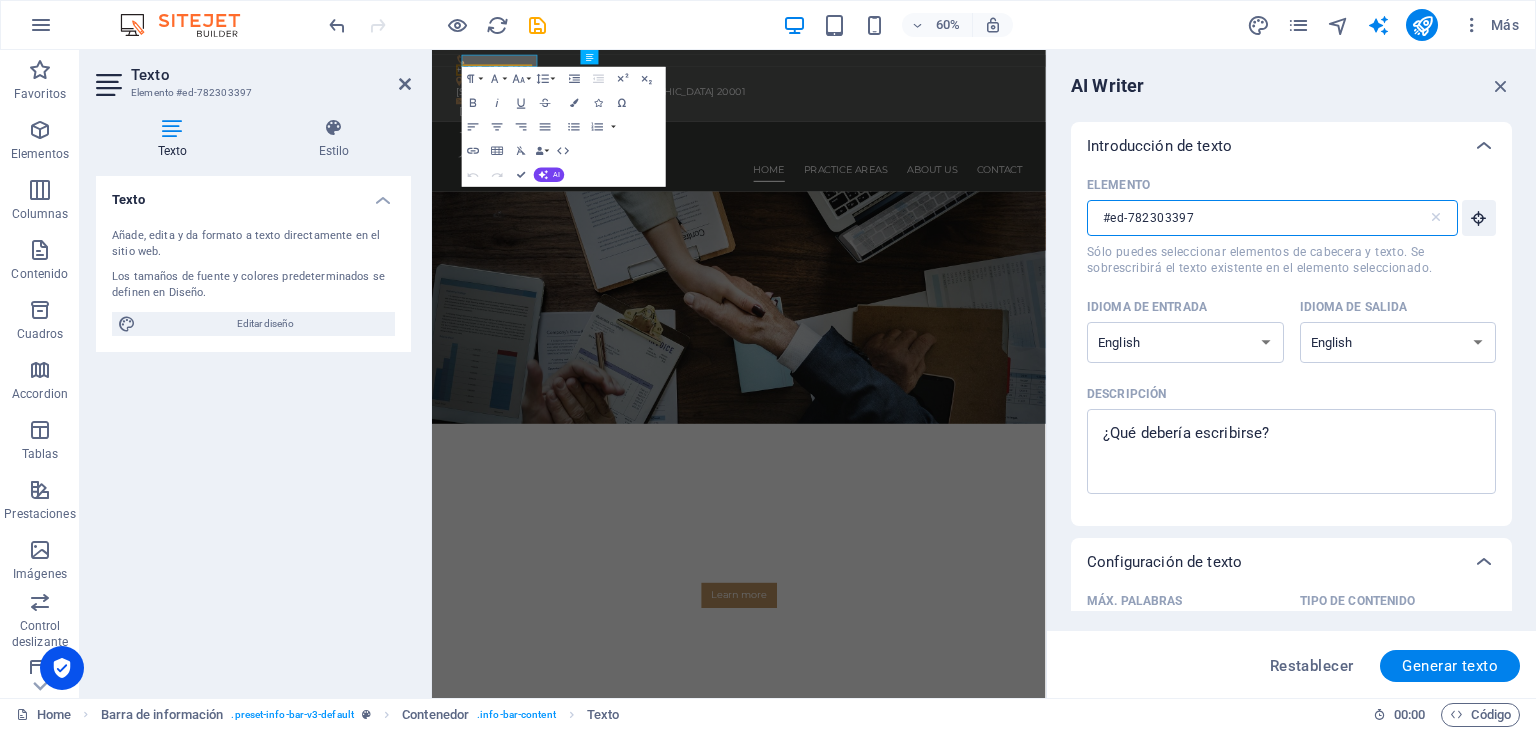 type on "#ed-782303397" 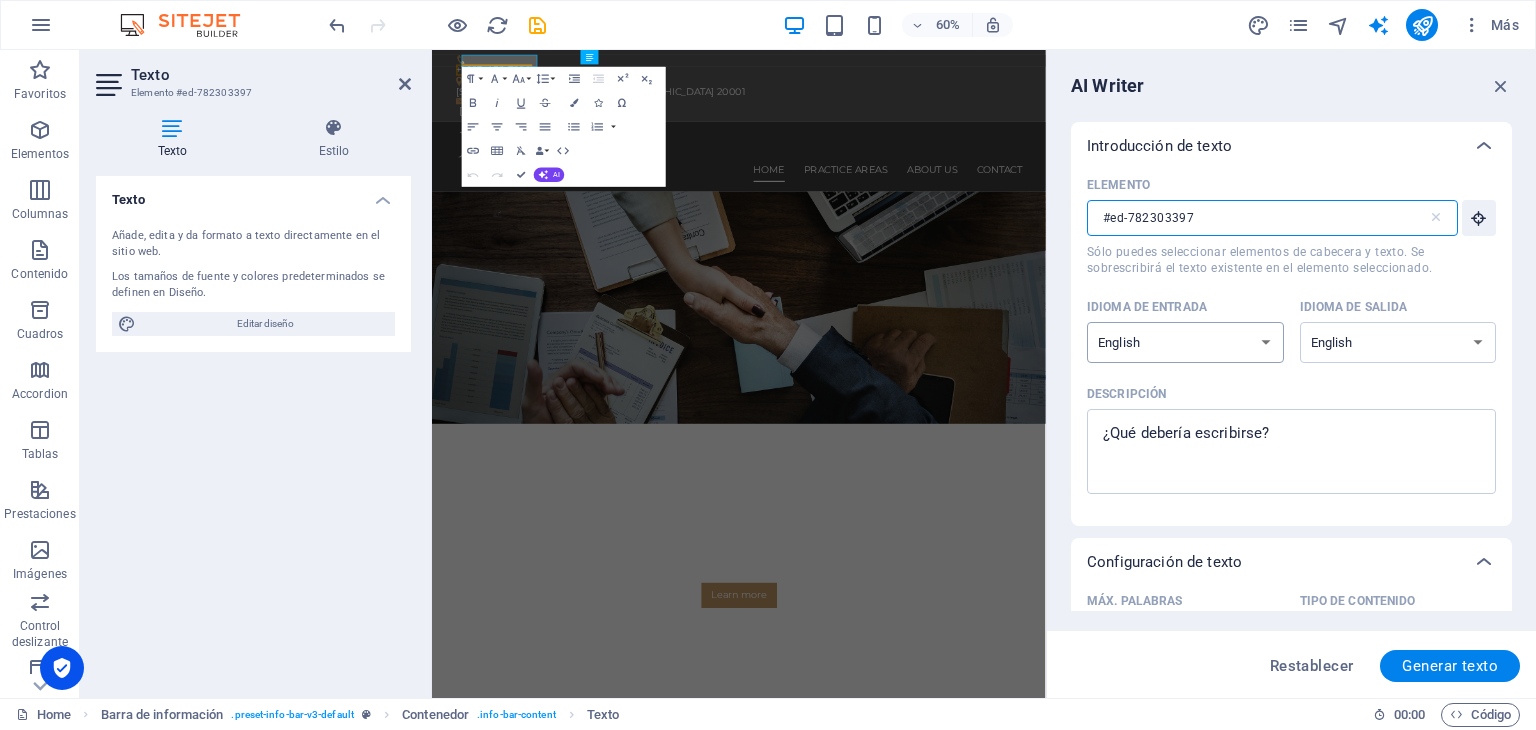 click on "Albanian Arabic Armenian Awadhi Azerbaijani Bashkir Basque Belarusian Bengali Bhojpuri Bosnian Brazilian Portuguese Bulgarian Cantonese (Yue) Catalan Chhattisgarhi Chinese Croatian Czech Danish Dogri Dutch English Estonian Faroese Finnish French Galician Georgian German Greek Gujarati Haryanvi Hindi Hungarian Indonesian Irish Italian Japanese Javanese Kannada Kashmiri Kazakh Konkani Korean Kyrgyz Latvian Lithuanian Macedonian Maithili Malay Maltese Mandarin Mandarin Chinese Marathi Marwari Min Nan Moldovan Mongolian Montenegrin Nepali Norwegian Oriya Pashto Persian (Farsi) Polish Portuguese Punjabi Rajasthani Romanian Russian Sanskrit Santali Serbian Sindhi Sinhala Slovak Slovene Slovenian Spanish Ukrainian Urdu Uzbek Vietnamese Welsh Wu" at bounding box center [1185, 342] 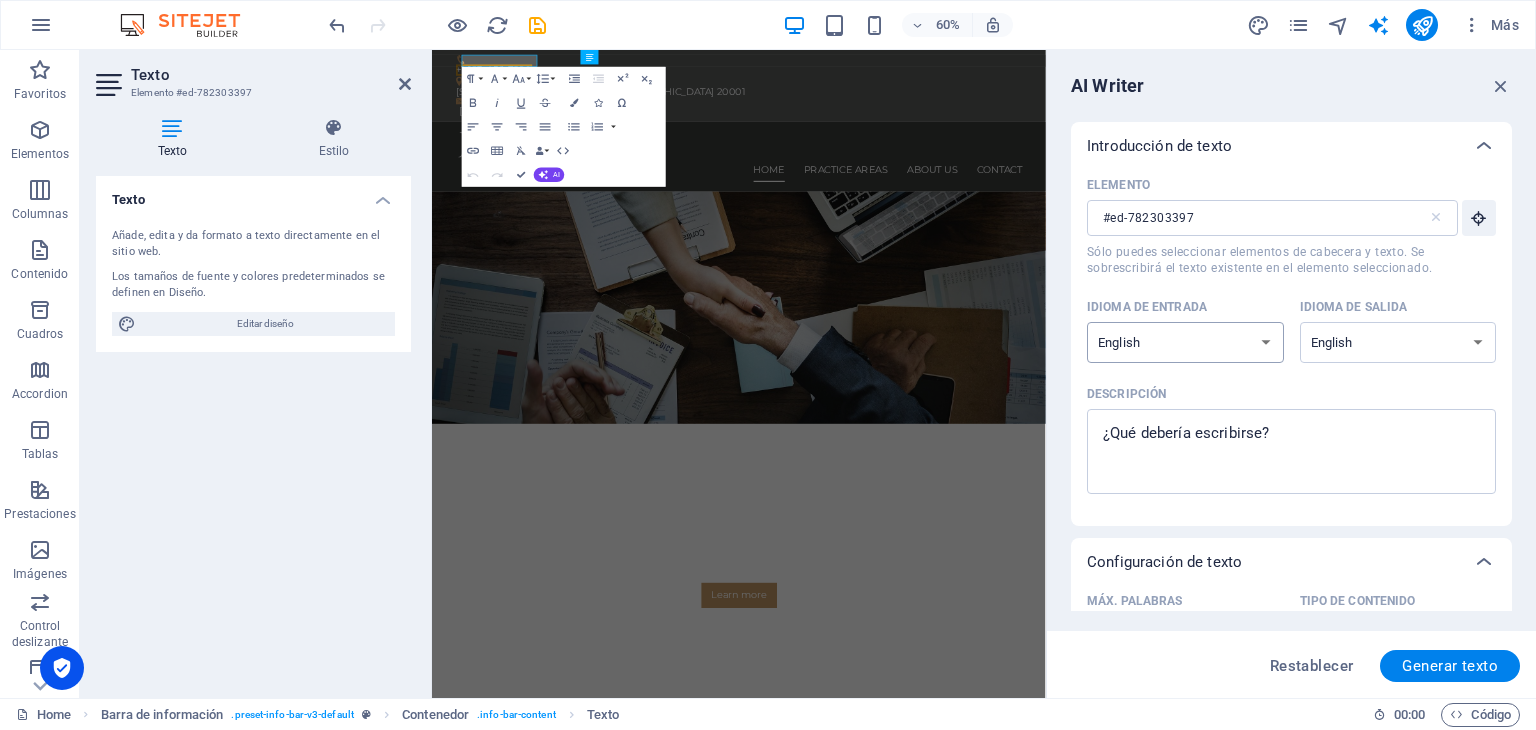 select on "Spanish" 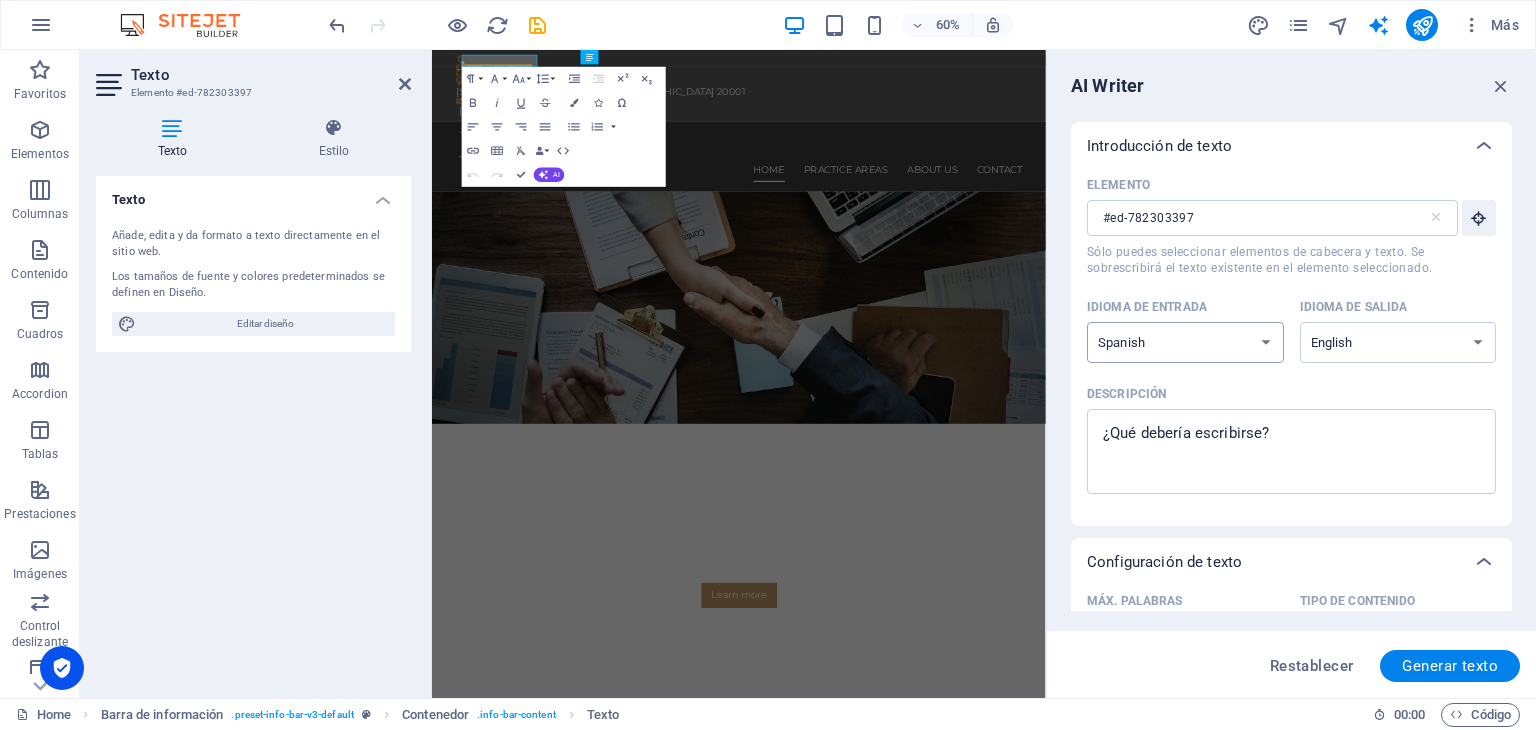 click on "Albanian Arabic Armenian Awadhi Azerbaijani Bashkir Basque Belarusian Bengali Bhojpuri Bosnian Brazilian Portuguese Bulgarian Cantonese (Yue) Catalan Chhattisgarhi Chinese Croatian Czech Danish Dogri Dutch English Estonian Faroese Finnish French Galician Georgian German Greek Gujarati Haryanvi Hindi Hungarian Indonesian Irish Italian Japanese Javanese Kannada Kashmiri Kazakh Konkani Korean Kyrgyz Latvian Lithuanian Macedonian Maithili Malay Maltese Mandarin Mandarin Chinese Marathi Marwari Min Nan Moldovan Mongolian Montenegrin Nepali Norwegian Oriya Pashto Persian (Farsi) Polish Portuguese Punjabi Rajasthani Romanian Russian Sanskrit Santali Serbian Sindhi Sinhala Slovak Slovene Slovenian Spanish Ukrainian Urdu Uzbek Vietnamese Welsh Wu" at bounding box center [1185, 342] 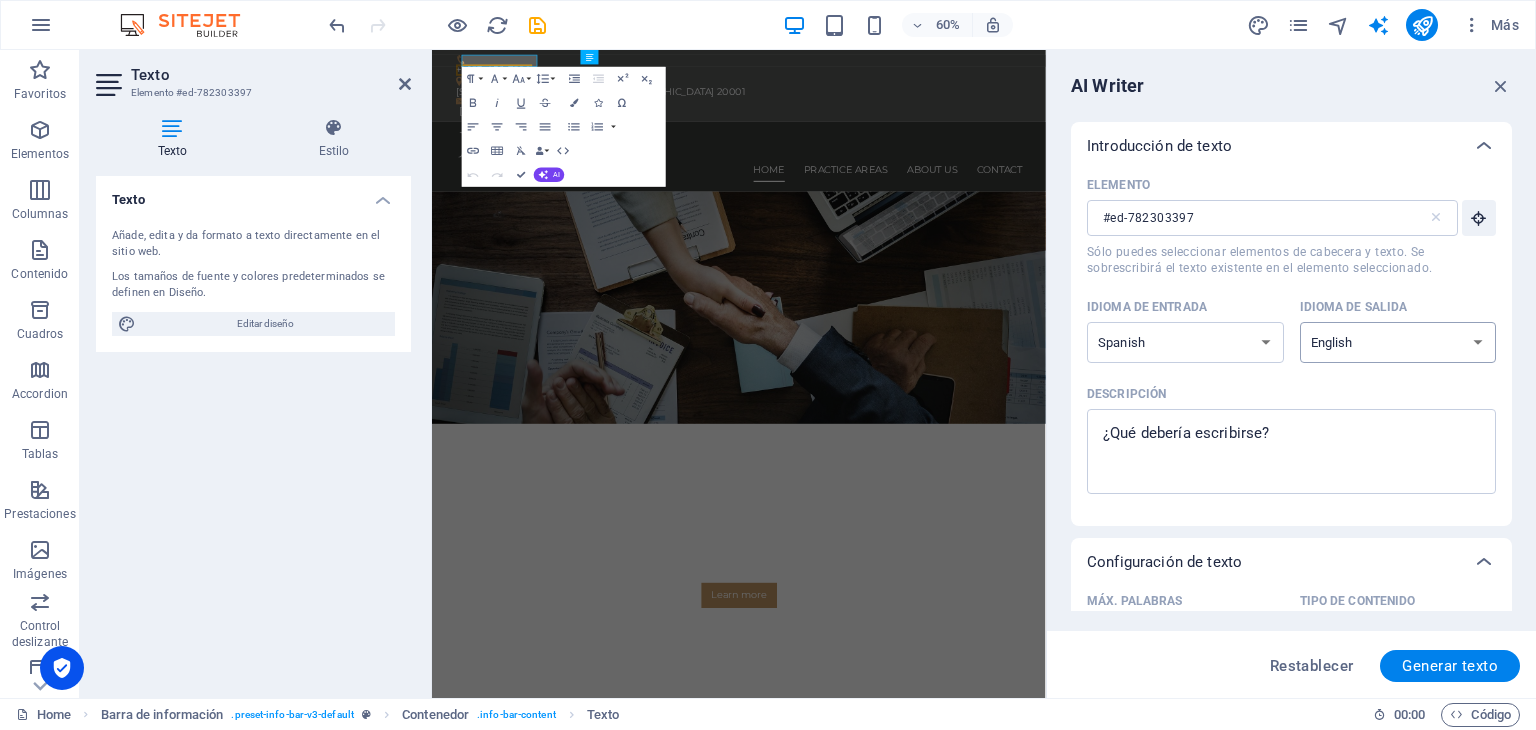 click on "Albanian Arabic Armenian Awadhi Azerbaijani Bashkir Basque Belarusian Bengali Bhojpuri Bosnian Brazilian Portuguese Bulgarian Cantonese (Yue) Catalan Chhattisgarhi Chinese Croatian Czech Danish Dogri Dutch English Estonian Faroese Finnish French Galician Georgian German Greek Gujarati Haryanvi Hindi Hungarian Indonesian Irish Italian Japanese Javanese Kannada Kashmiri Kazakh Konkani Korean Kyrgyz Latvian Lithuanian Macedonian Maithili Malay Maltese Mandarin Mandarin Chinese Marathi Marwari Min Nan Moldovan Mongolian Montenegrin Nepali Norwegian Oriya Pashto Persian (Farsi) Polish Portuguese Punjabi Rajasthani Romanian Russian Sanskrit Santali Serbian Sindhi Sinhala Slovak Slovene Slovenian Spanish Ukrainian Urdu Uzbek Vietnamese Welsh Wu" at bounding box center [1398, 342] 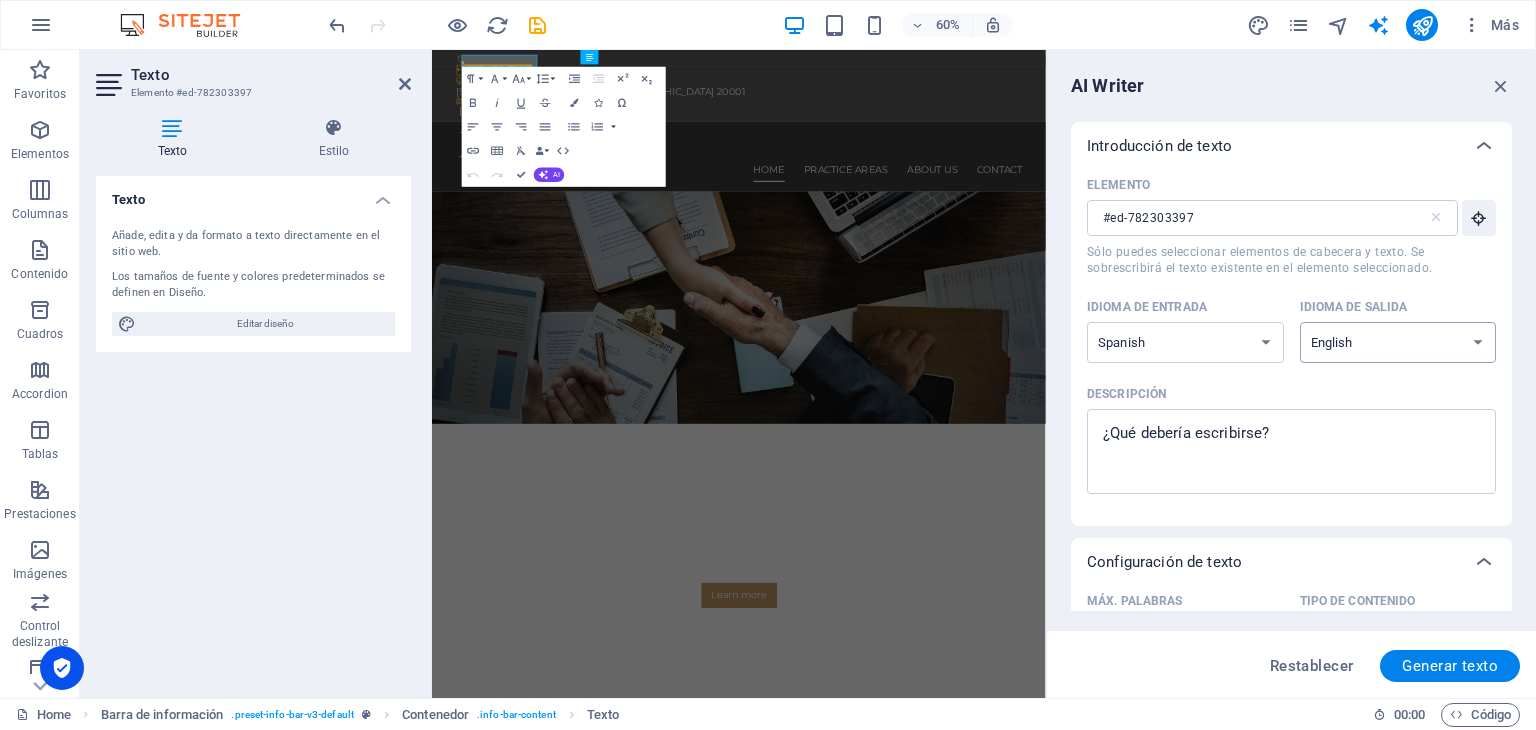 select on "Spanish" 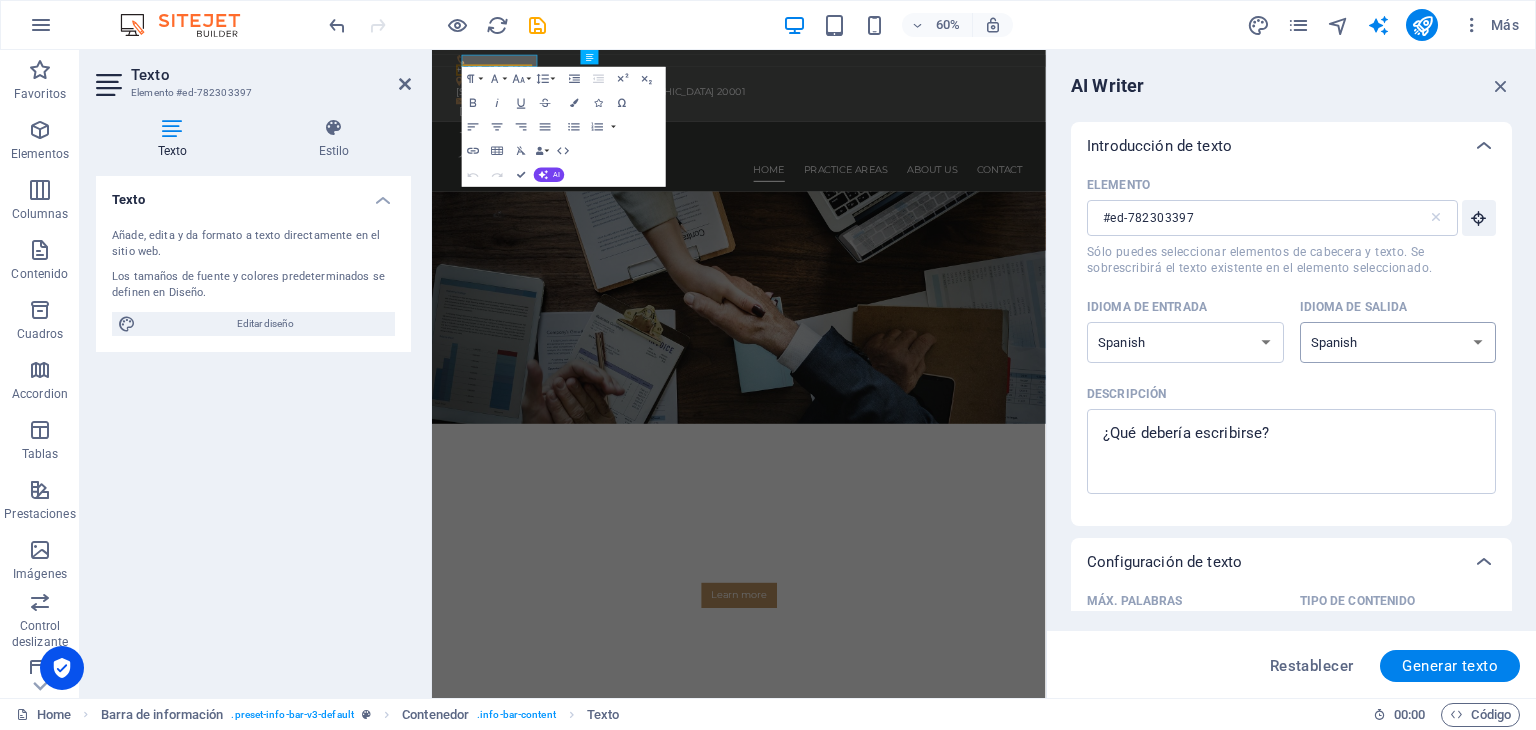 click on "Albanian Arabic Armenian Awadhi Azerbaijani Bashkir Basque Belarusian Bengali Bhojpuri Bosnian Brazilian Portuguese Bulgarian Cantonese (Yue) Catalan Chhattisgarhi Chinese Croatian Czech Danish Dogri Dutch English Estonian Faroese Finnish French Galician Georgian German Greek Gujarati Haryanvi Hindi Hungarian Indonesian Irish Italian Japanese Javanese Kannada Kashmiri Kazakh Konkani Korean Kyrgyz Latvian Lithuanian Macedonian Maithili Malay Maltese Mandarin Mandarin Chinese Marathi Marwari Min Nan Moldovan Mongolian Montenegrin Nepali Norwegian Oriya Pashto Persian (Farsi) Polish Portuguese Punjabi Rajasthani Romanian Russian Sanskrit Santali Serbian Sindhi Sinhala Slovak Slovene Slovenian Spanish Ukrainian Urdu Uzbek Vietnamese Welsh Wu" at bounding box center (1398, 342) 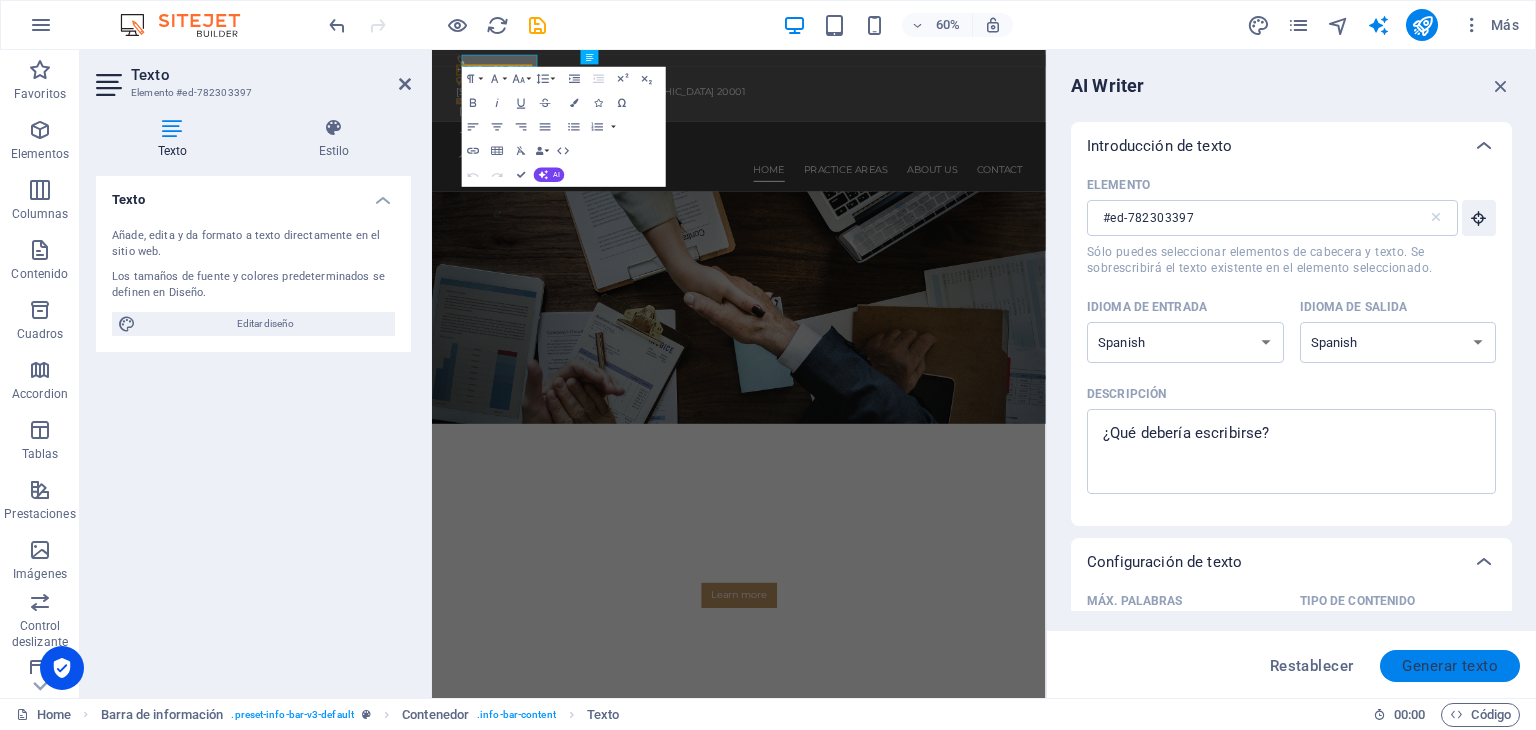 click on "Generar texto" at bounding box center [1450, 666] 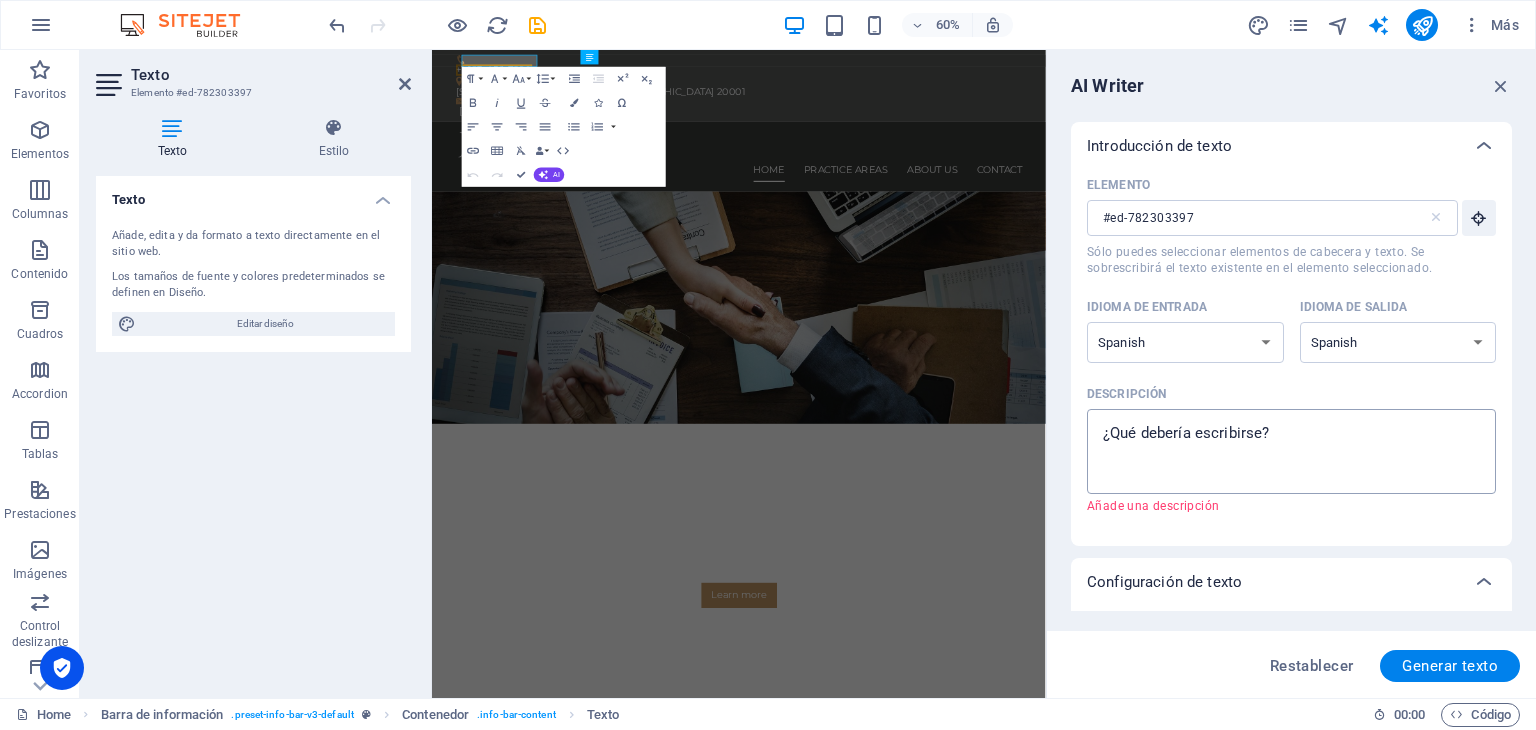 type on "x" 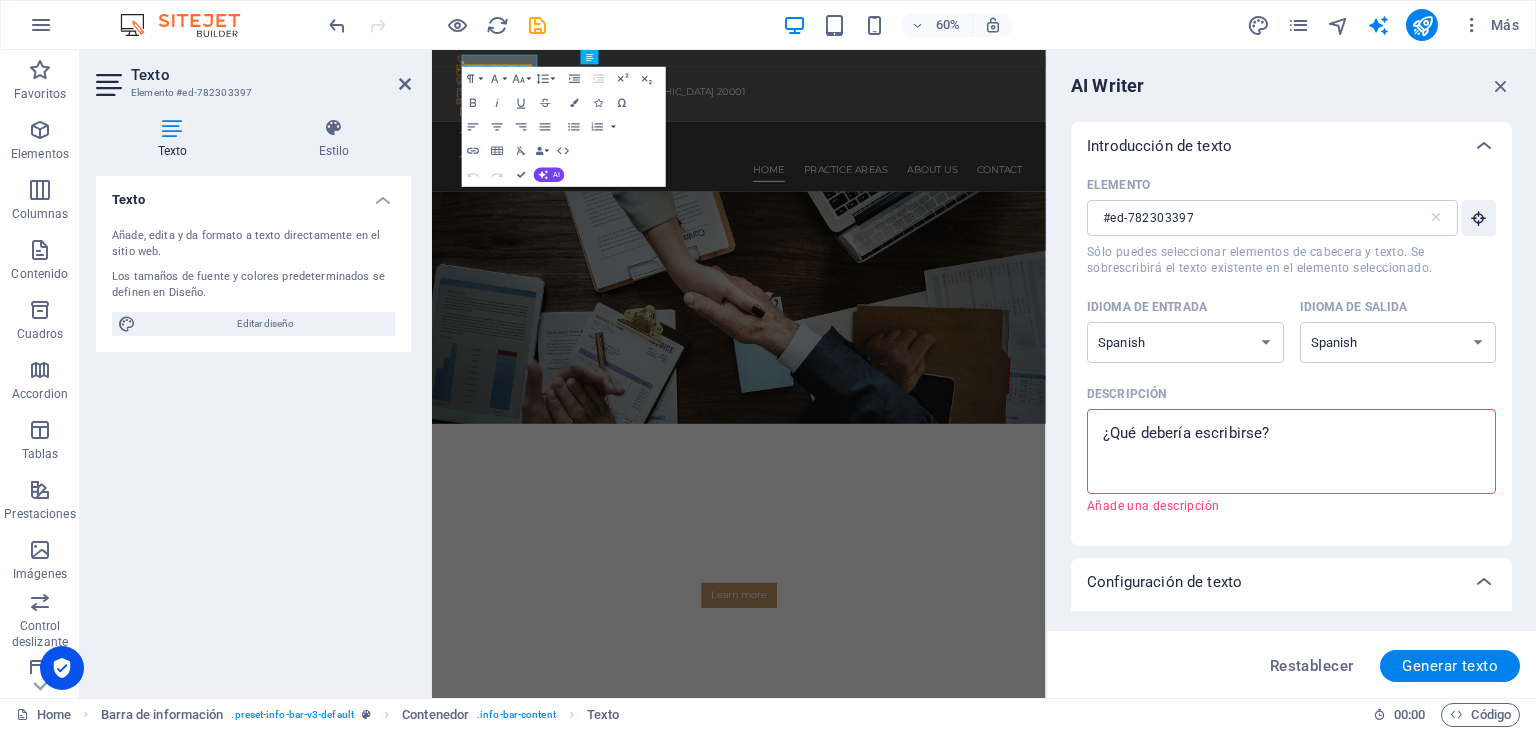 click on "Descripción x ​ Añade una descripción" at bounding box center [1291, 451] 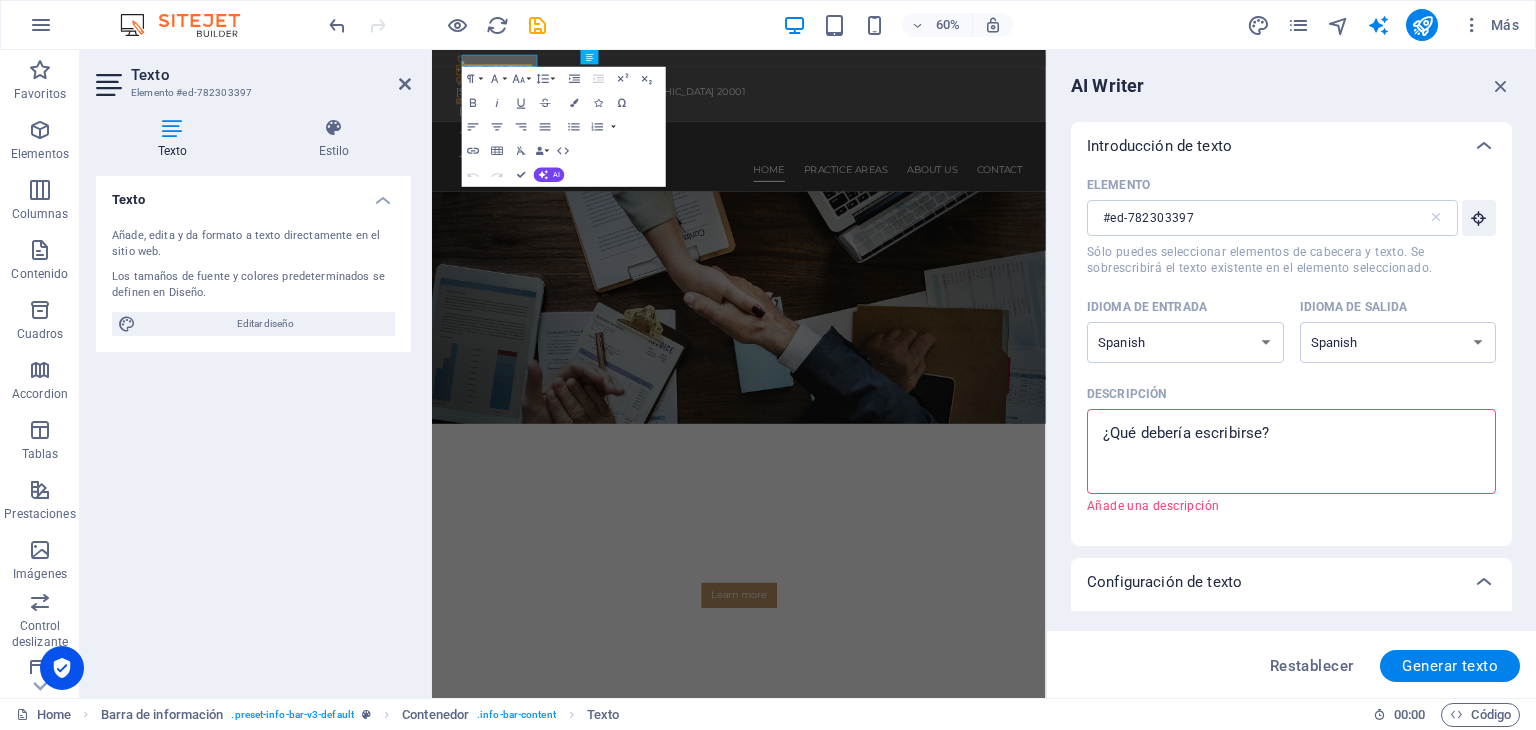 type on "+" 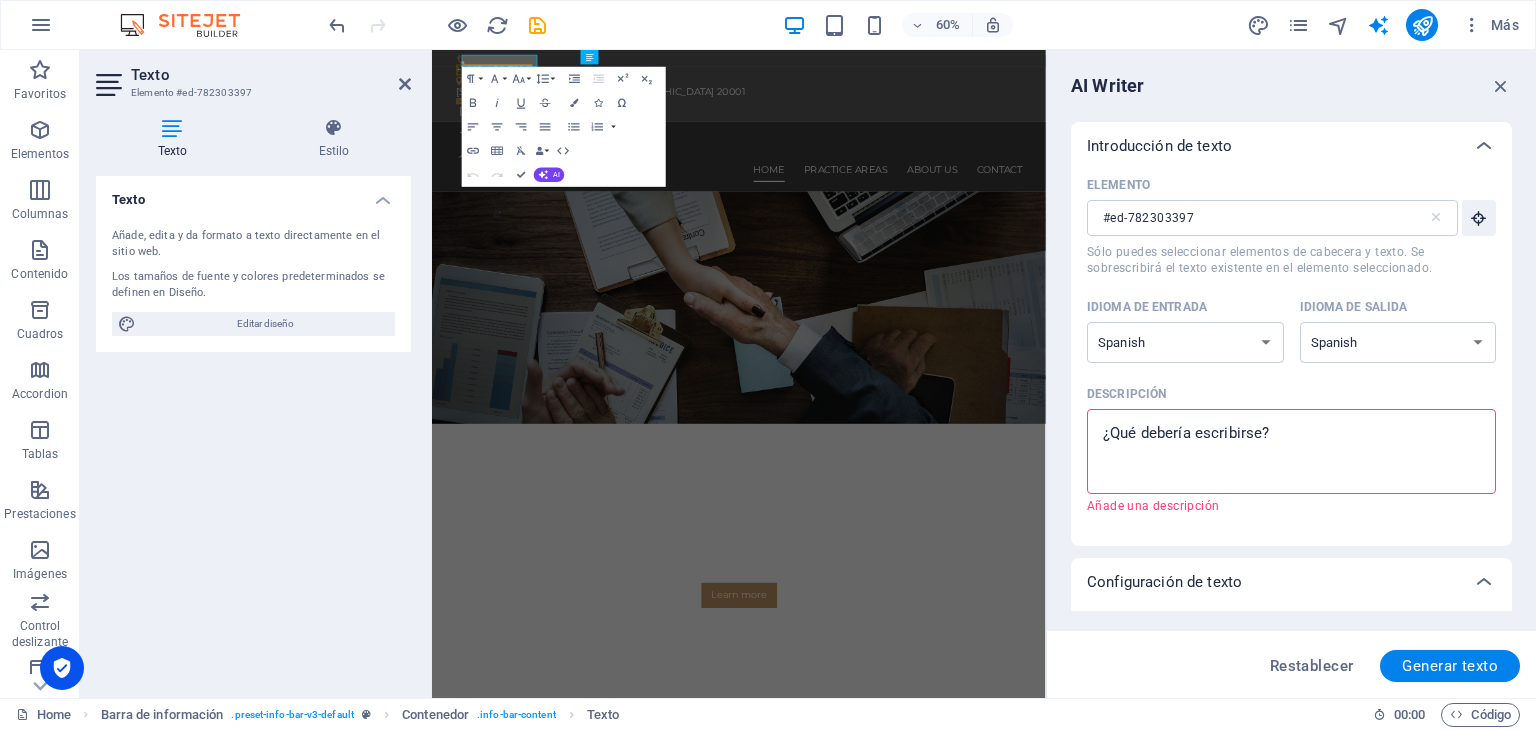 type on "x" 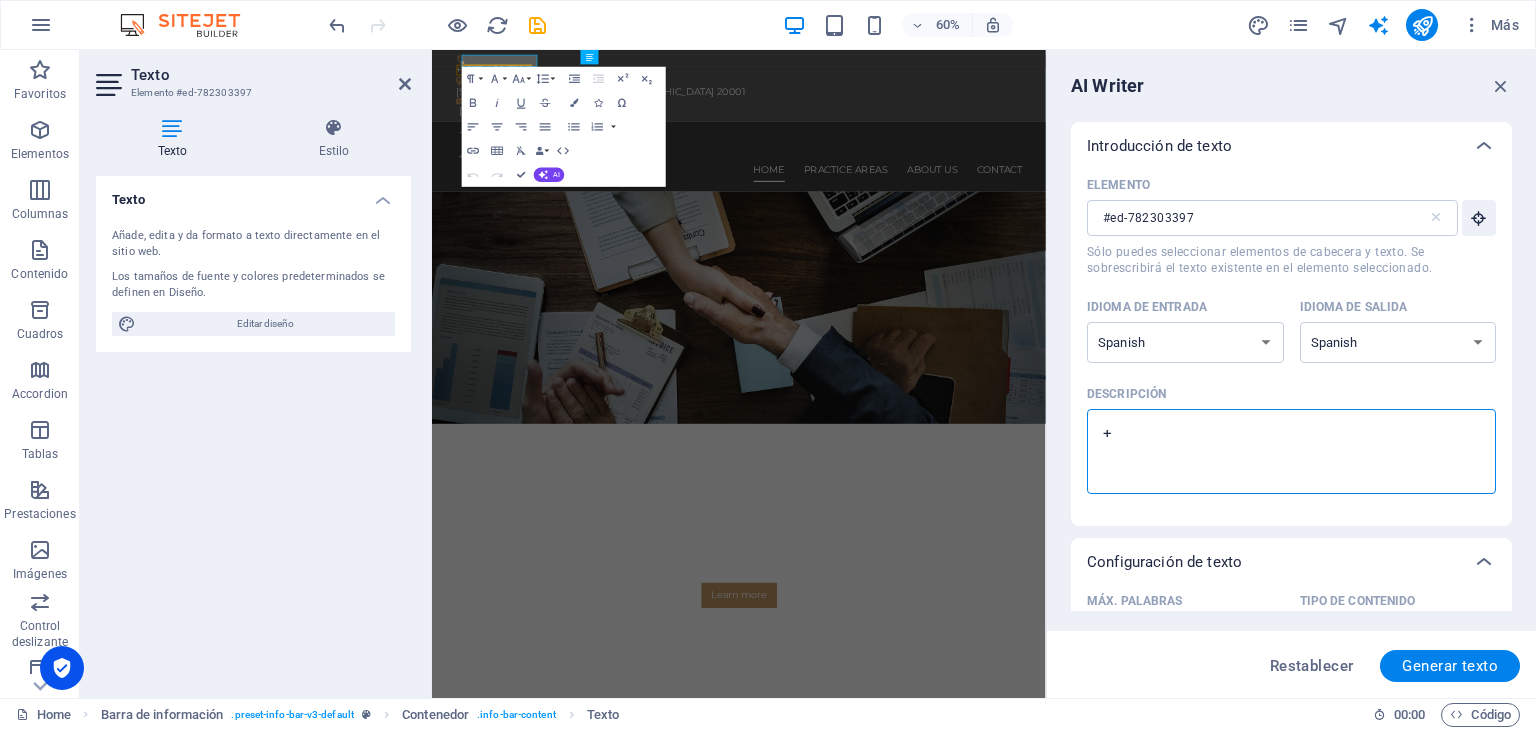 type on "+5" 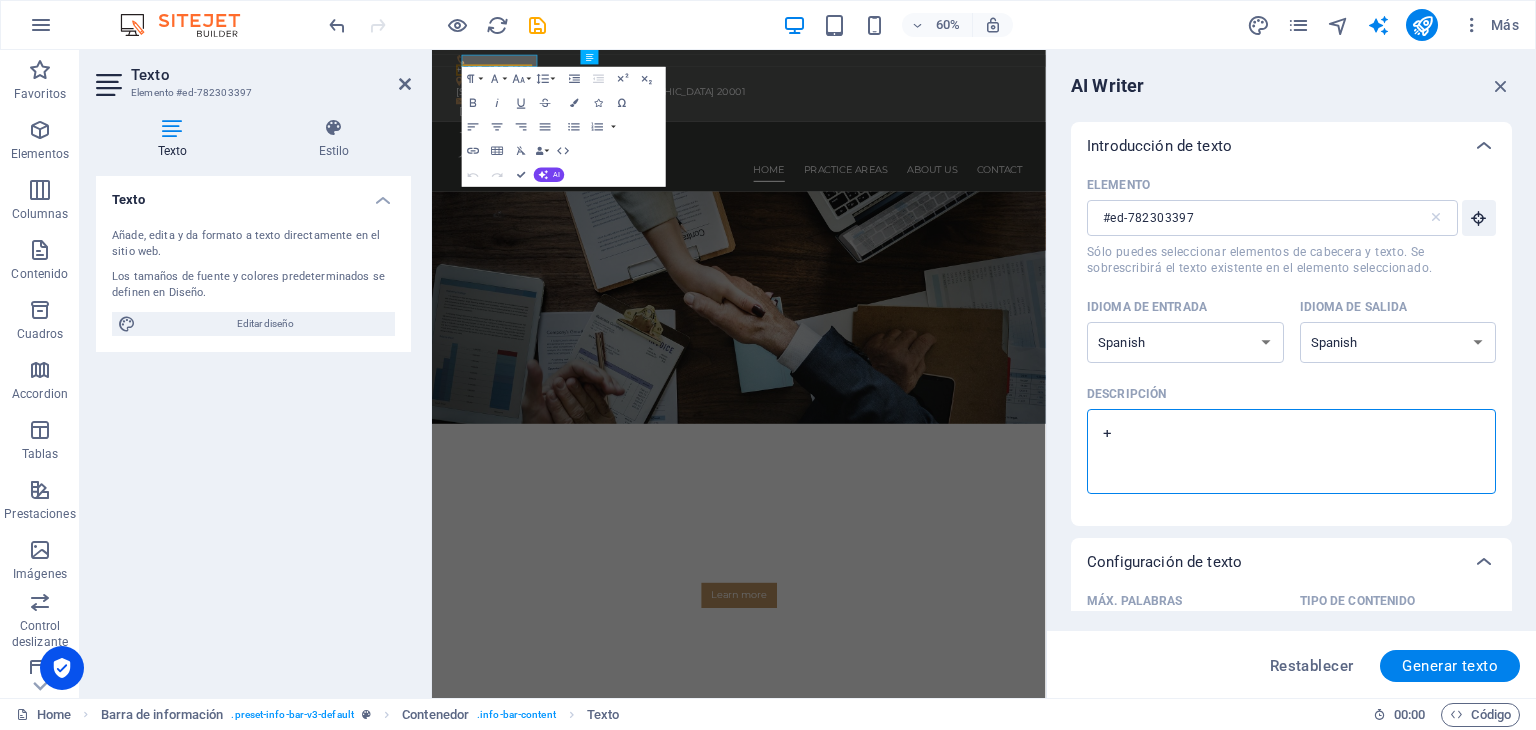 type on "x" 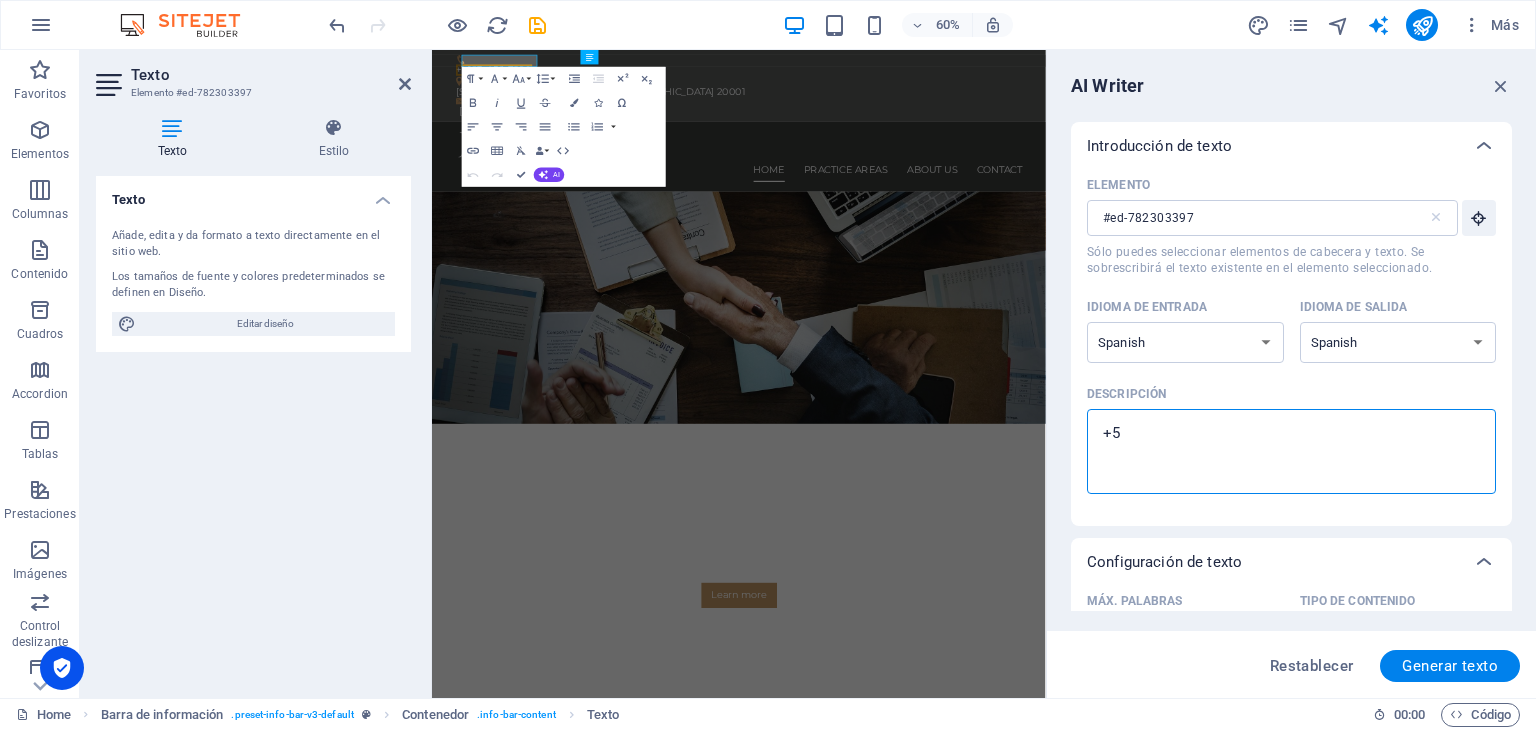 type on "+56" 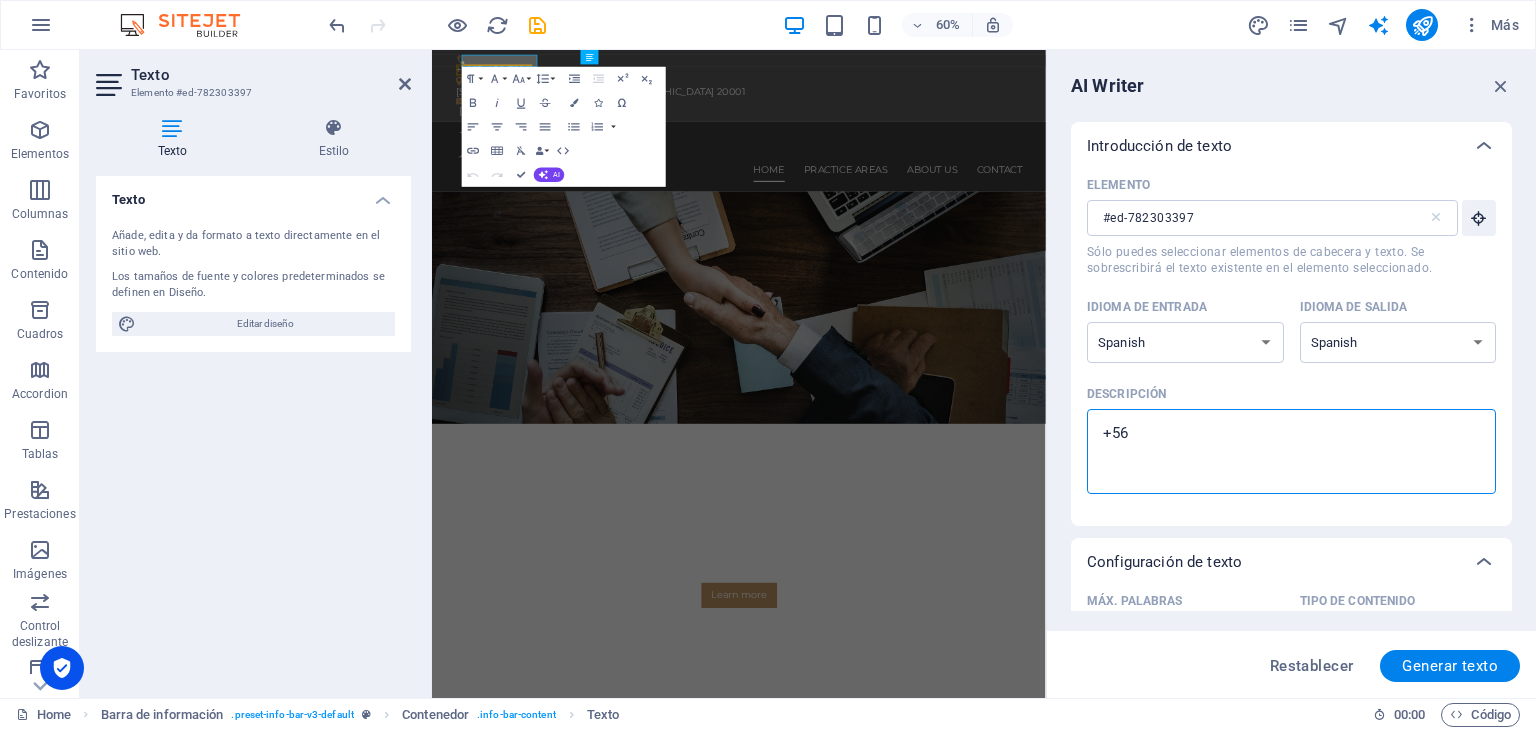 type on "+569" 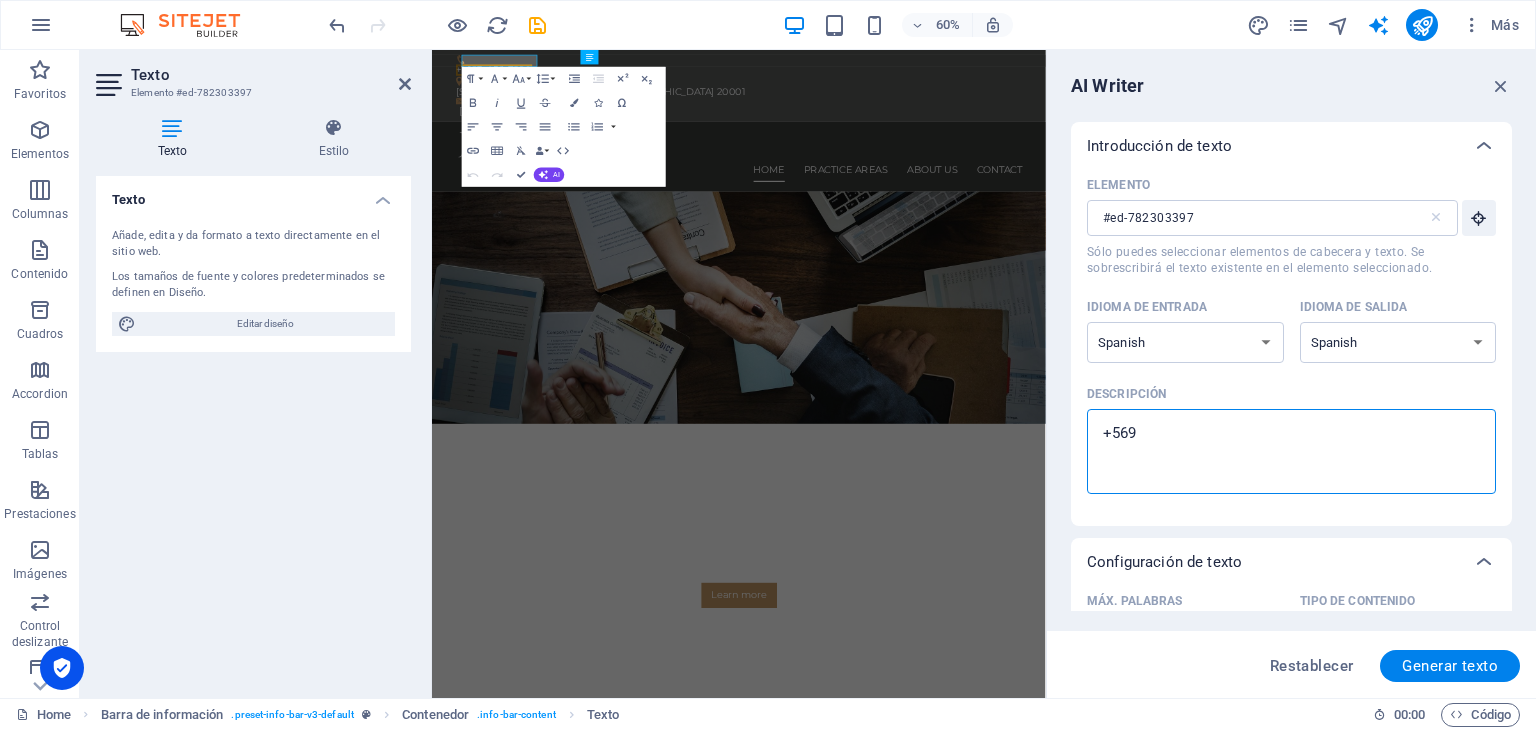 type on "+5693" 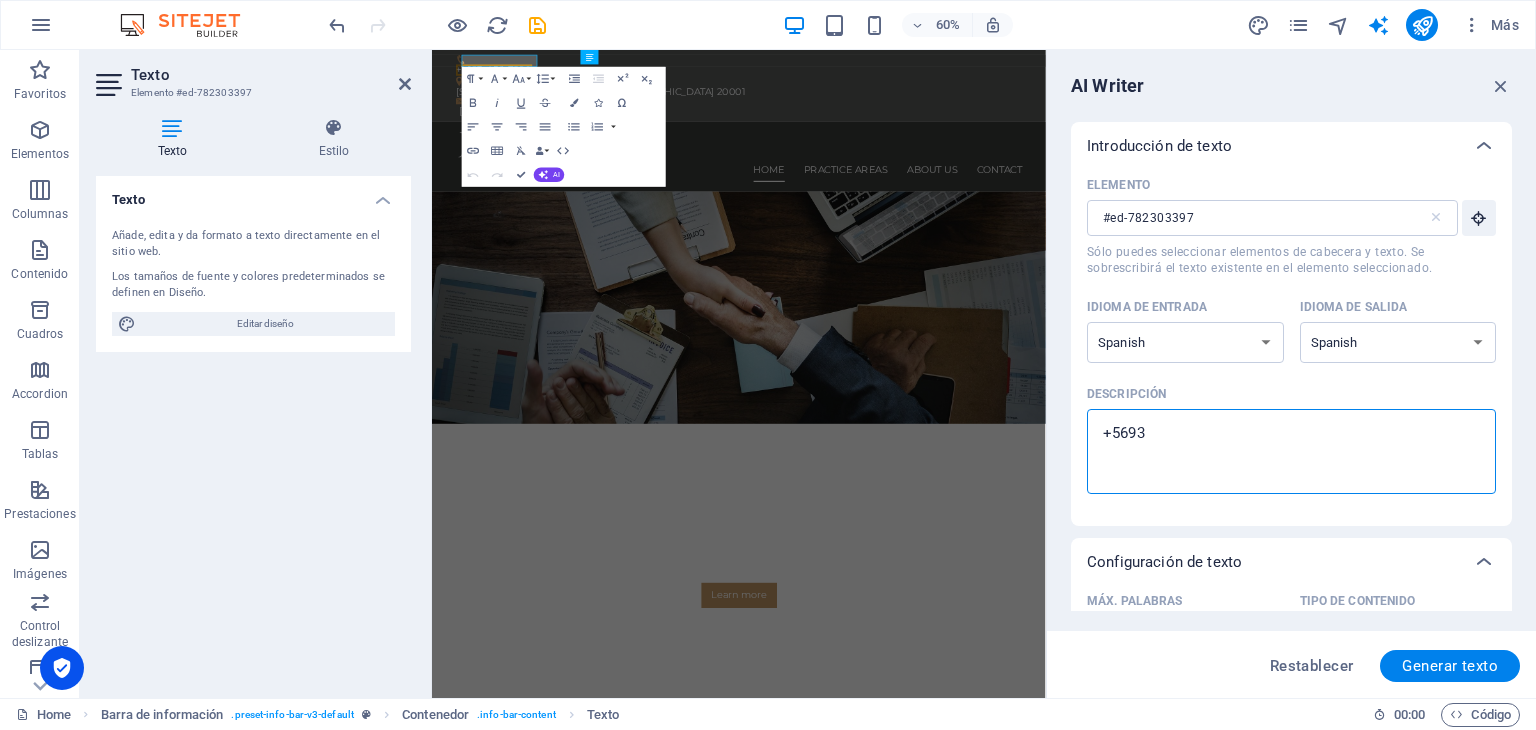 type on "+56932" 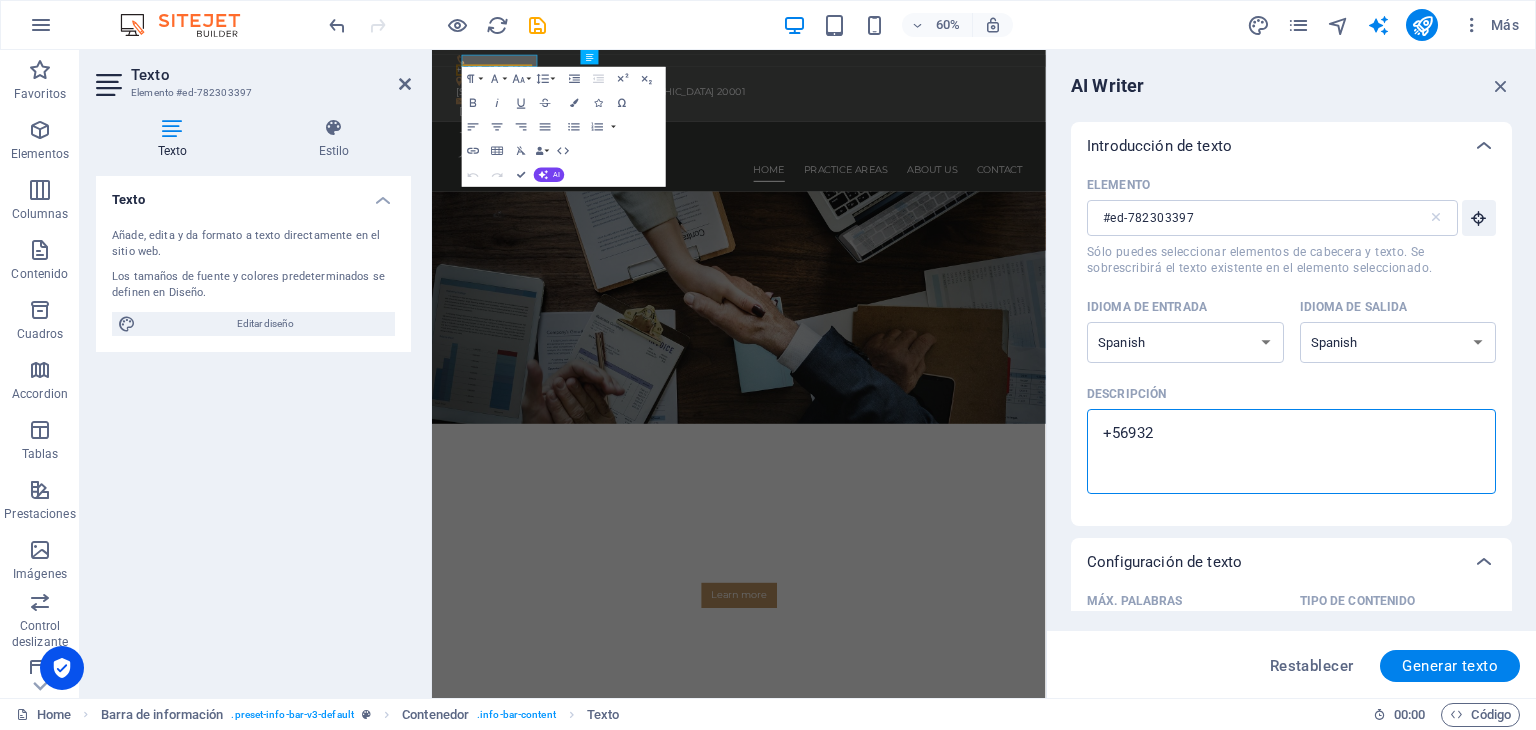 type on "x" 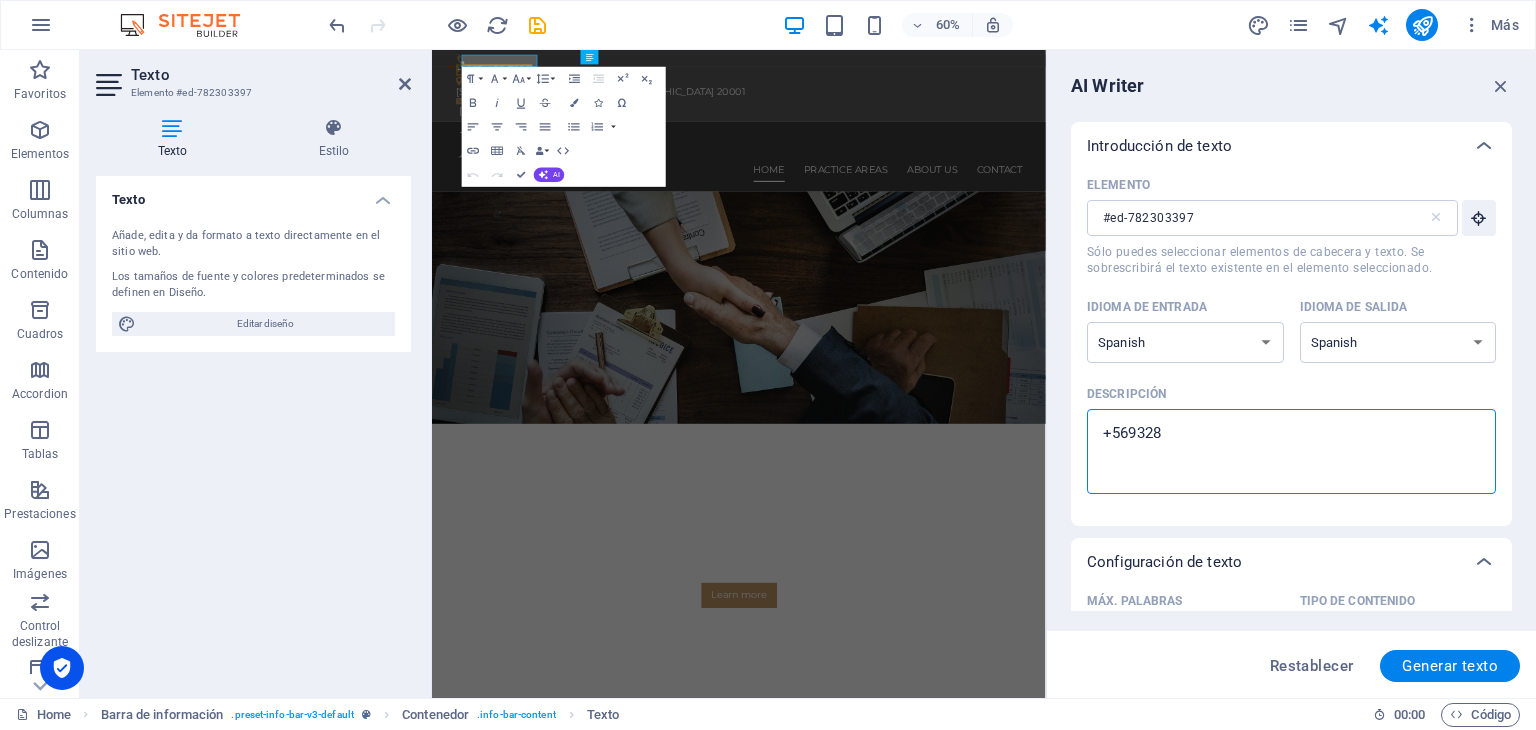 type on "+5693284" 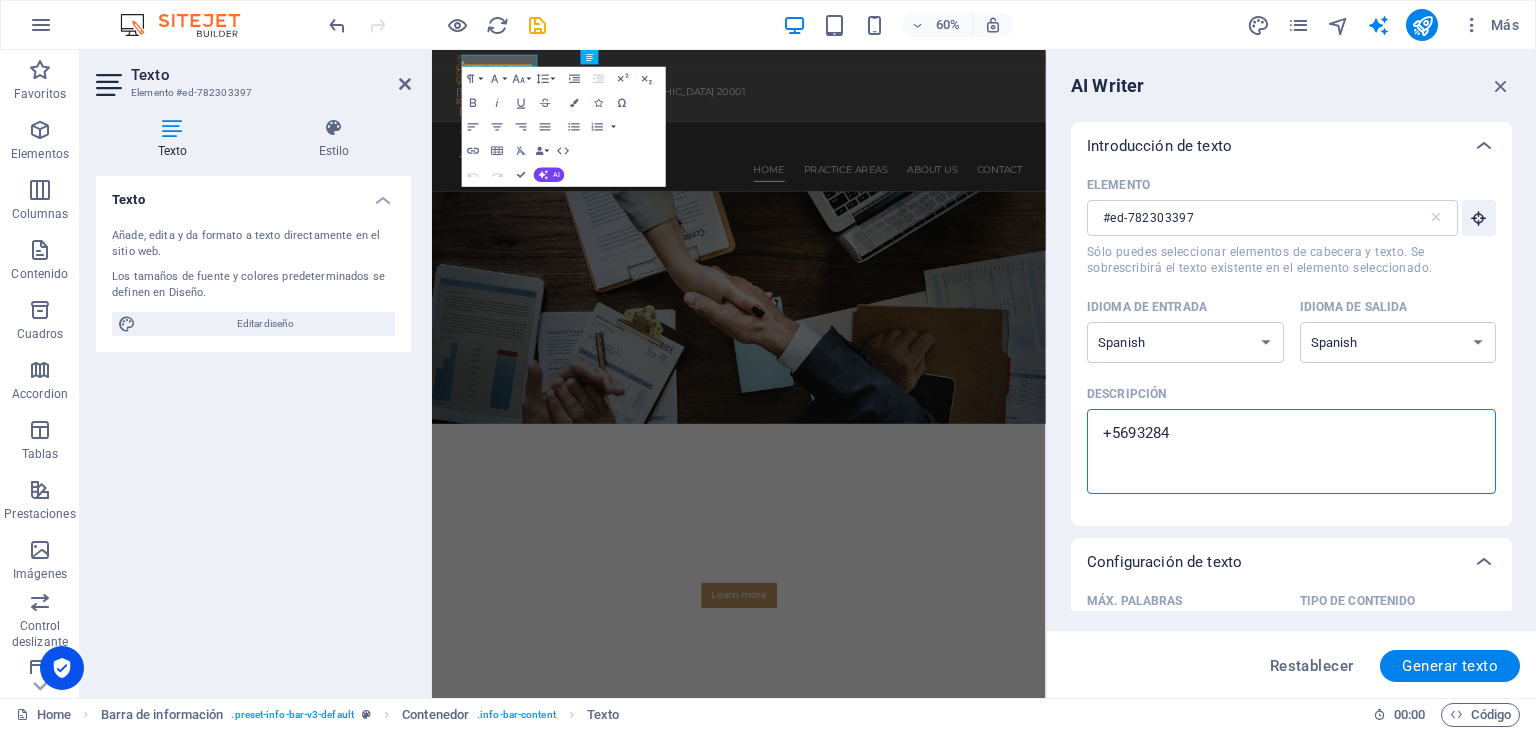 type on "+56932845" 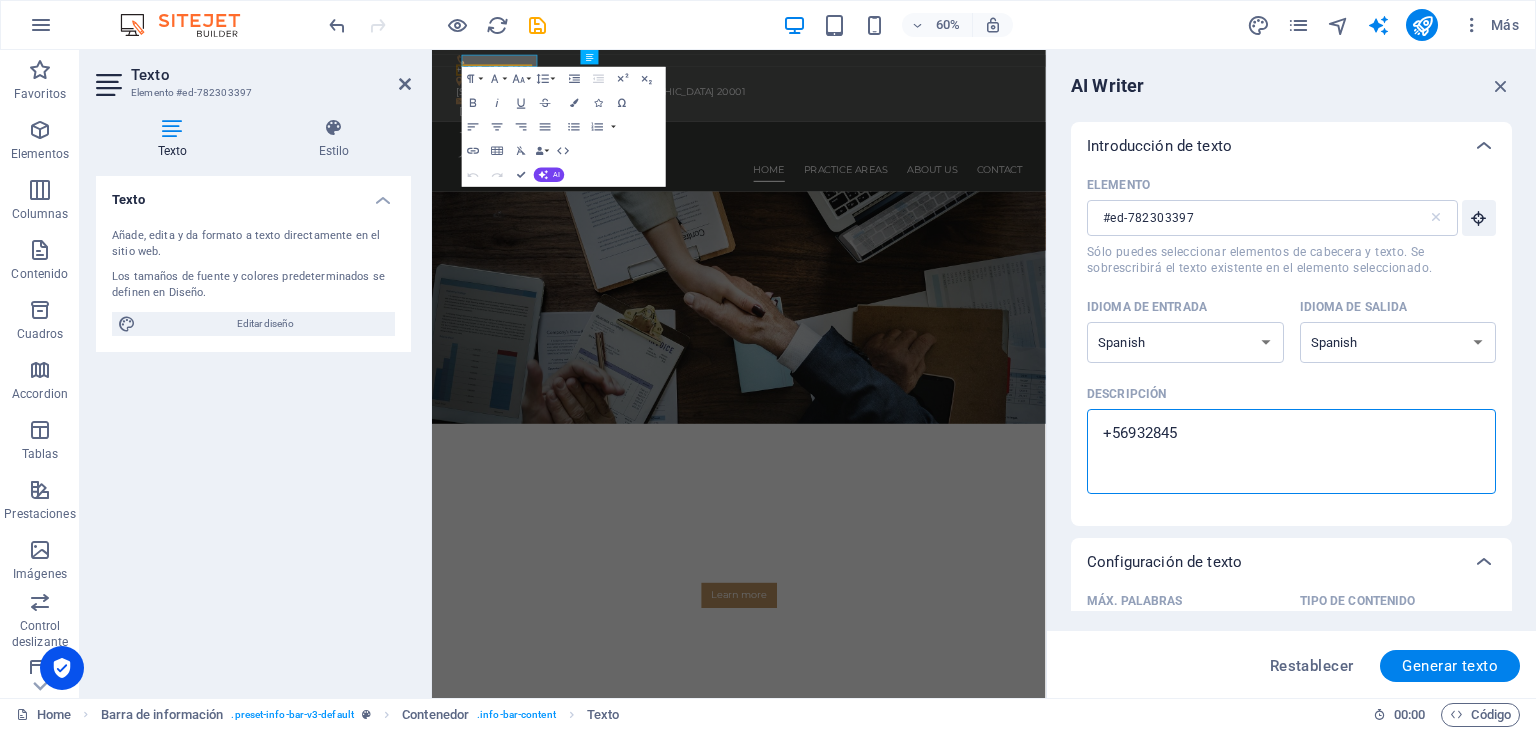 type on "+569328456" 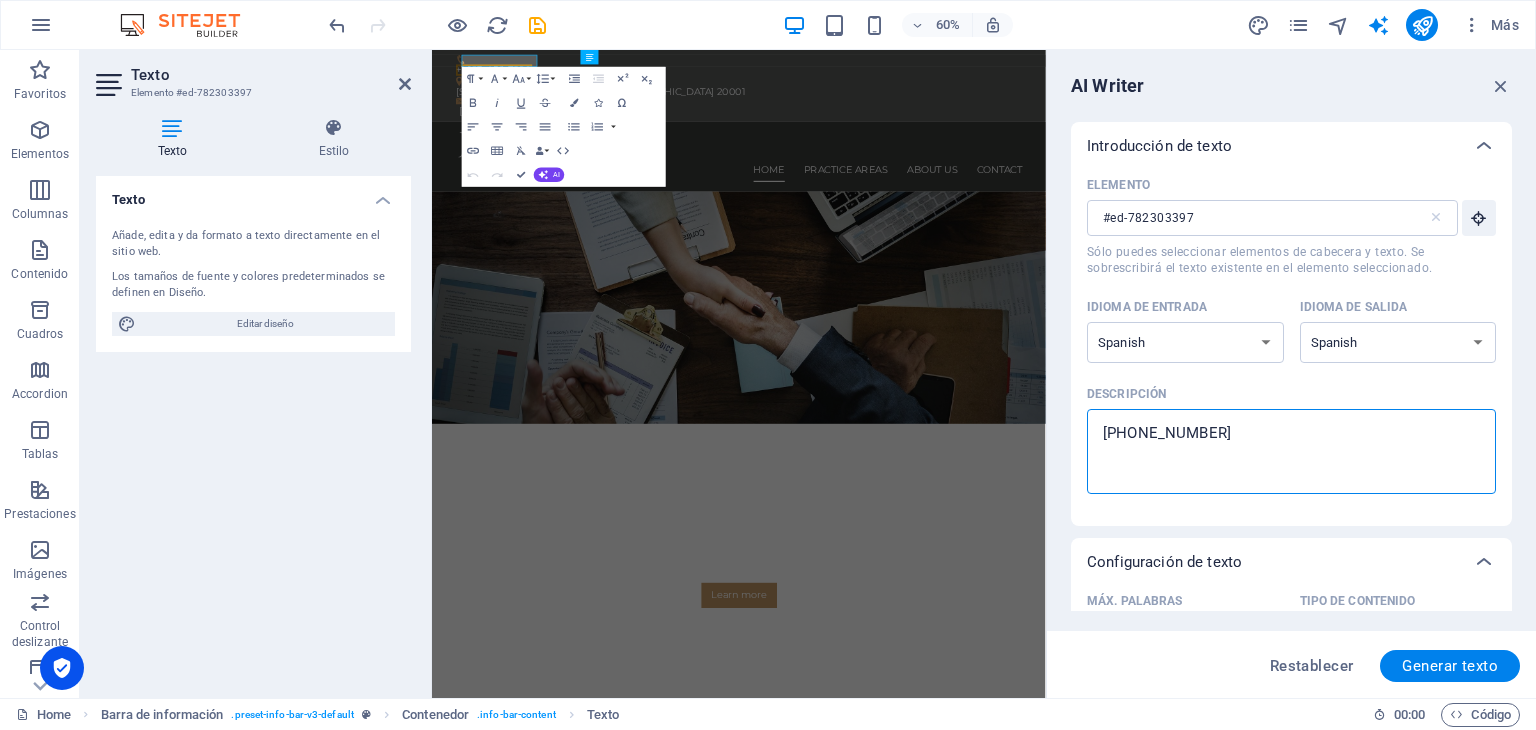 type on "x" 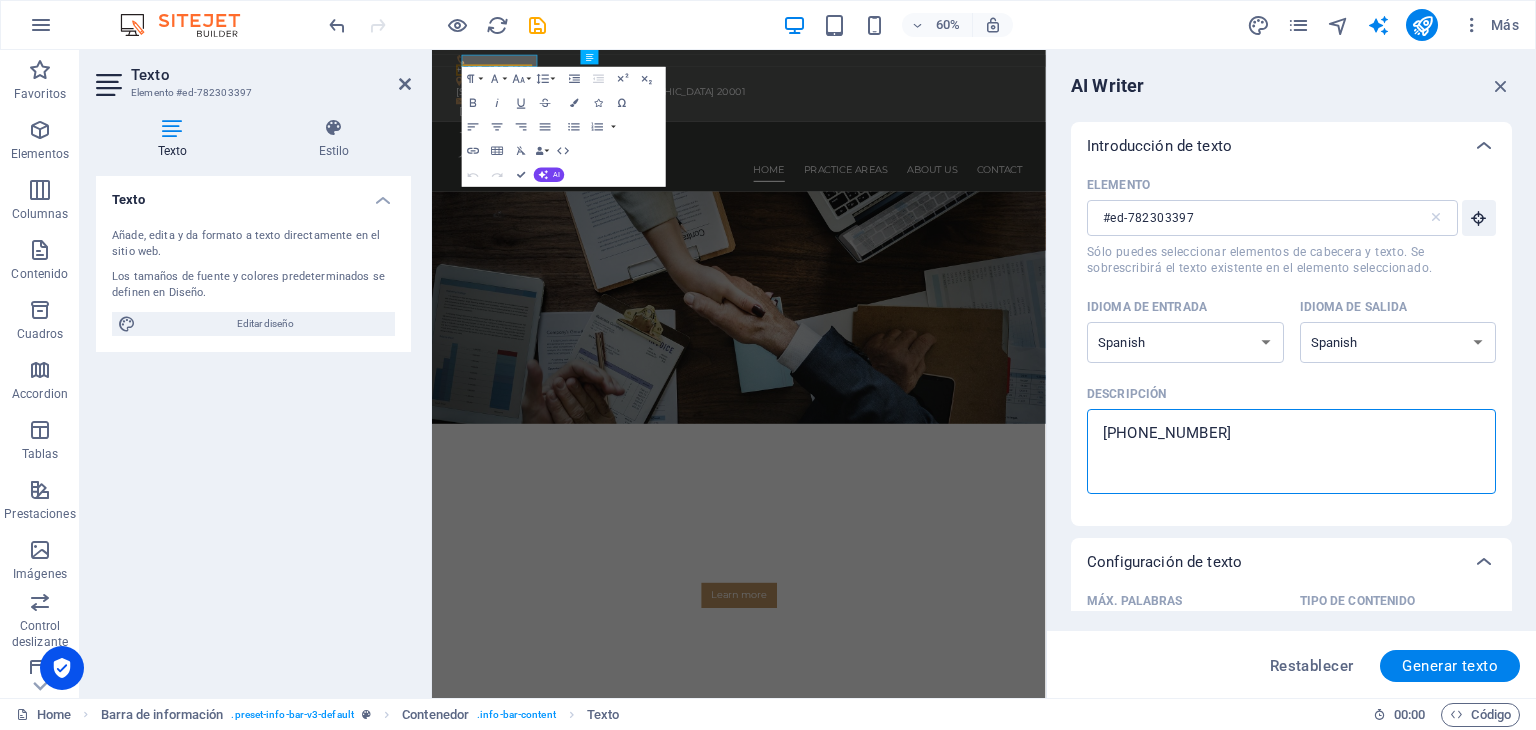 type on "+56932845613" 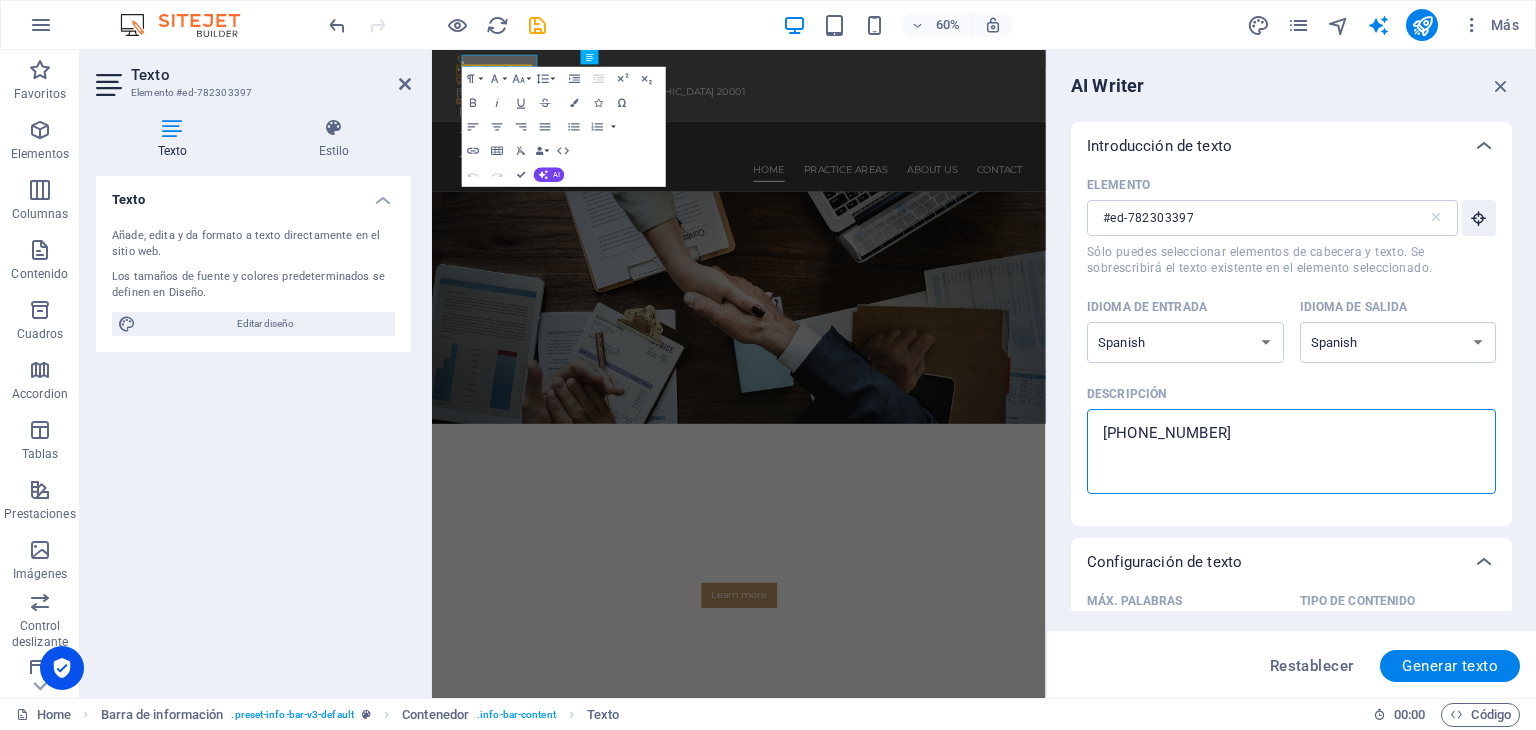 type on "x" 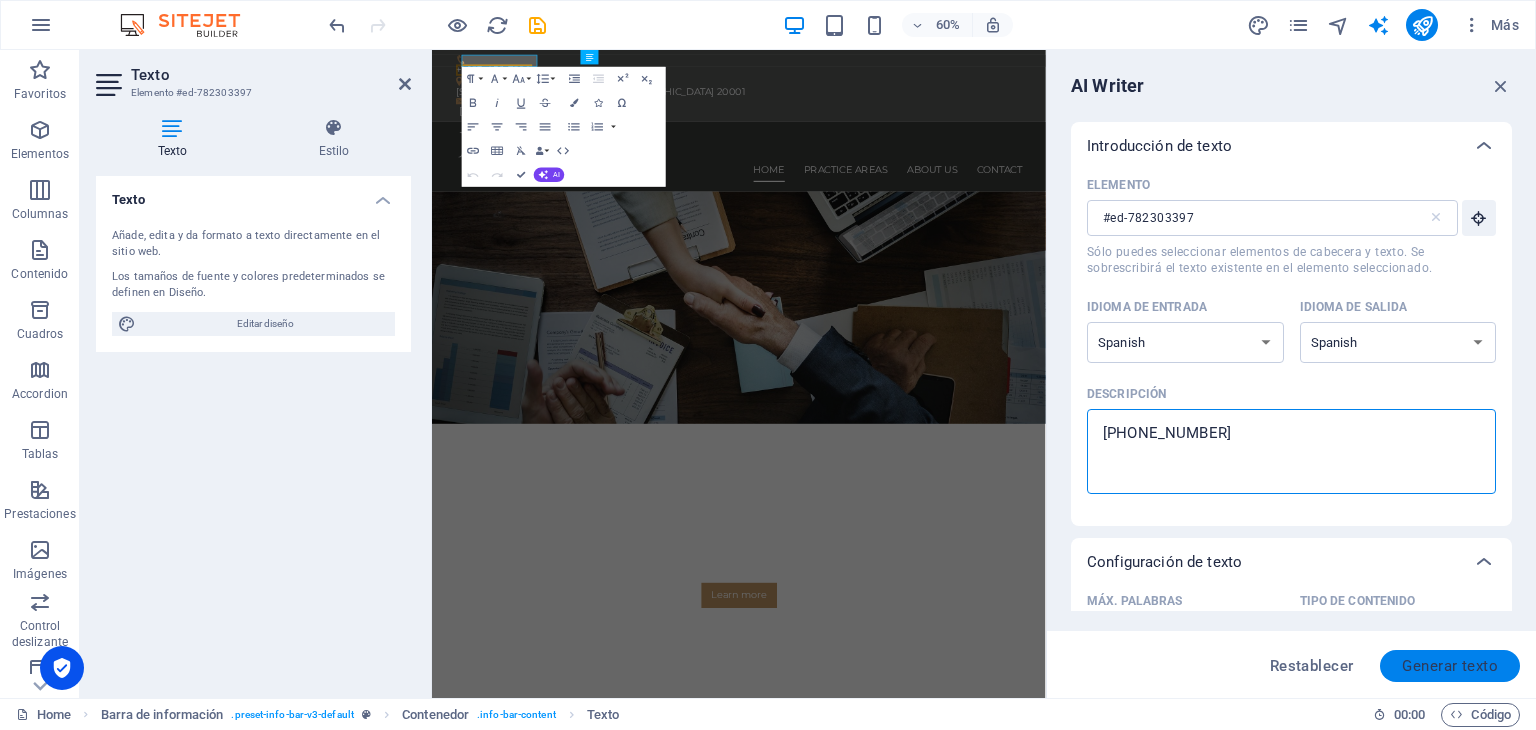type on "+56932845613" 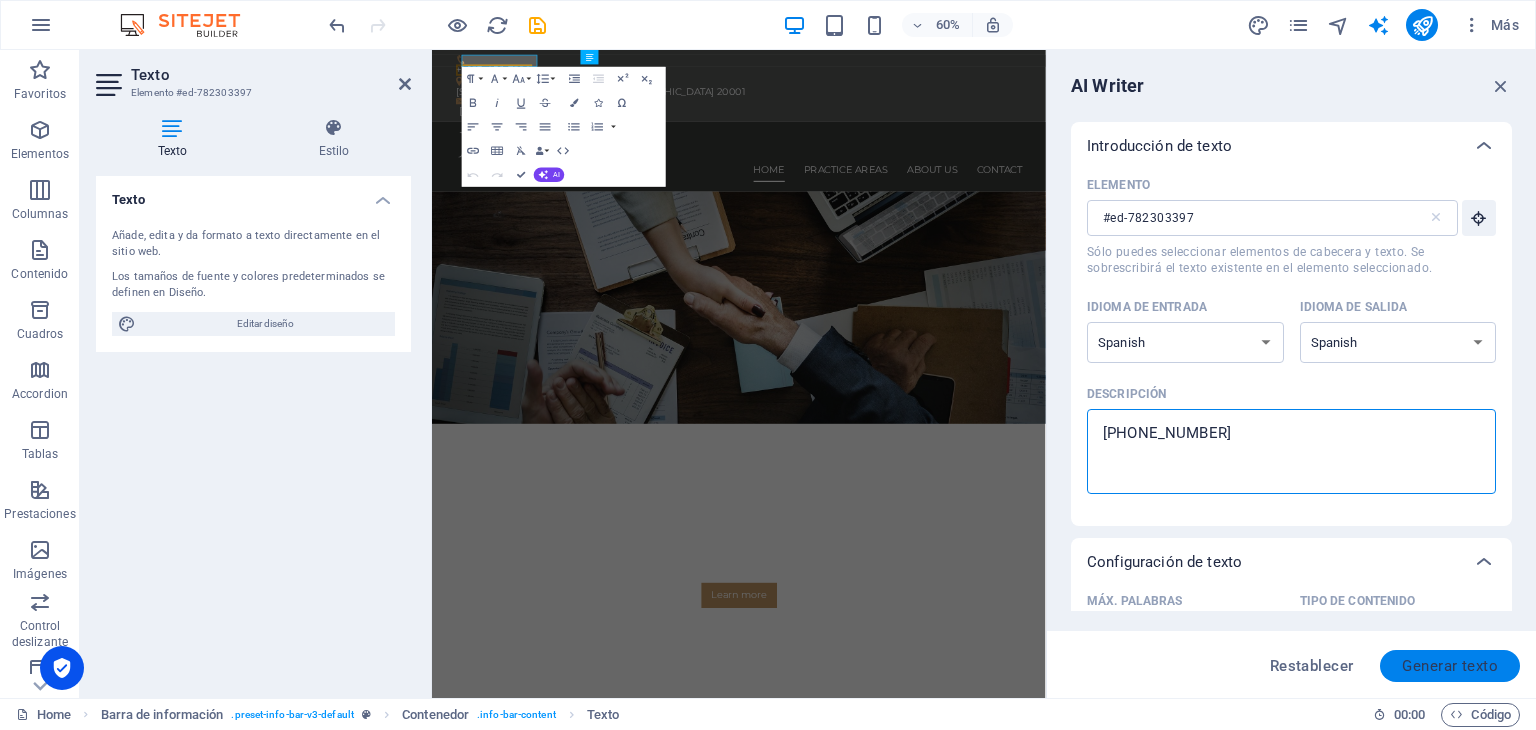 click on "Generar texto" at bounding box center (1450, 666) 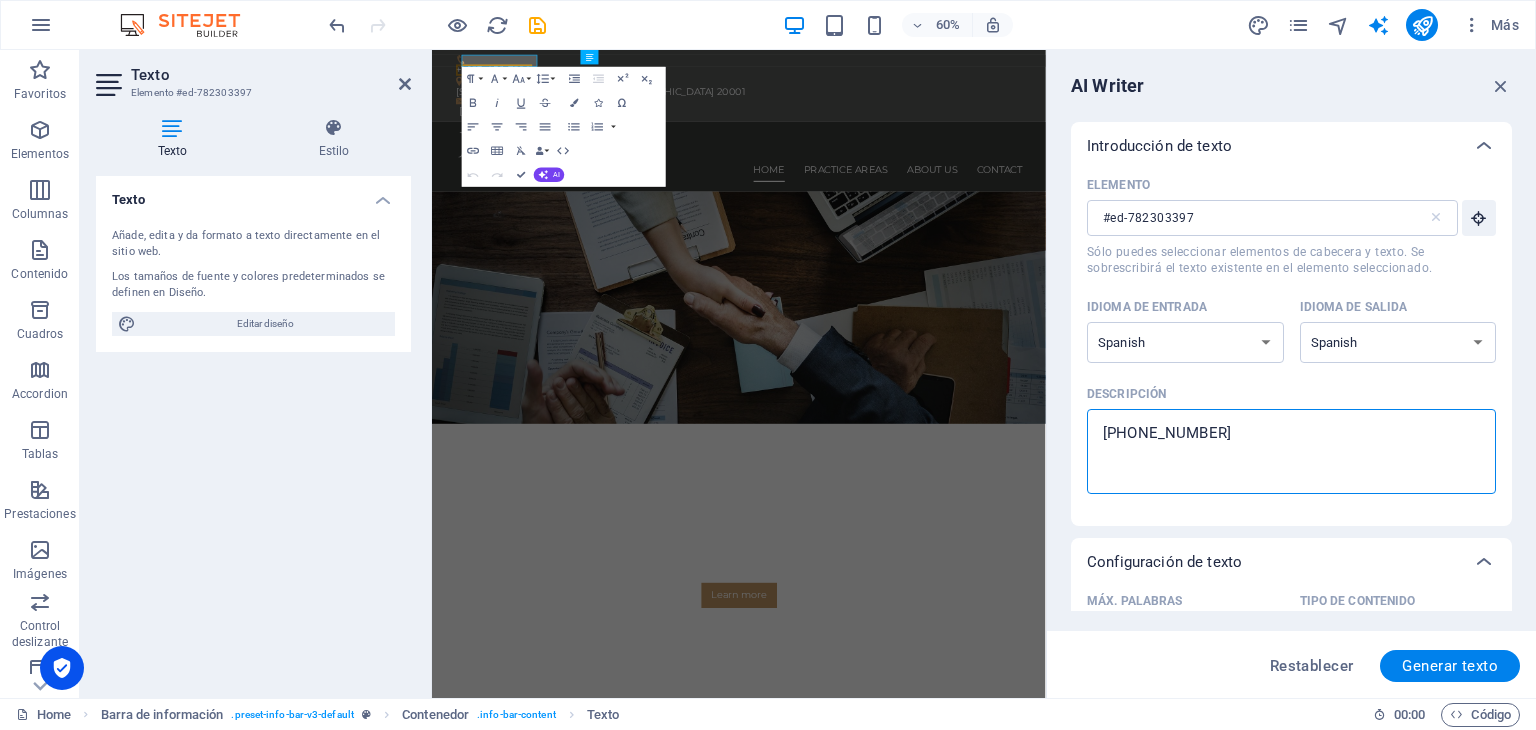 type on "x" 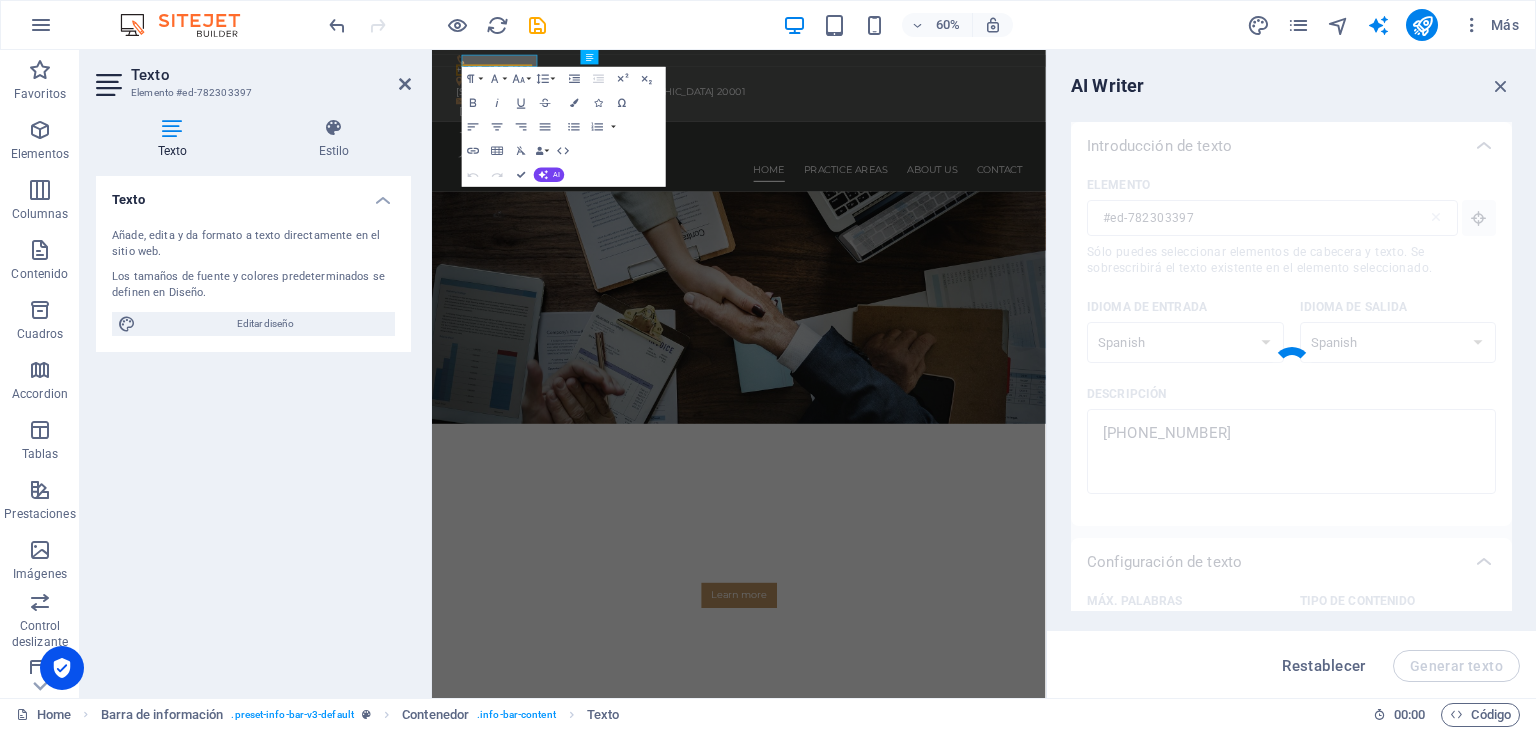type 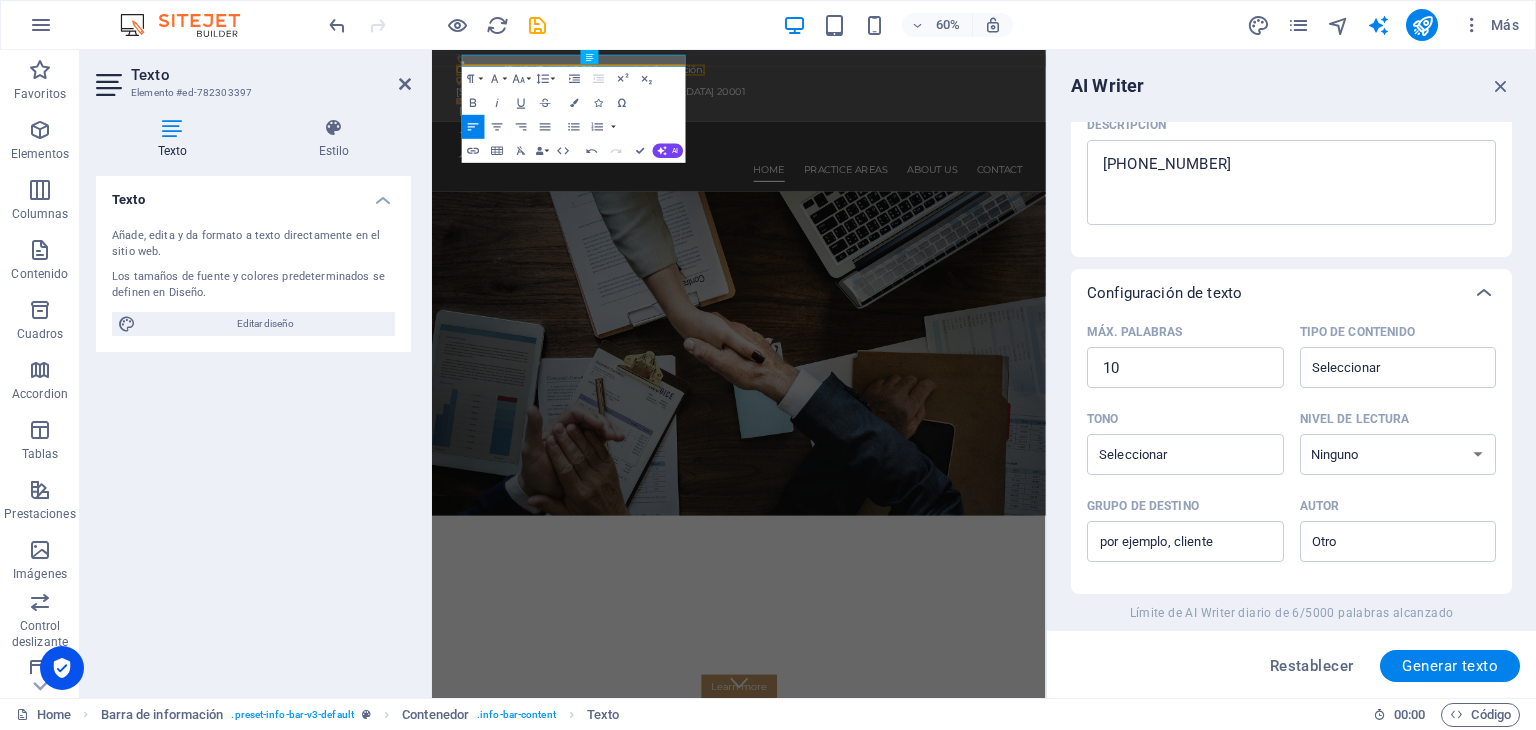 scroll, scrollTop: 529, scrollLeft: 0, axis: vertical 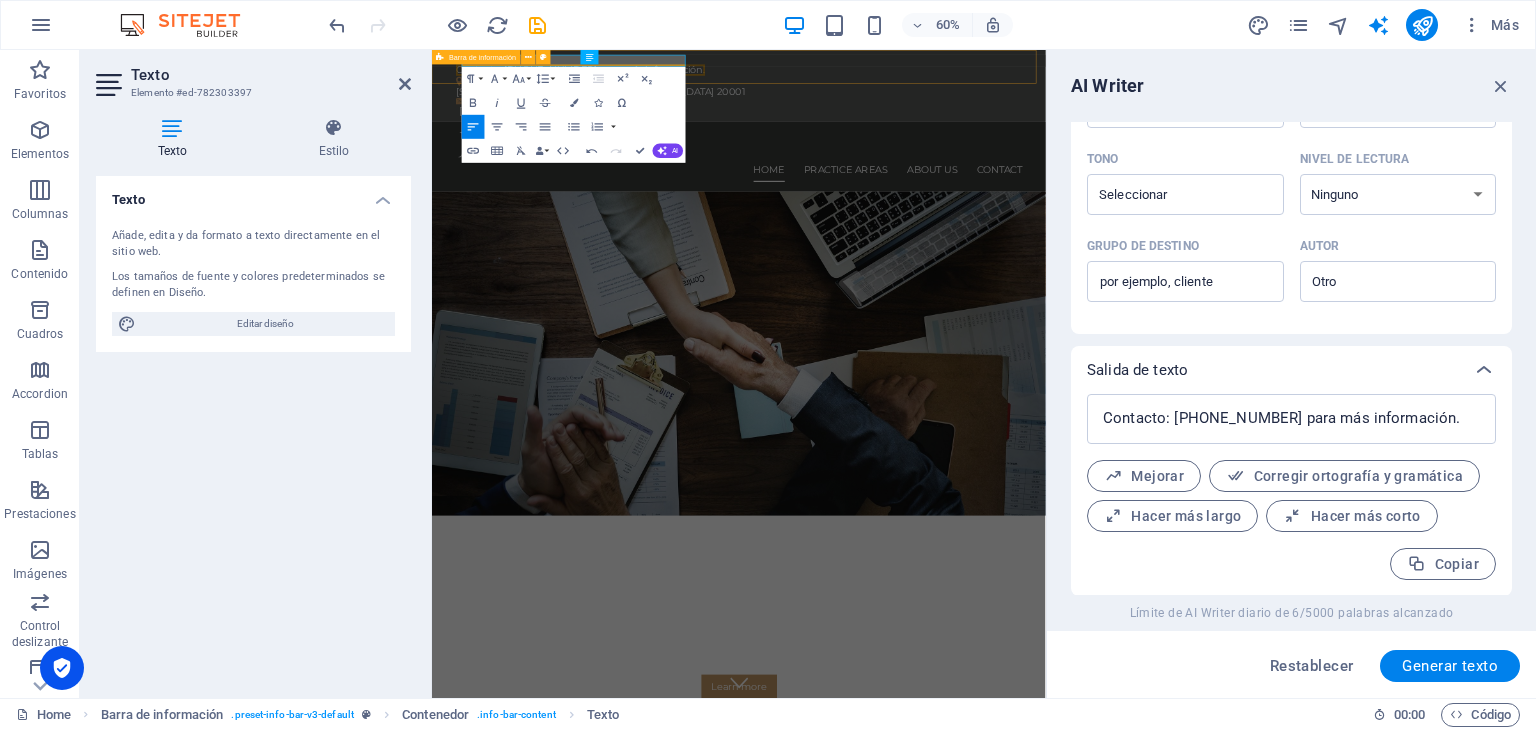 click on "Contacto: +56932845613 para más información. 401 F St NW ,  Washington, DC   20001 77c74f4827669cfe6fb0b757bd1396@cpanel.local" at bounding box center (943, 109) 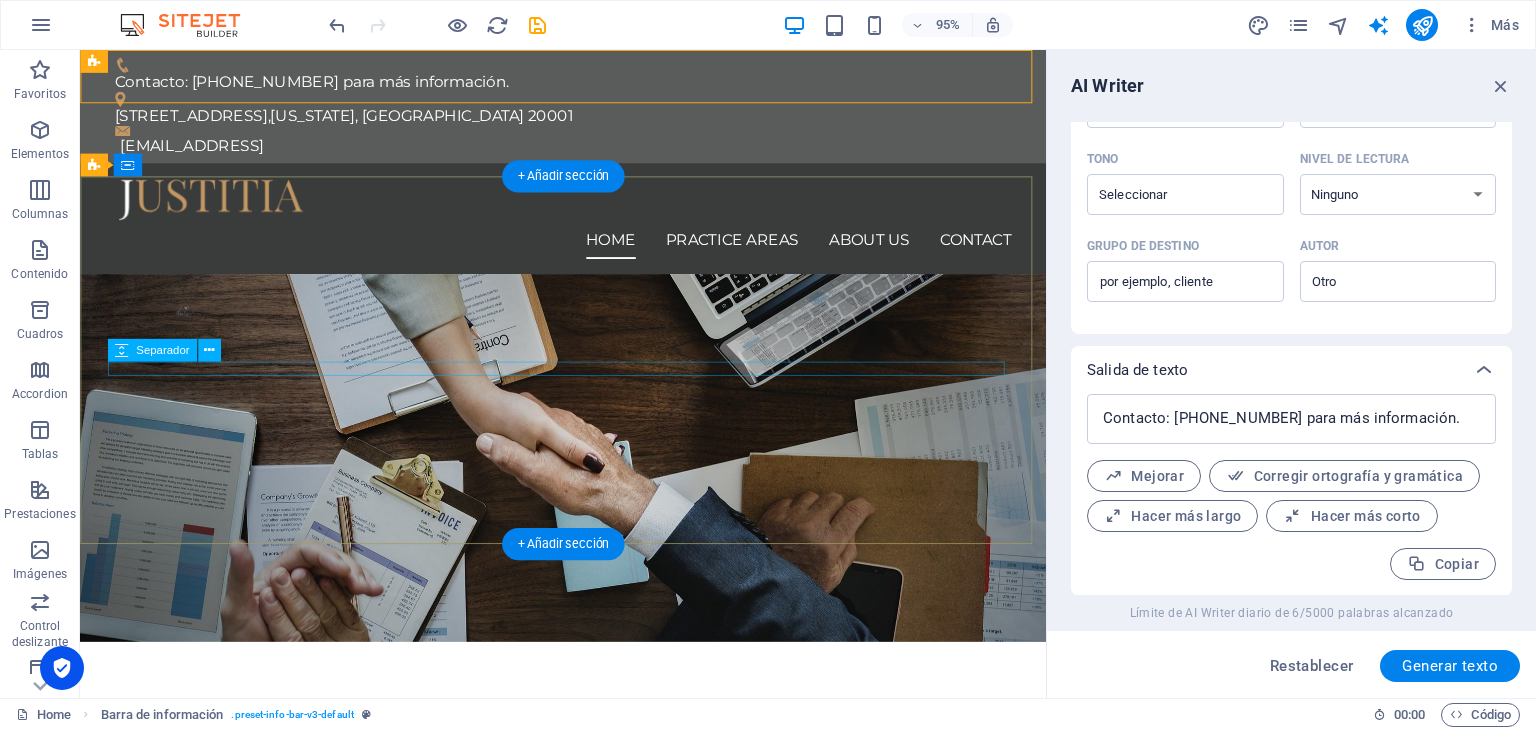 drag, startPoint x: 1130, startPoint y: 98, endPoint x: 934, endPoint y: 360, distance: 327.20026 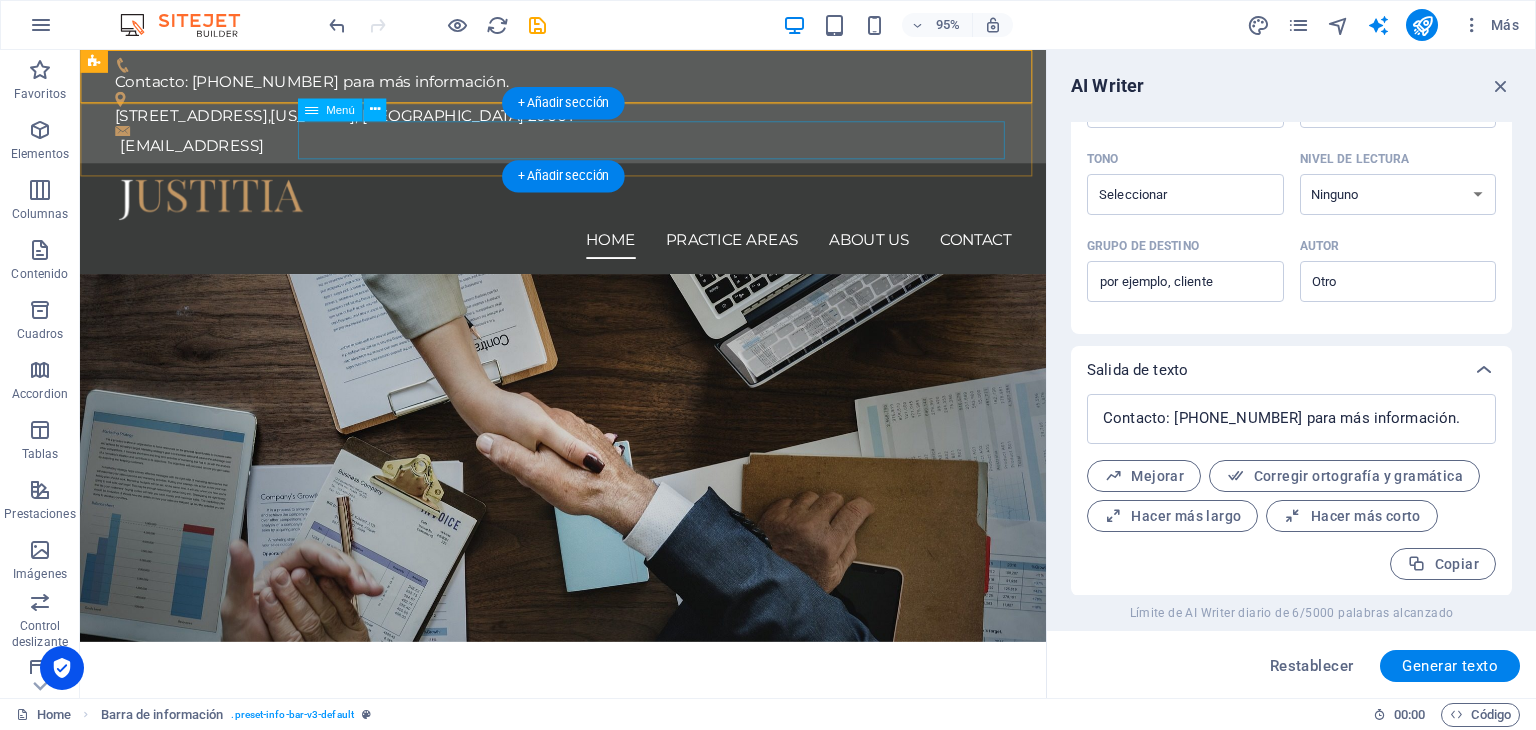 click on "Home Practice Areas About us Contact" at bounding box center (589, 250) 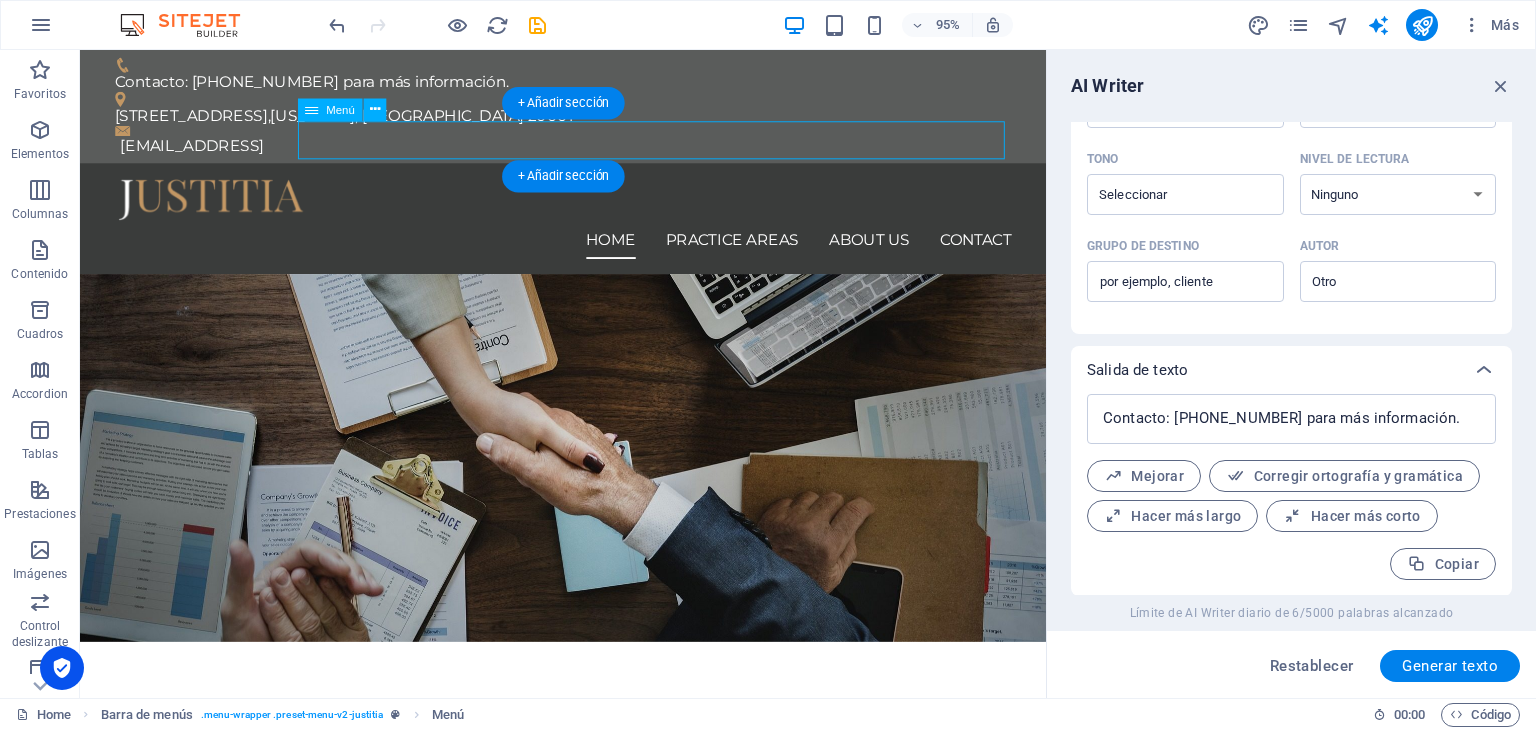 click on "Home Practice Areas About us Contact" at bounding box center (589, 250) 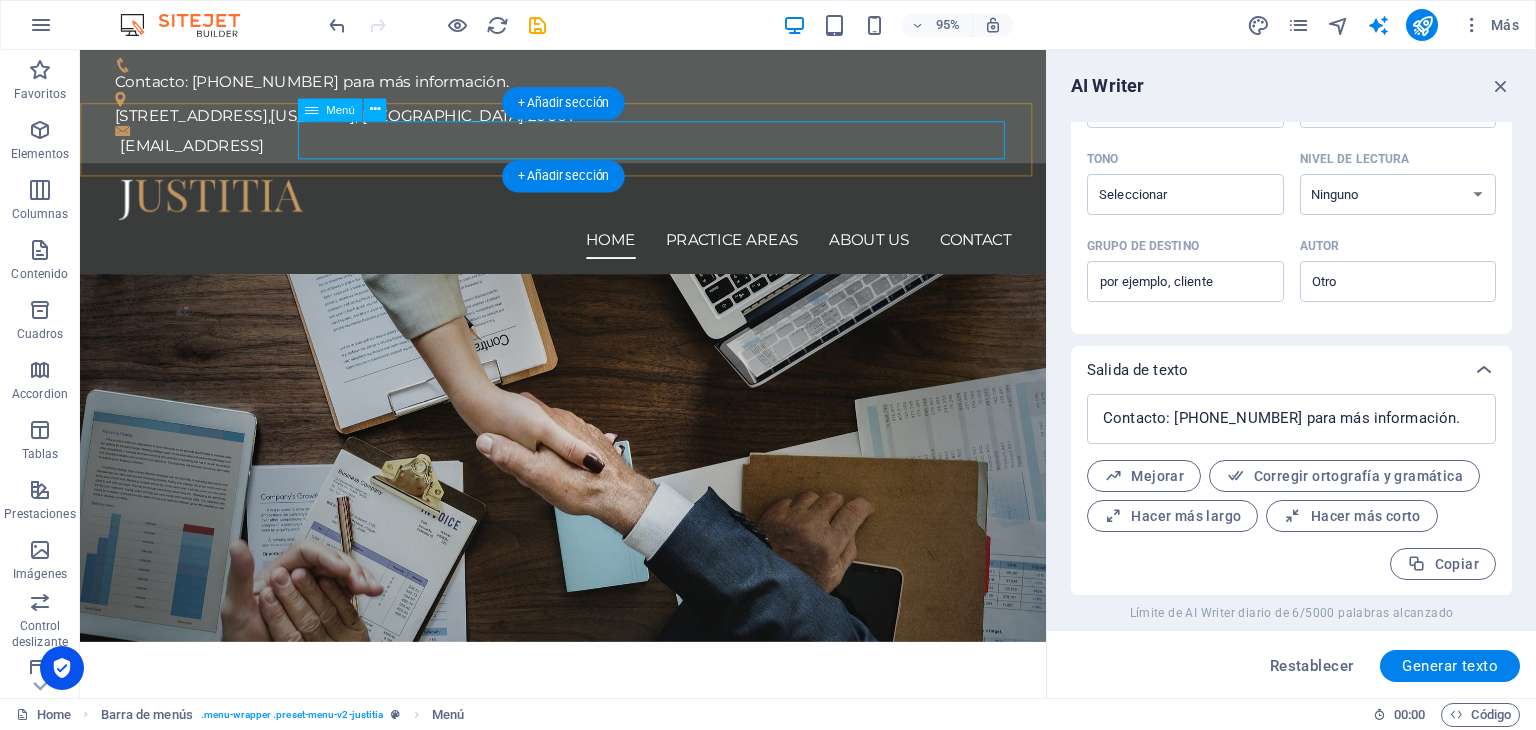 click on "Home Practice Areas About us Contact" at bounding box center (589, 250) 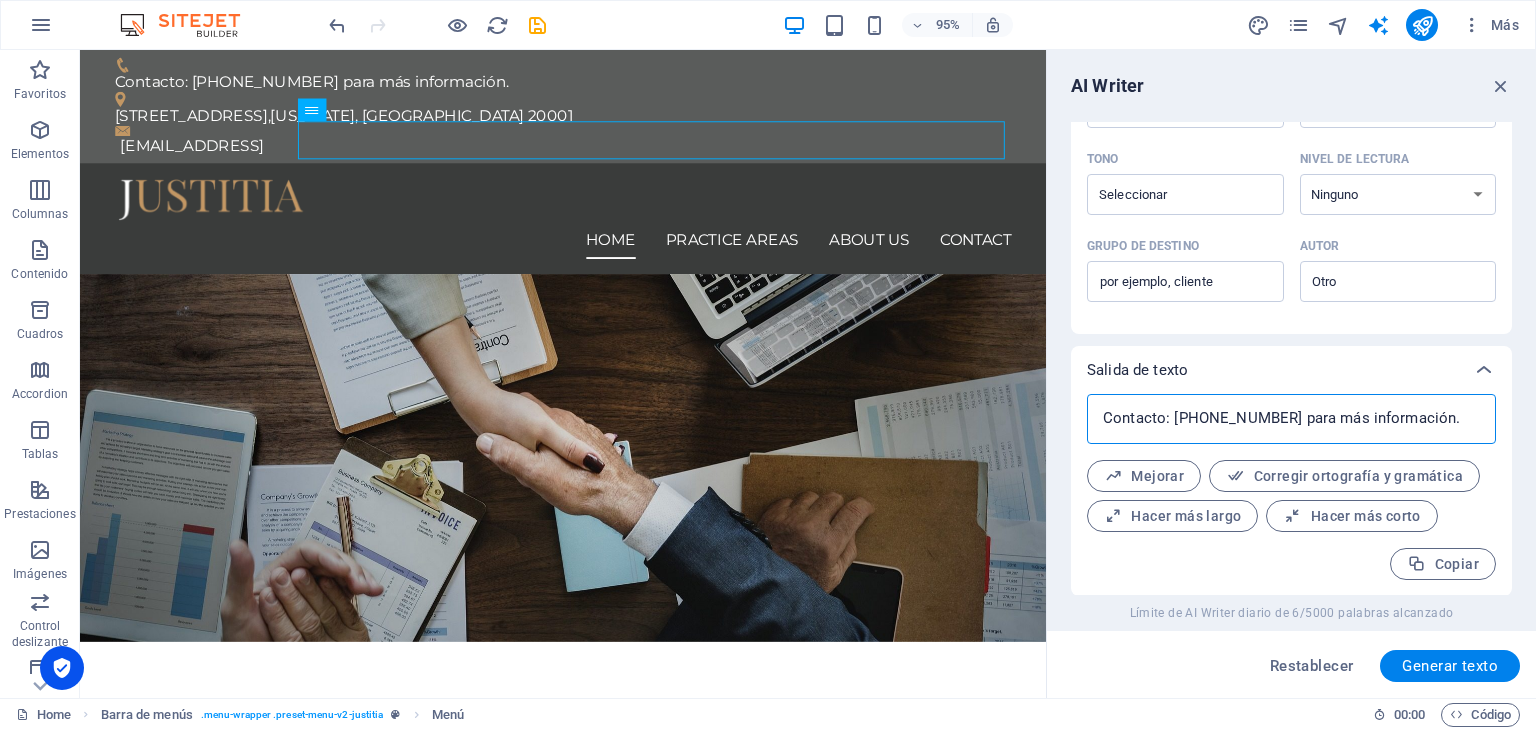 drag, startPoint x: 1426, startPoint y: 423, endPoint x: 1408, endPoint y: 425, distance: 18.110771 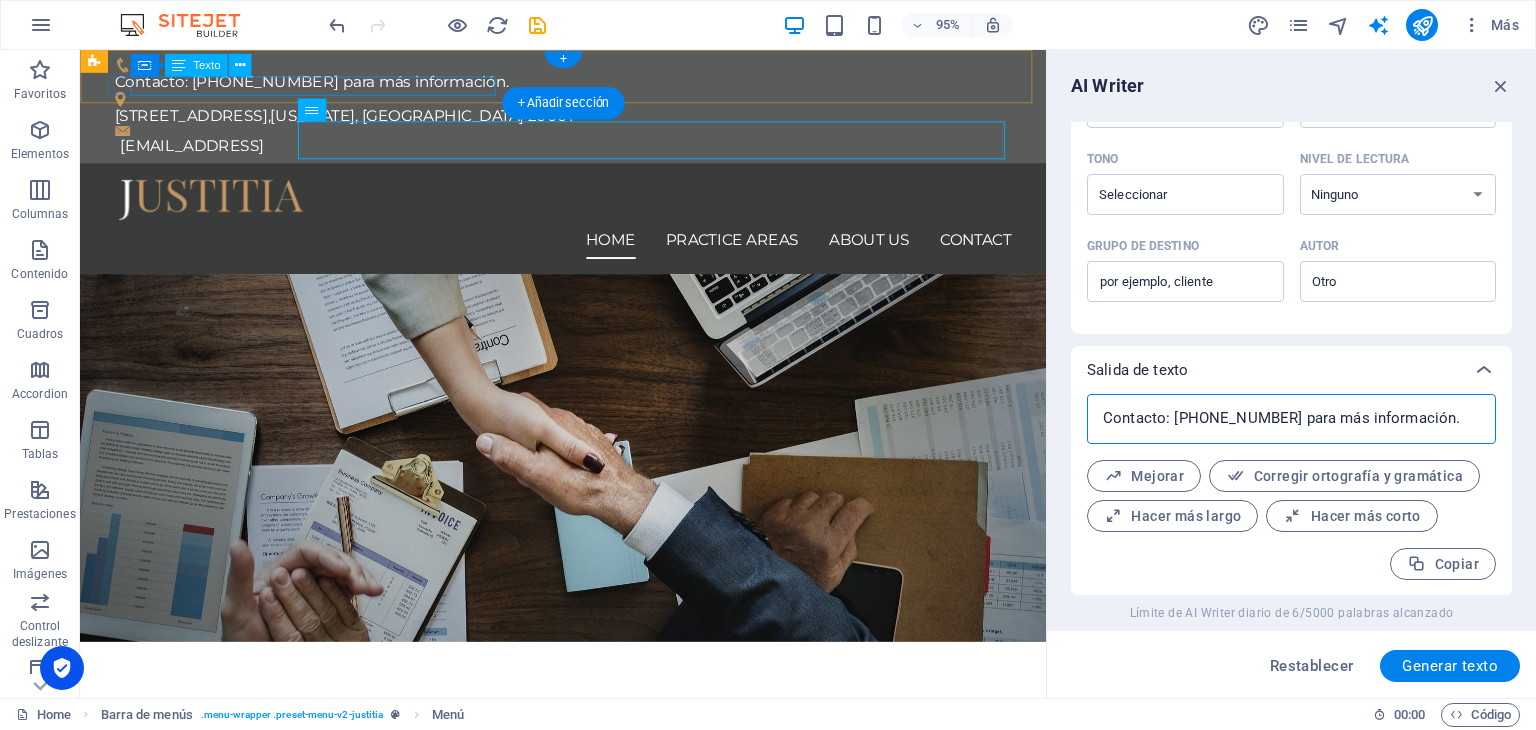 type on "x" 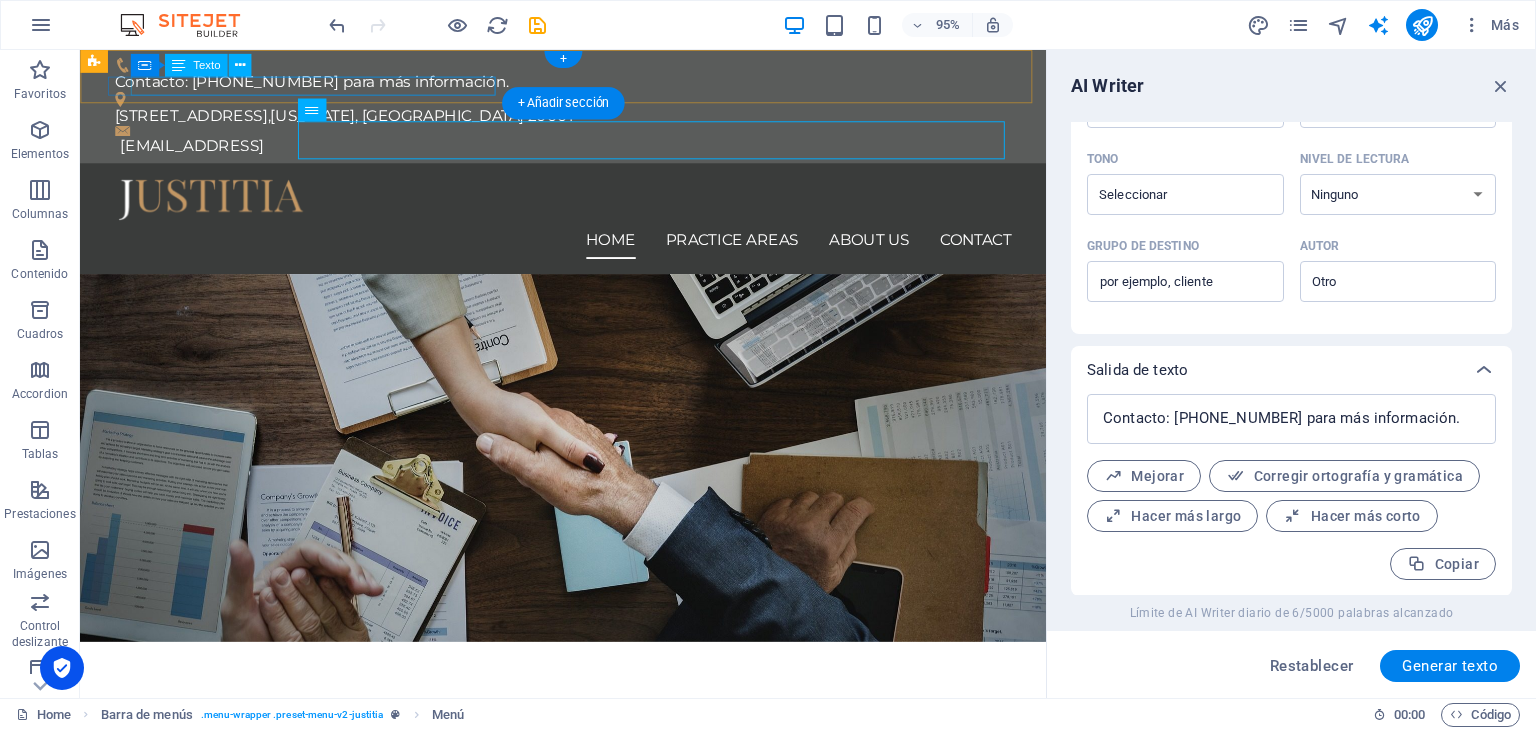 click on "[EMAIL_ADDRESS]" at bounding box center (592, 151) 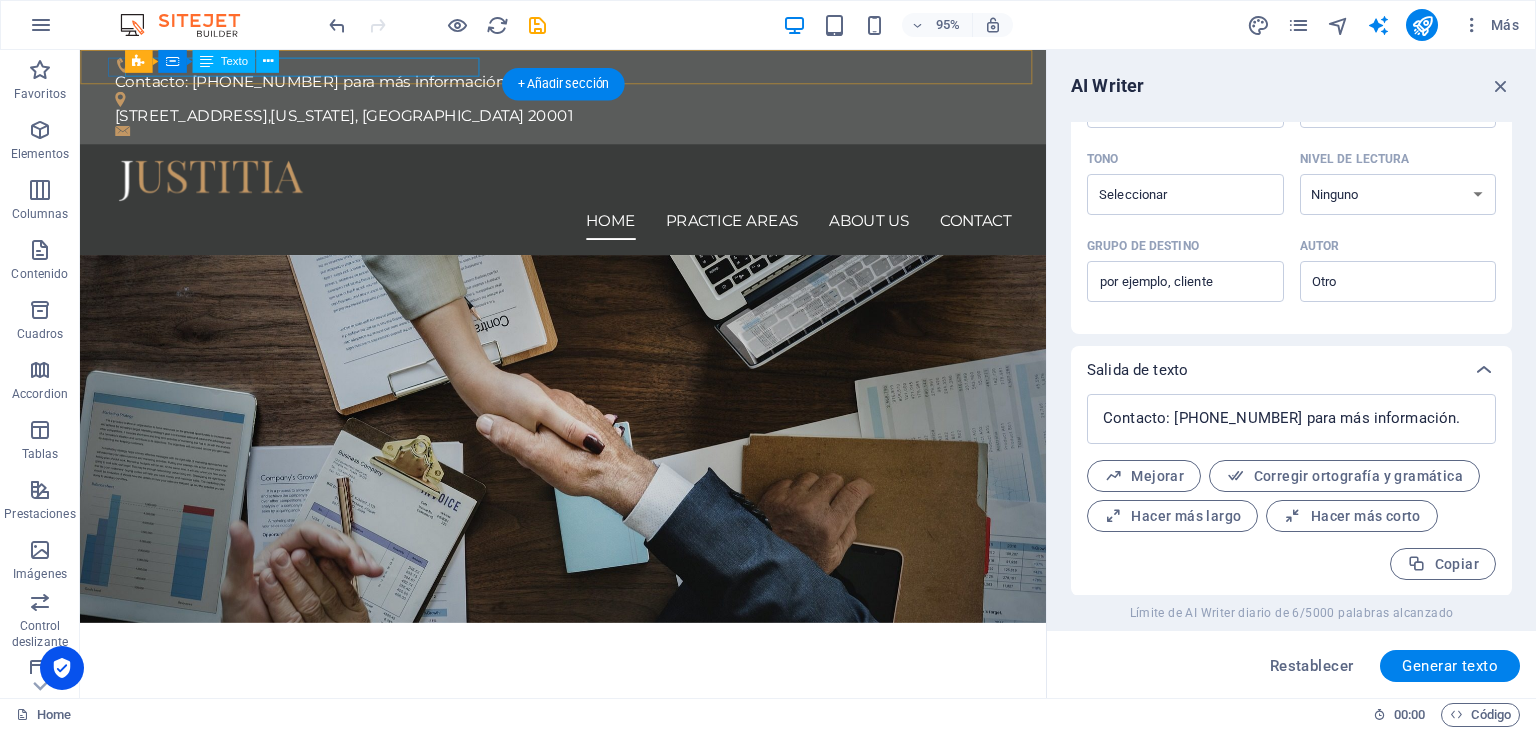 click on "Contacto: +56932845613 para más información." at bounding box center [581, 84] 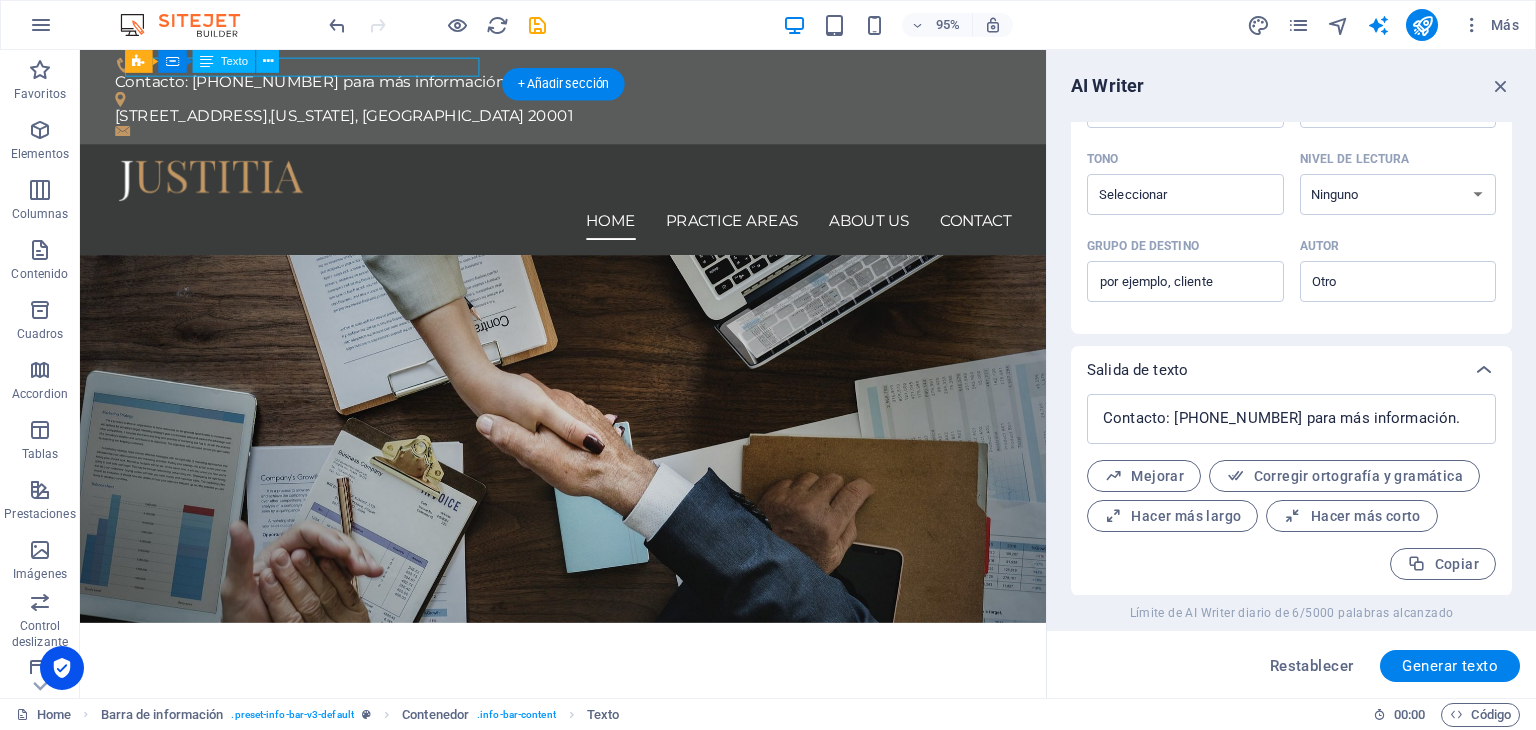 click on "Contacto: +56932845613 para más información." at bounding box center [581, 84] 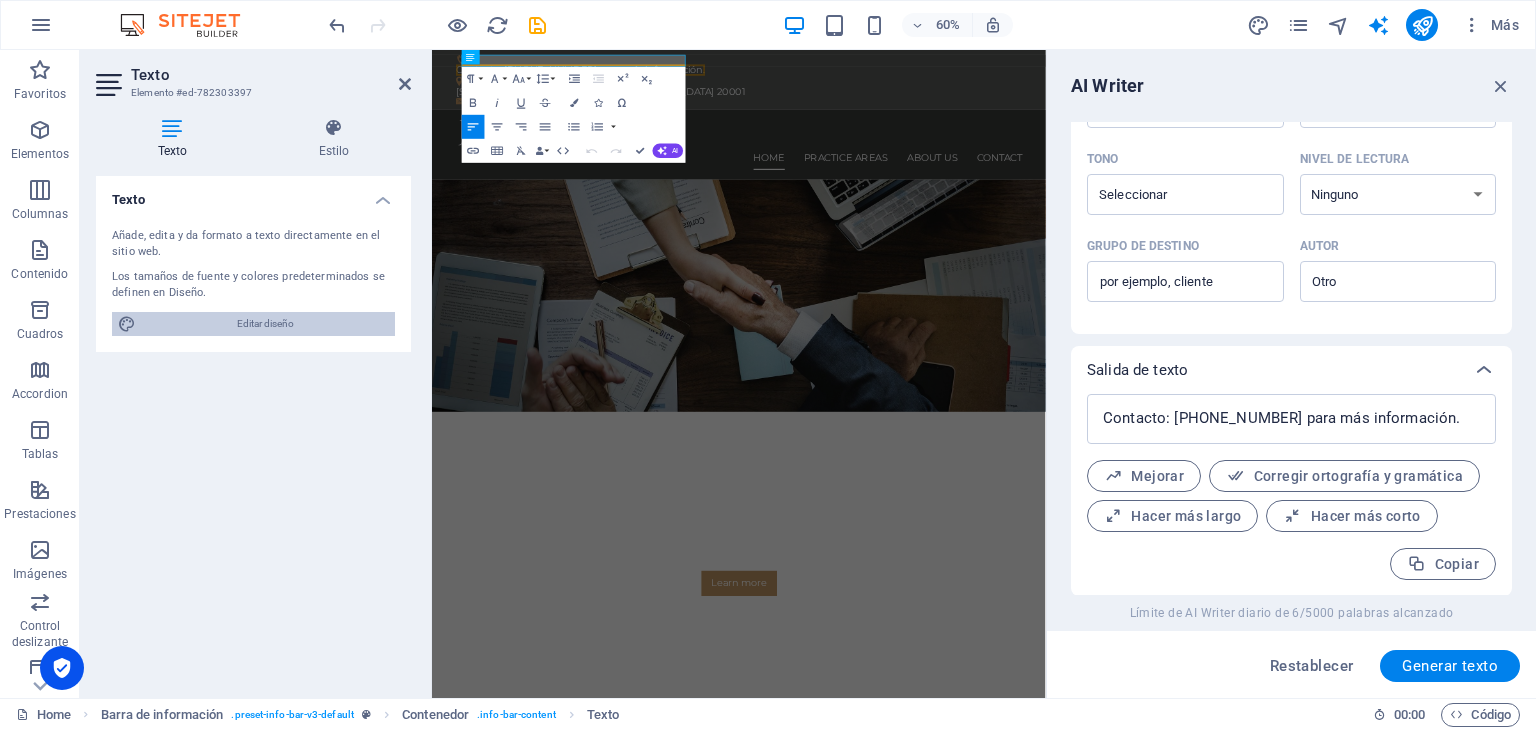 click on "Editar diseño" at bounding box center (265, 324) 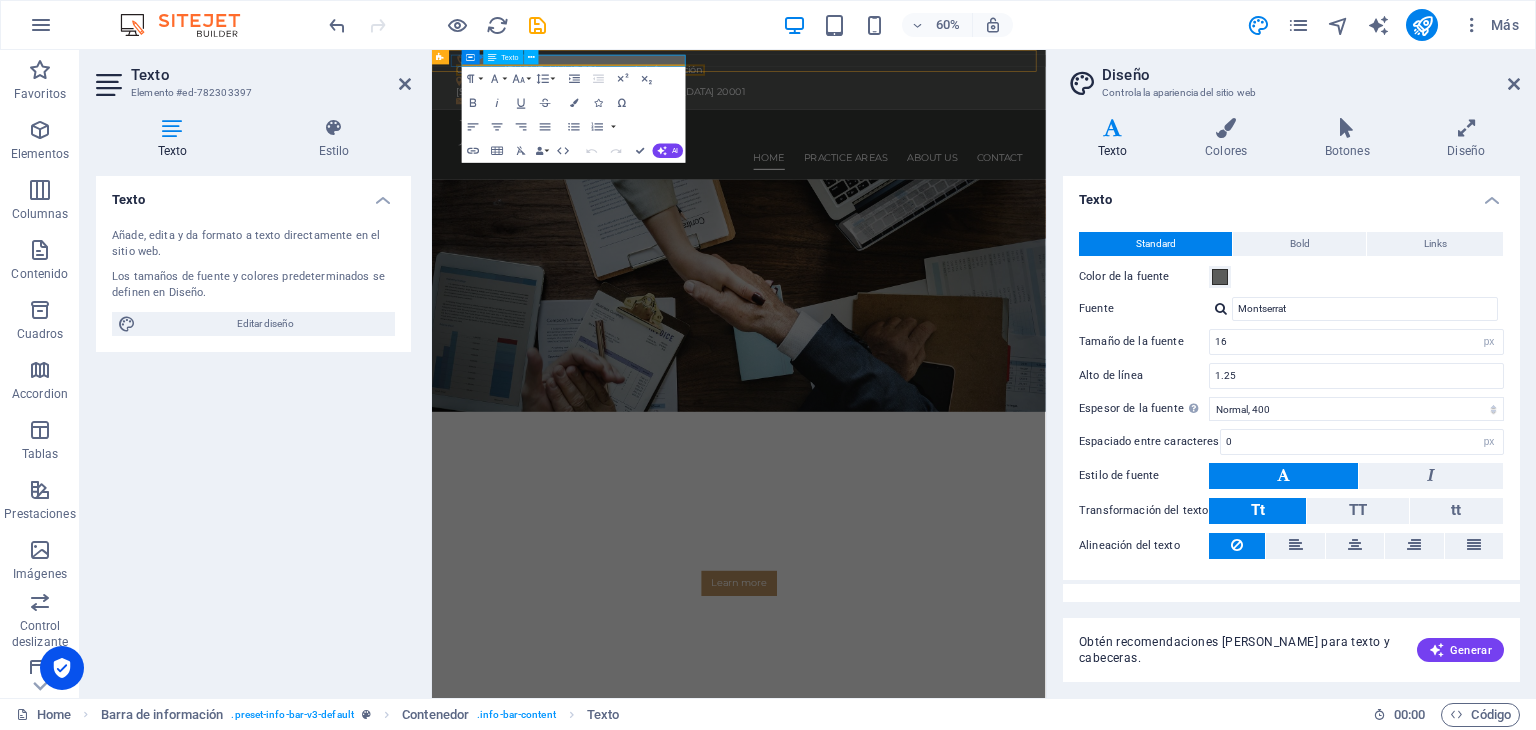 click on "Contacto: +56932845613 para más información." at bounding box center (679, 83) 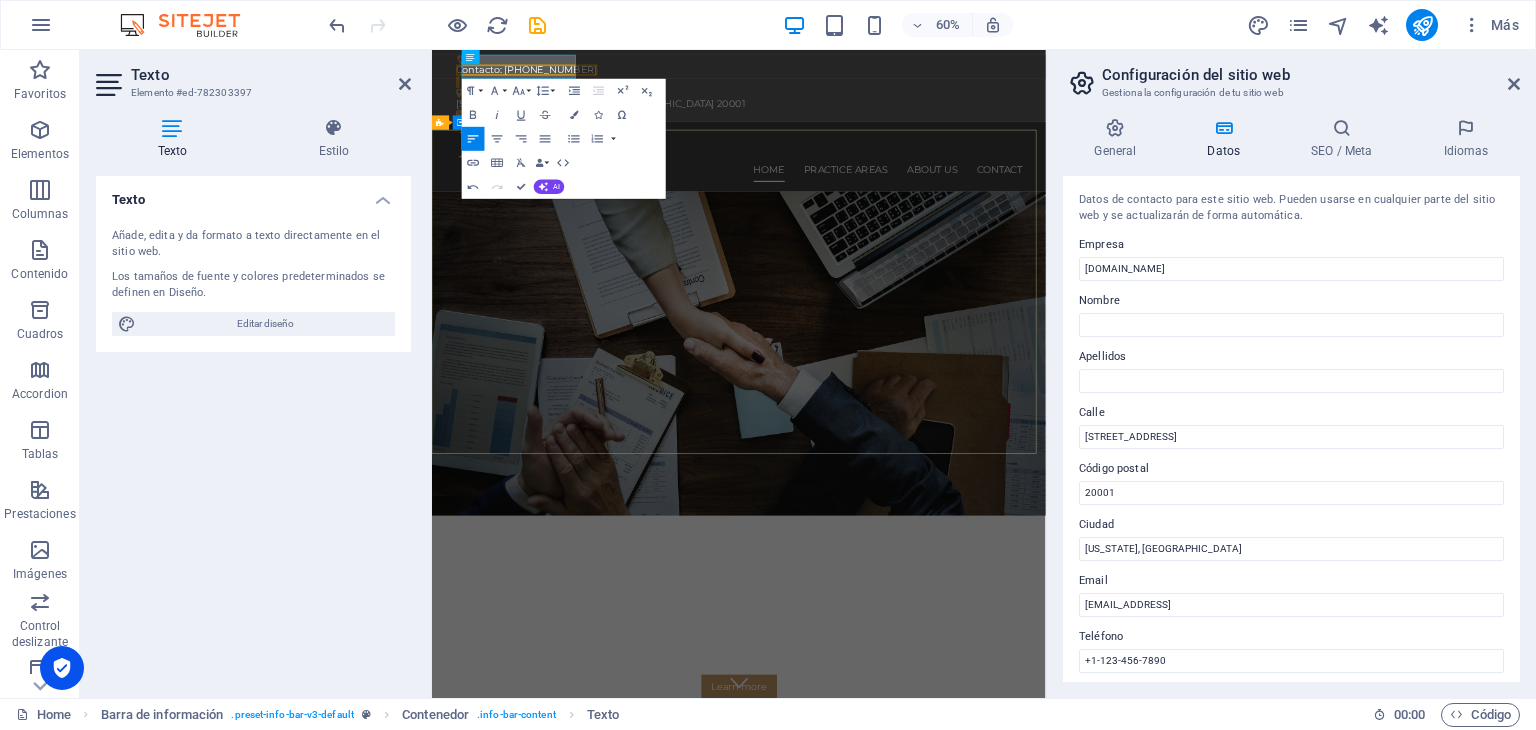 click on "We protect your rights Consetetur sadipscing elitr, sed diam nonumy eirmod tempor invidunt ut labore et dolore magna aliquyam erat, sed diam voluptua. At vero eos et accusam et justo duo dolores et ea rebum. Learn more" at bounding box center [943, 1019] 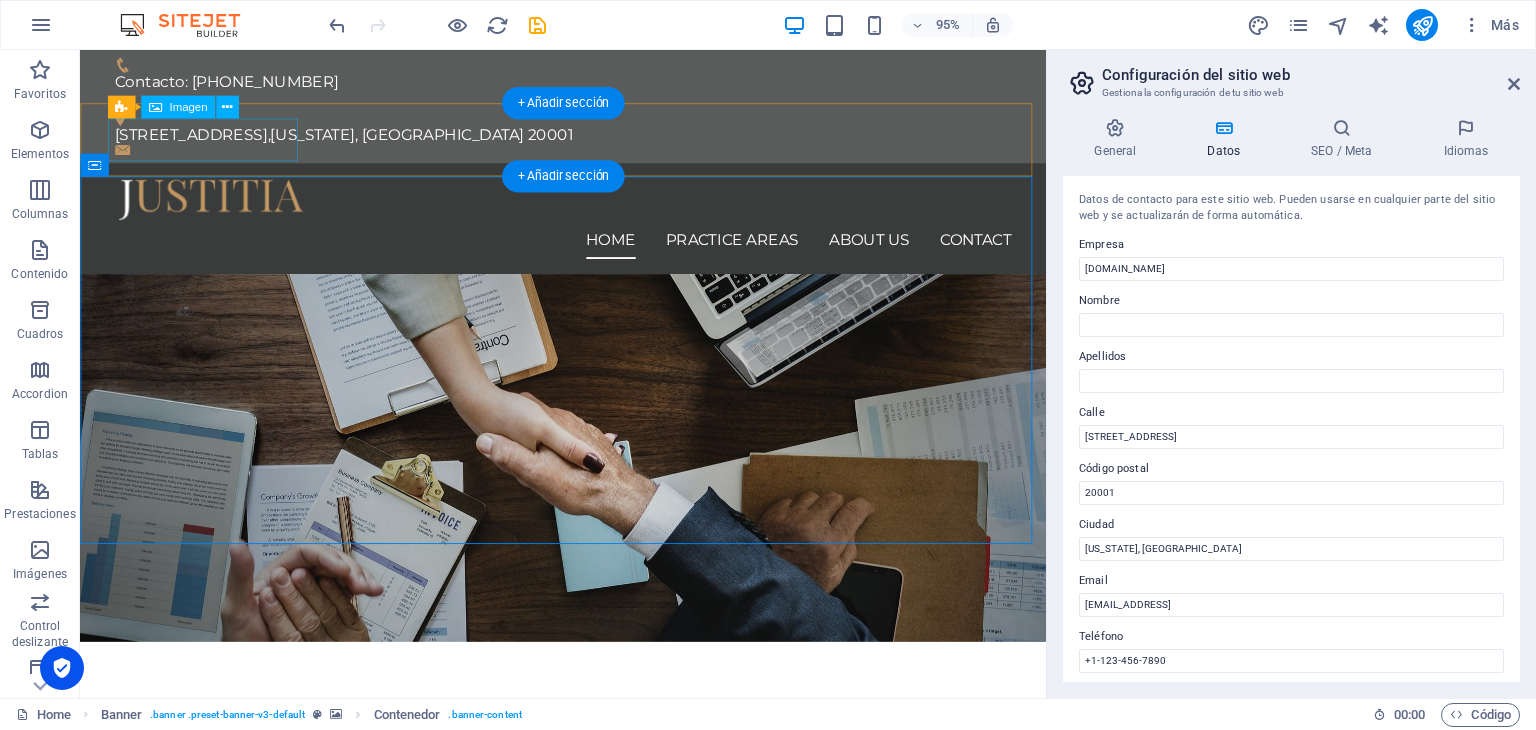 click at bounding box center (589, 207) 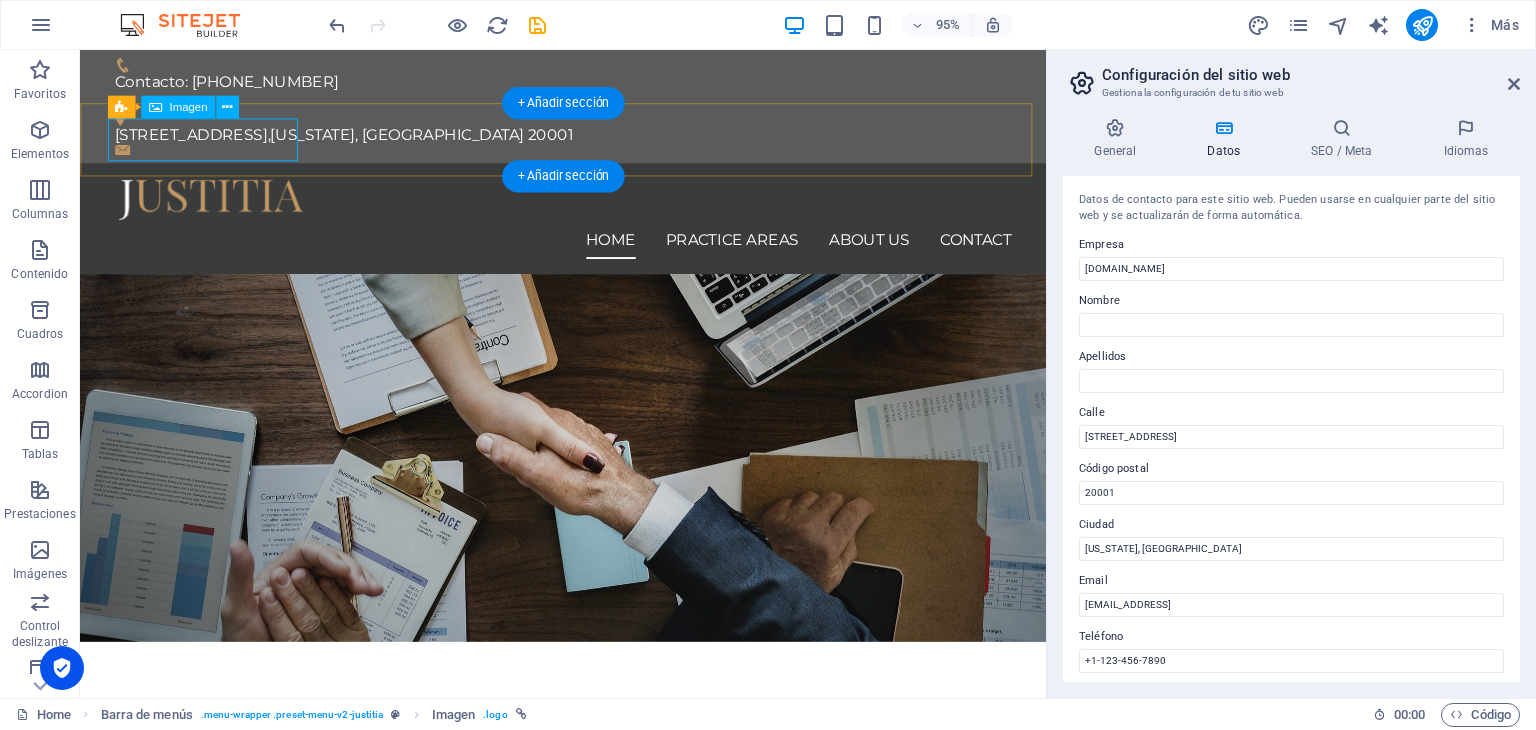 click at bounding box center (589, 207) 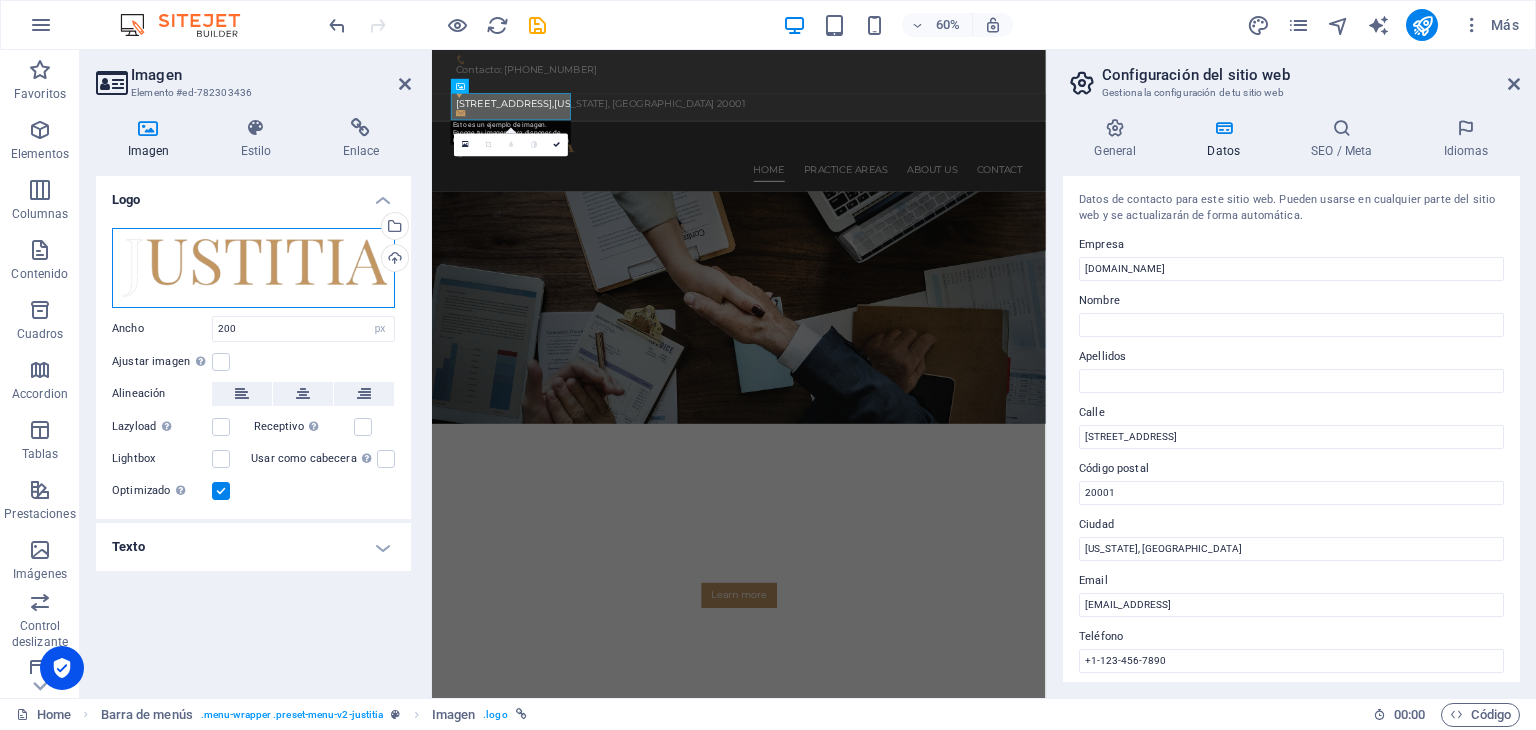 click on "Arrastra archivos aquí, haz clic para escoger archivos o  selecciona archivos de Archivos o de nuestra galería gratuita de fotos y vídeos" at bounding box center [253, 268] 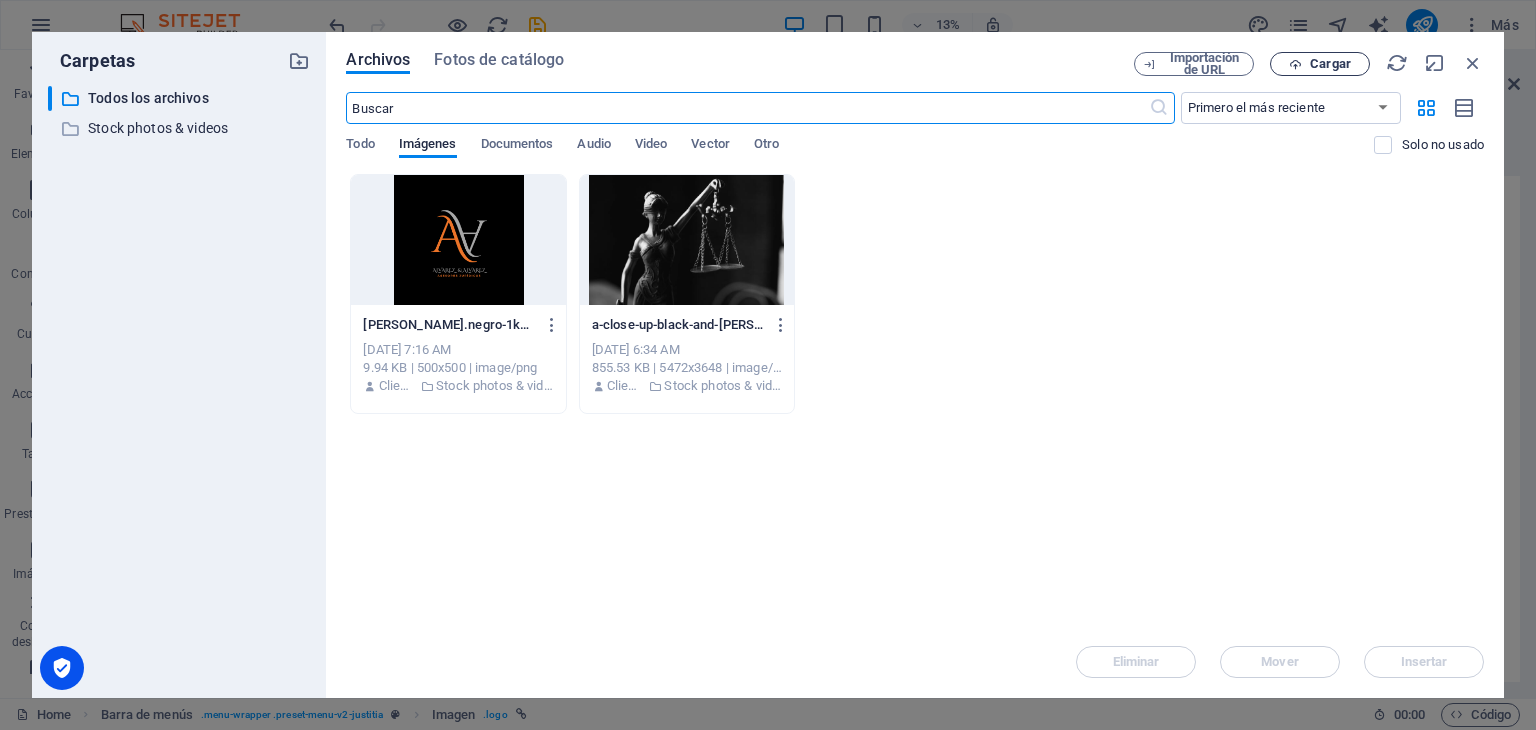 click on "Cargar" at bounding box center (1320, 64) 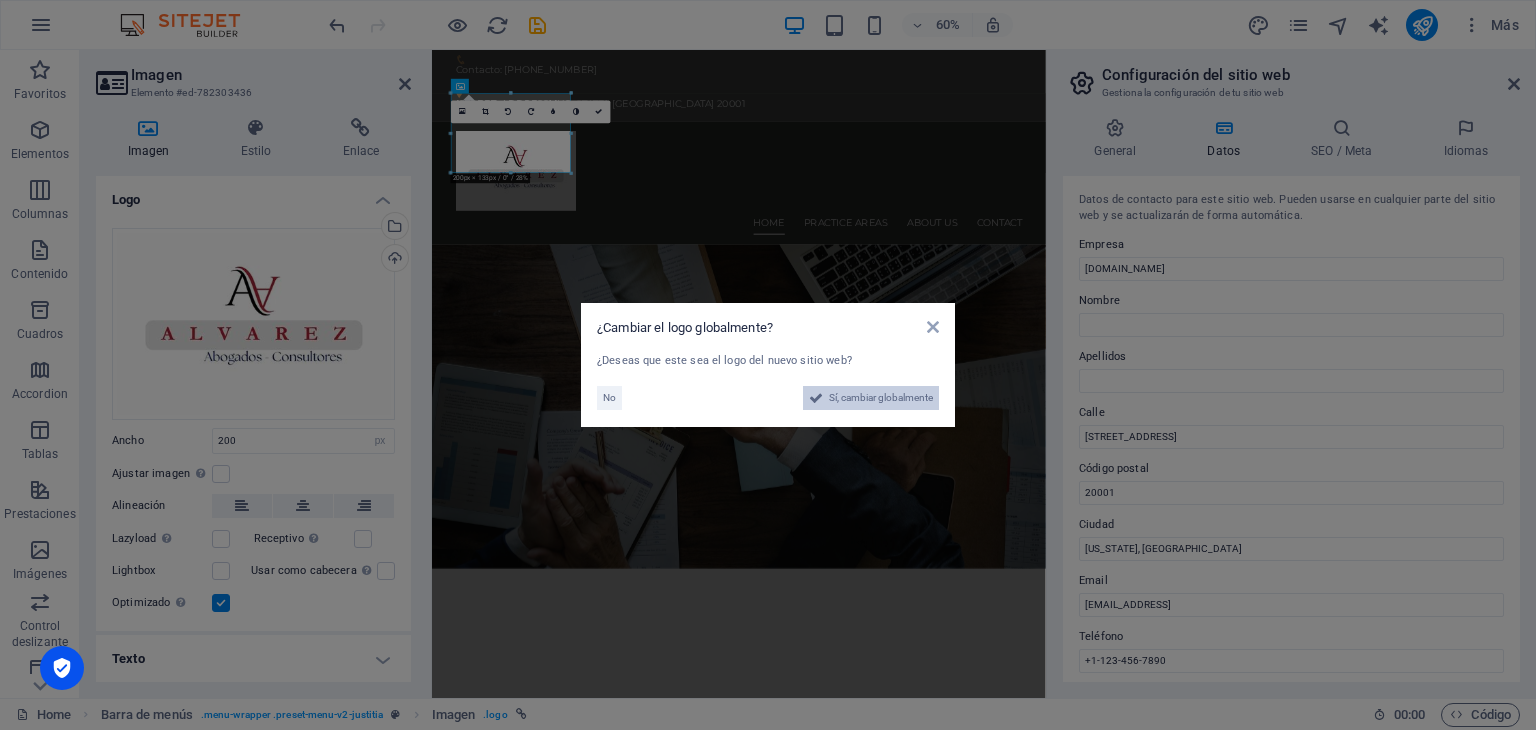click on "Sí, cambiar globalmente" at bounding box center (881, 398) 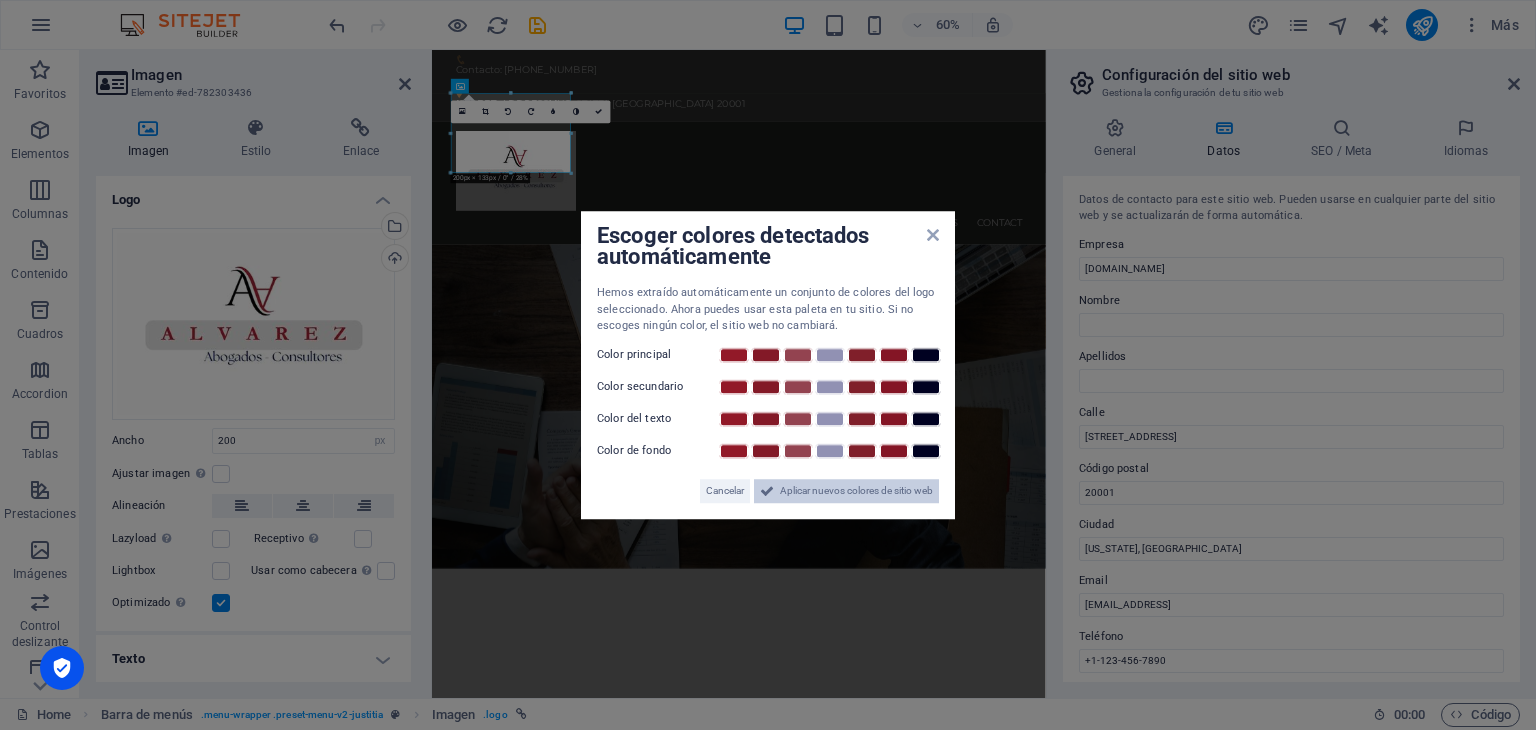 click on "Aplicar nuevos colores de sitio web" at bounding box center (856, 491) 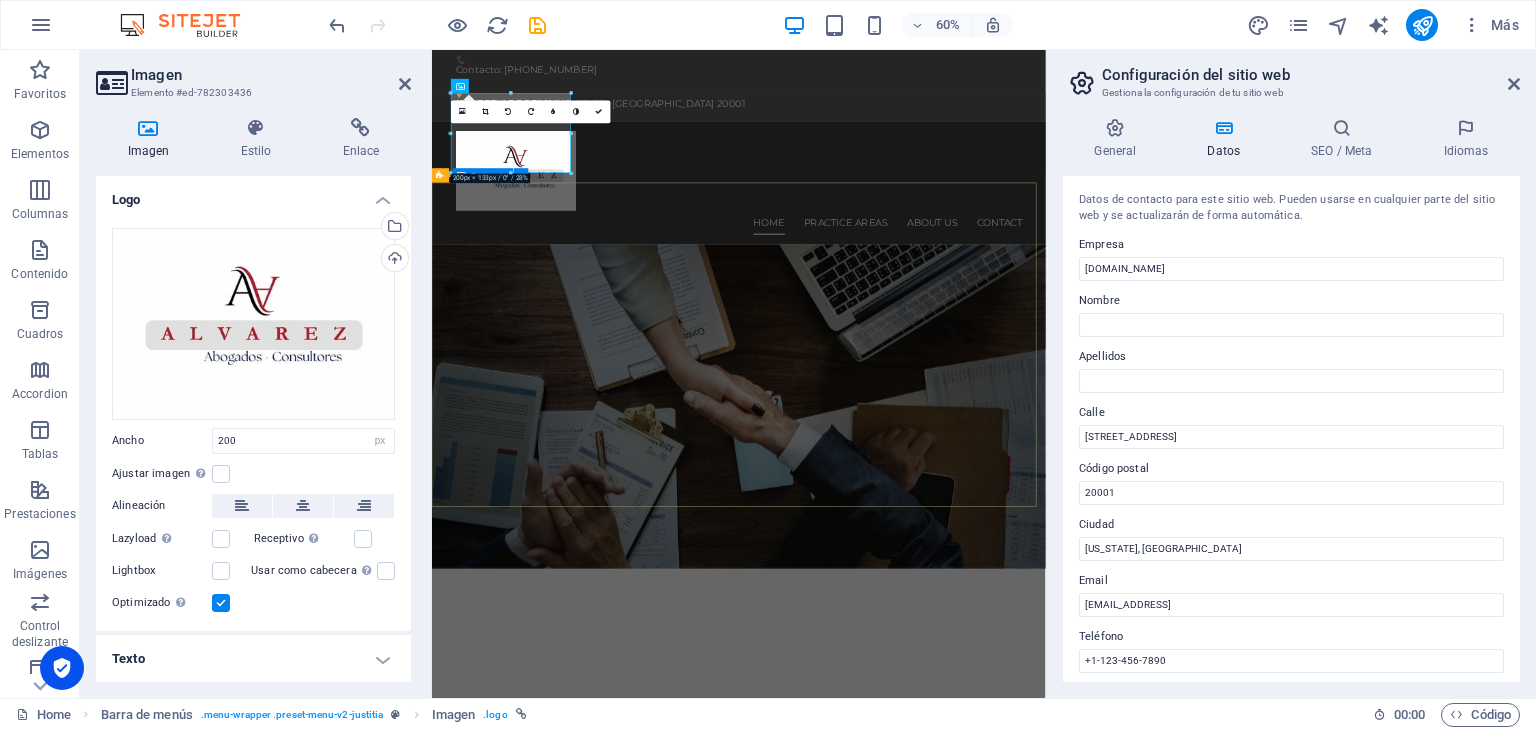 click on "We protect your rights Consetetur sadipscing elitr, sed diam nonumy eirmod tempor invidunt ut labore et dolore magna aliquyam erat, sed diam voluptua. At vero eos et accusam et justo duo dolores et ea rebum. Learn more" at bounding box center [943, 1107] 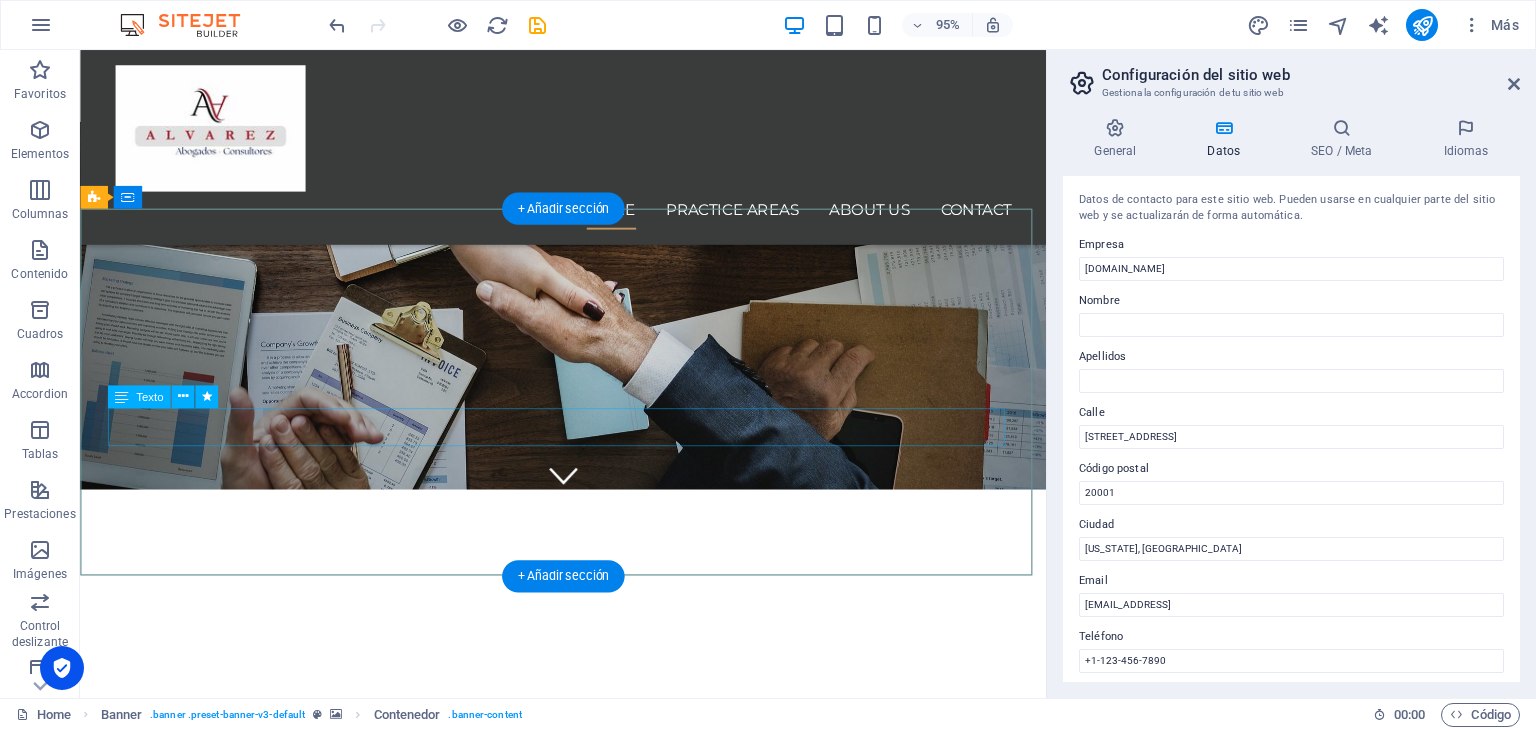 scroll, scrollTop: 0, scrollLeft: 0, axis: both 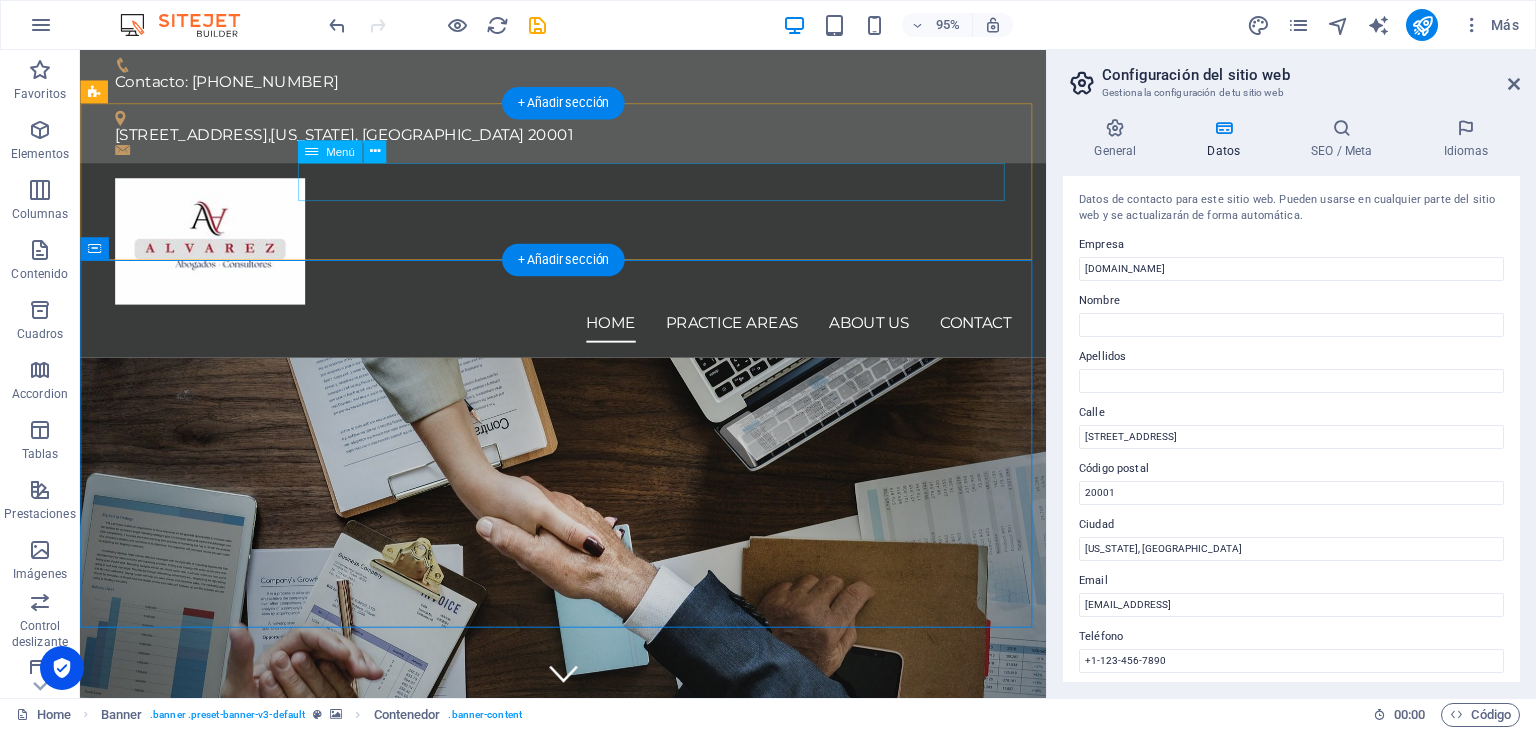 click on "Home Practice Areas About us Contact" at bounding box center (589, 338) 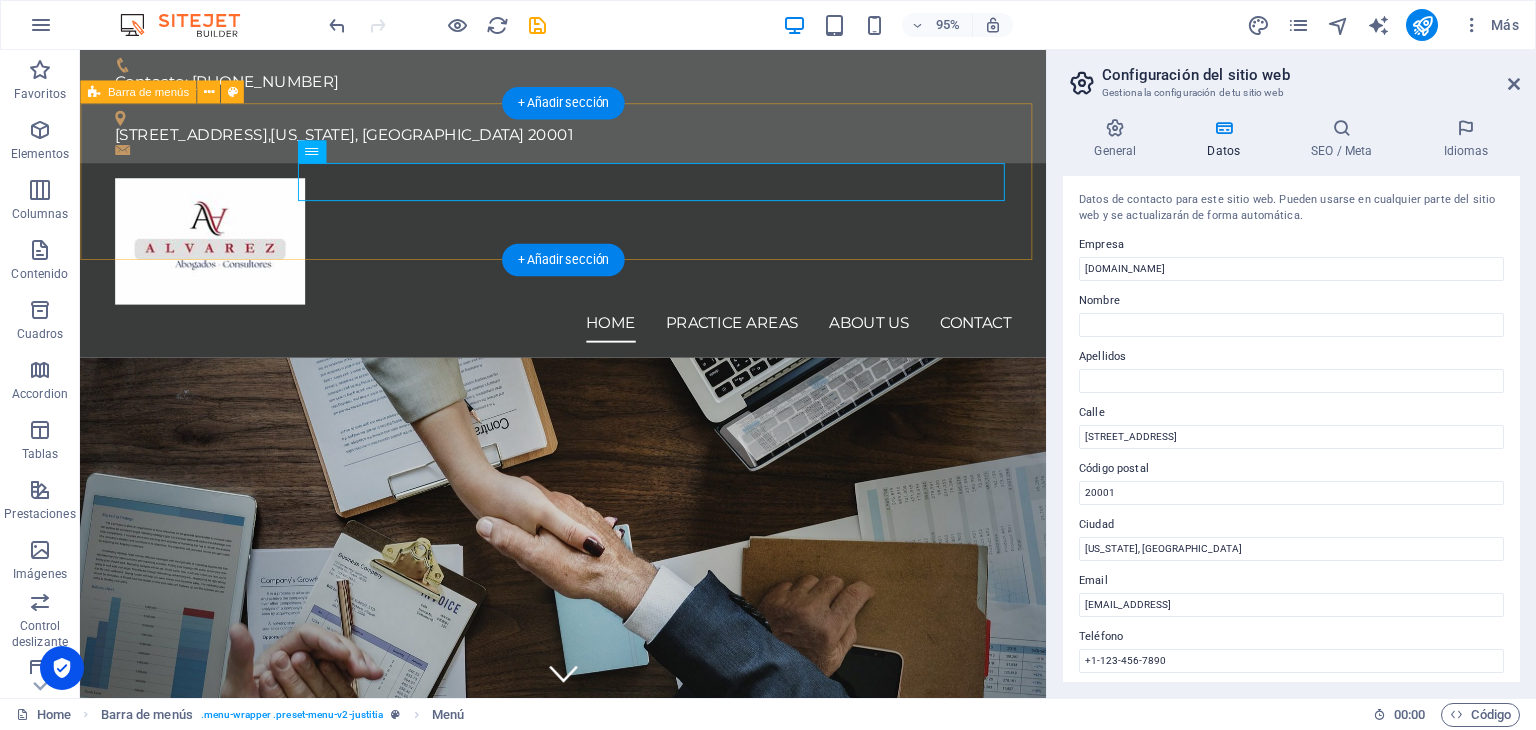 click on "Home Practice Areas About us Contact" at bounding box center [588, 271] 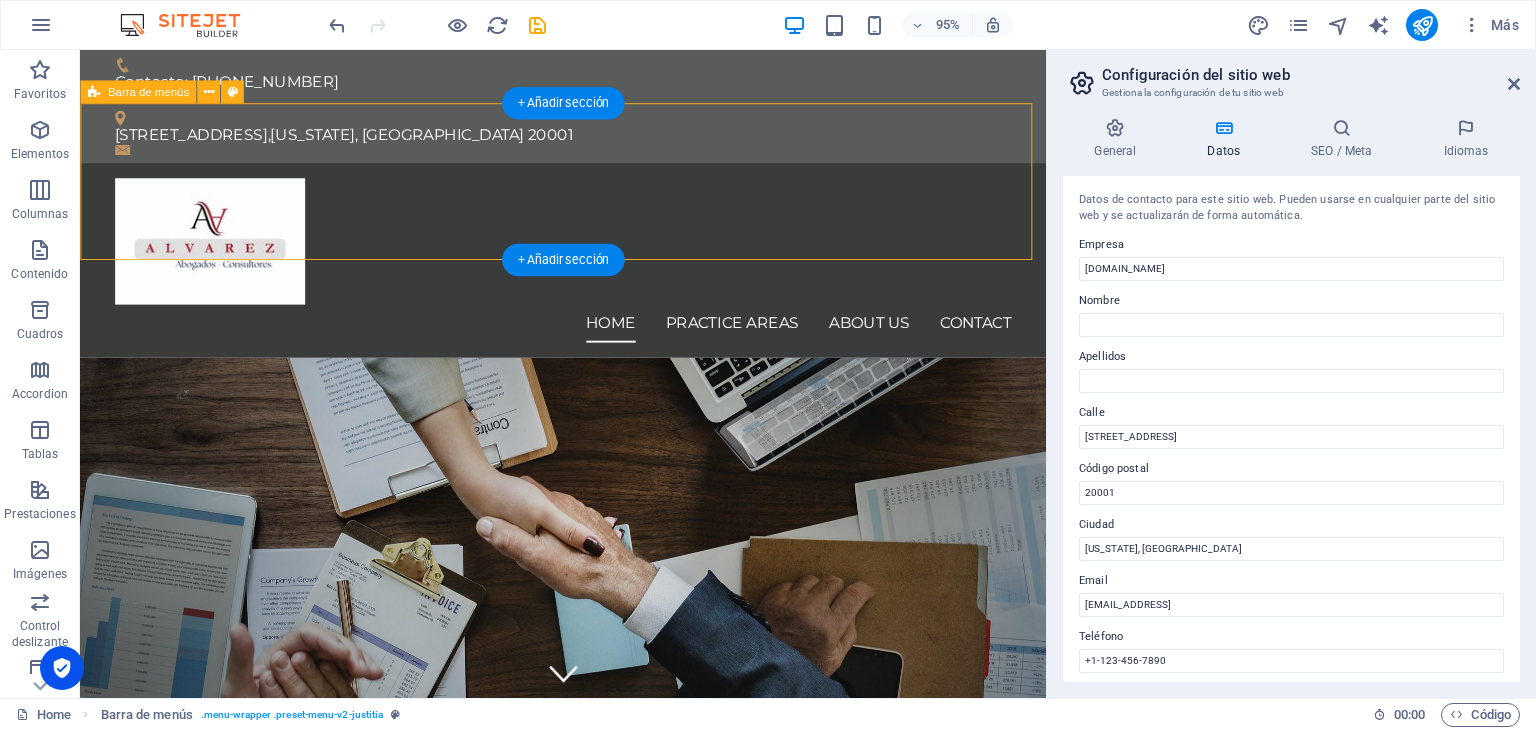 click on "Home Practice Areas About us Contact" at bounding box center [588, 271] 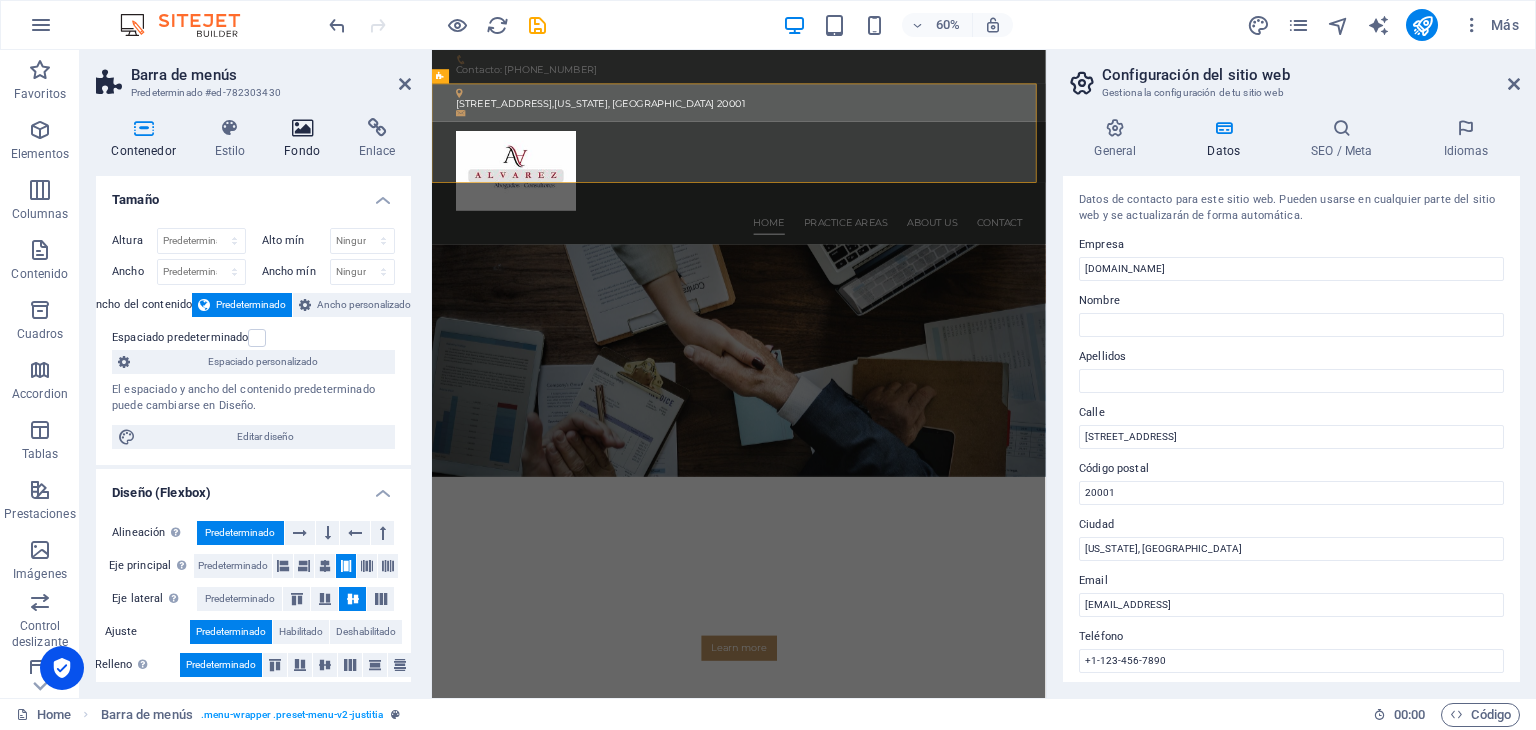 click at bounding box center [302, 128] 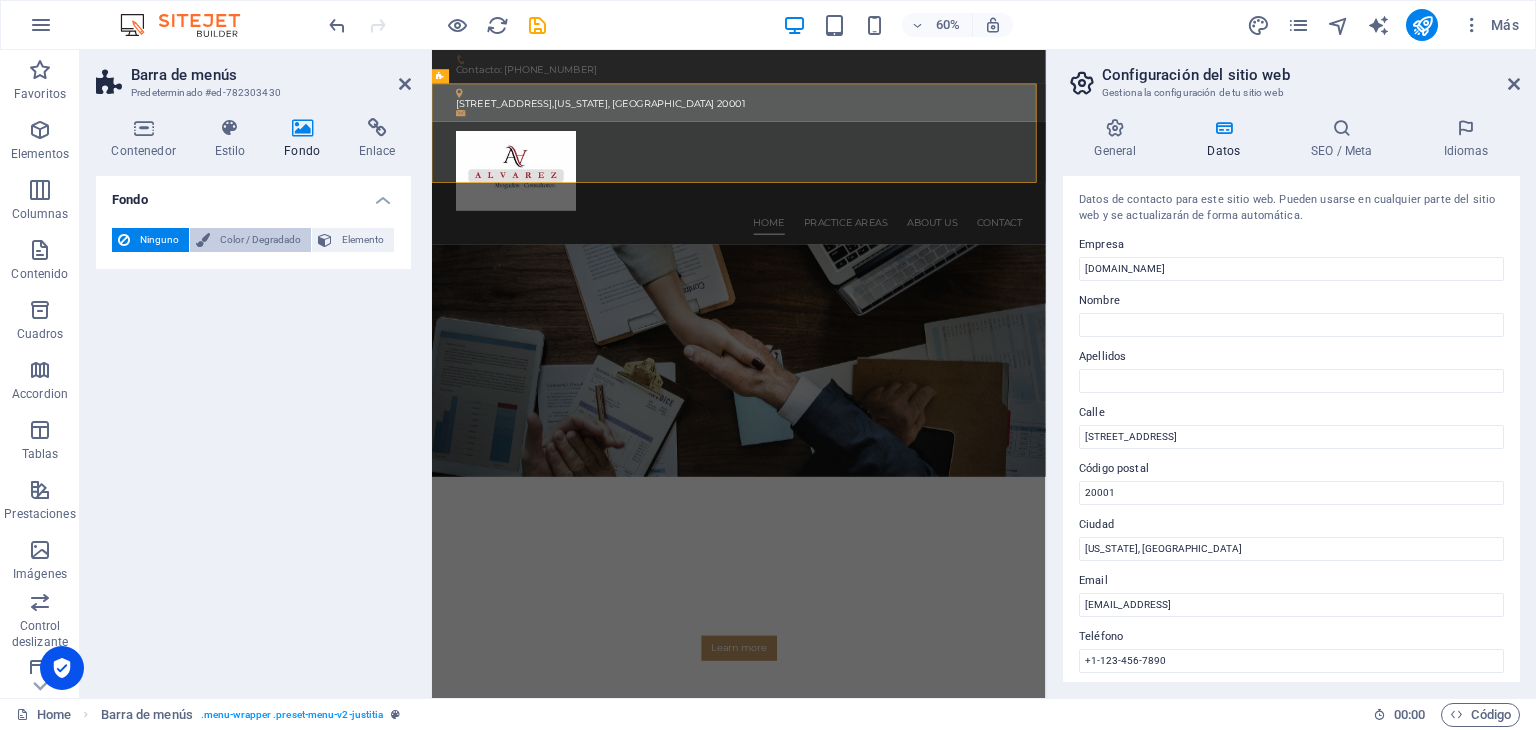 click on "Color / Degradado" at bounding box center (260, 240) 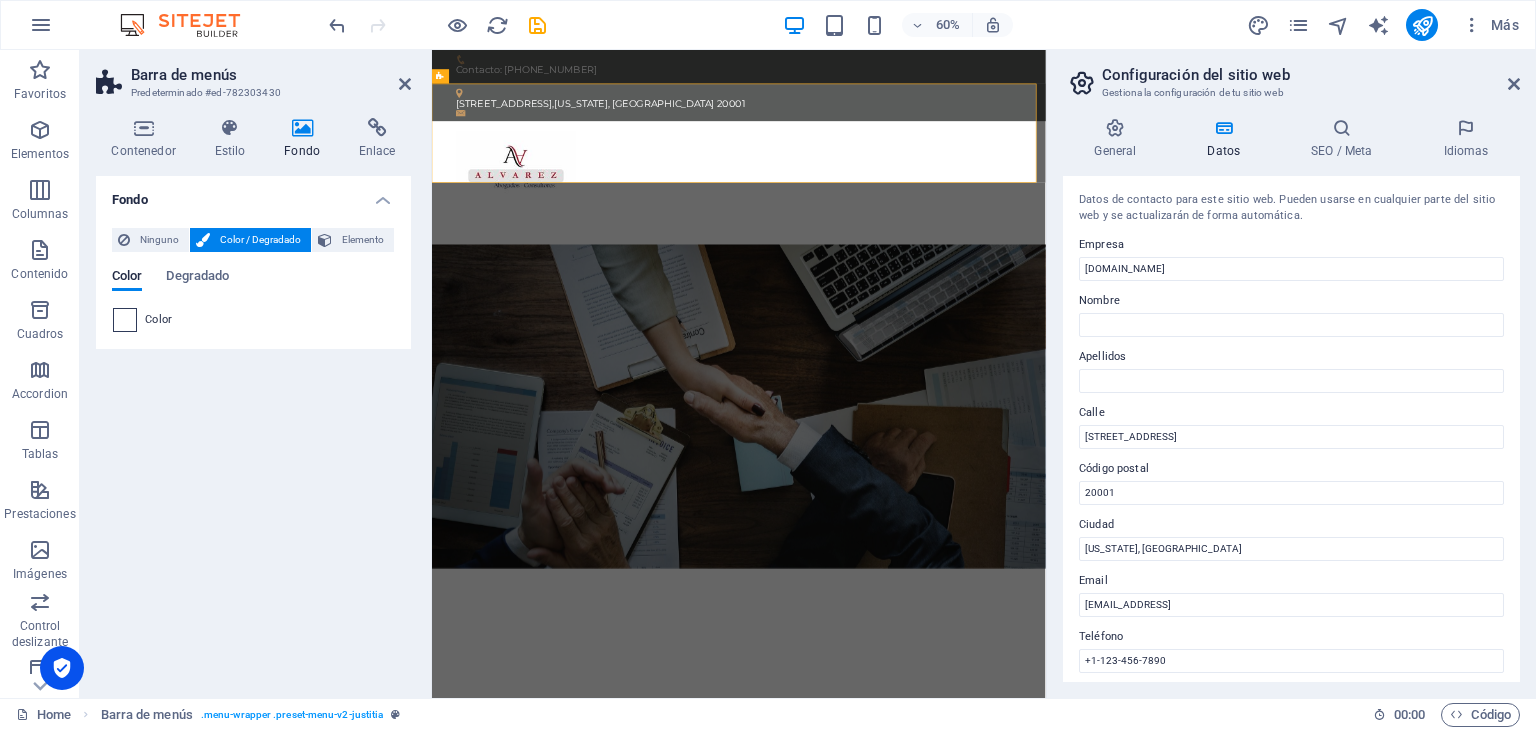 click at bounding box center (125, 320) 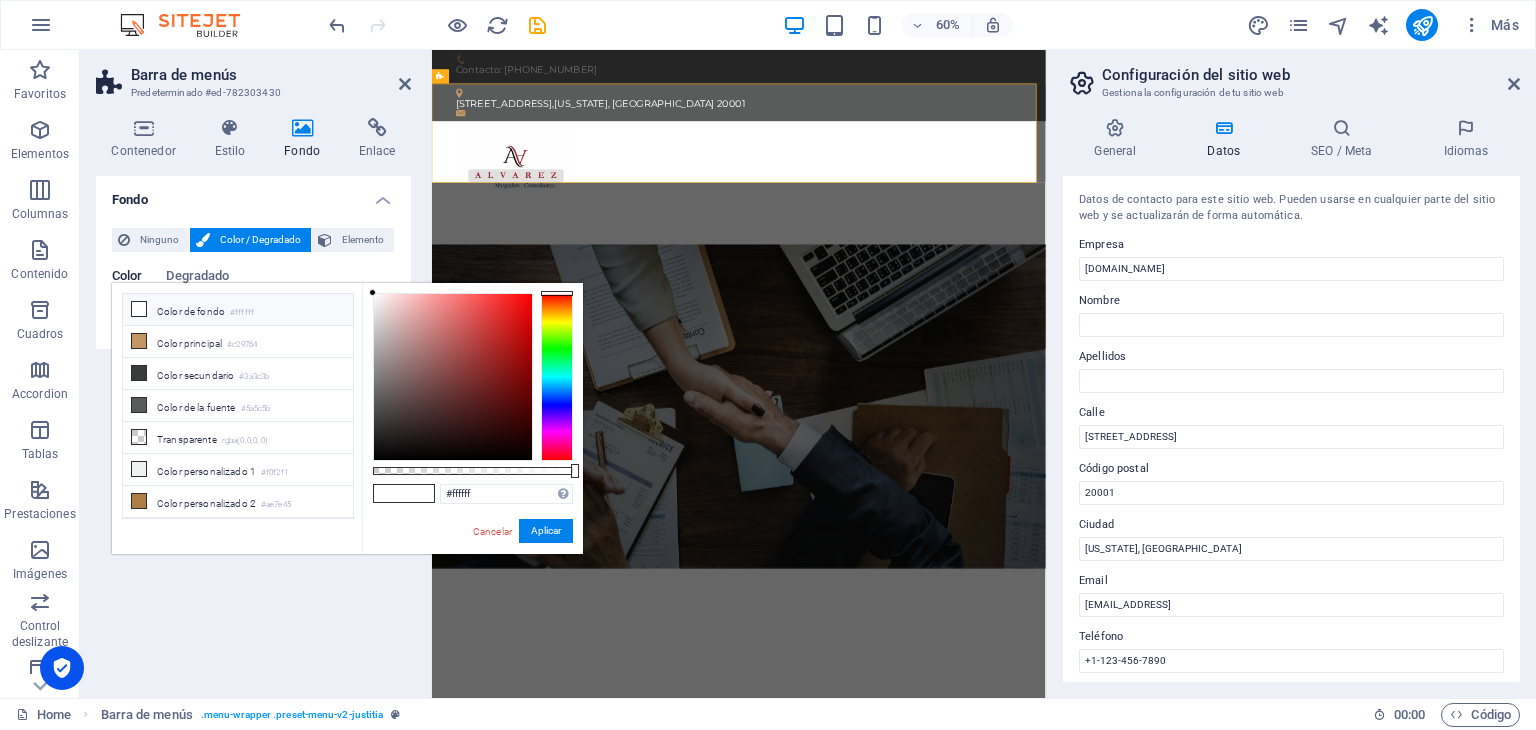 click on "Color de fondo
#ffffff" at bounding box center [238, 310] 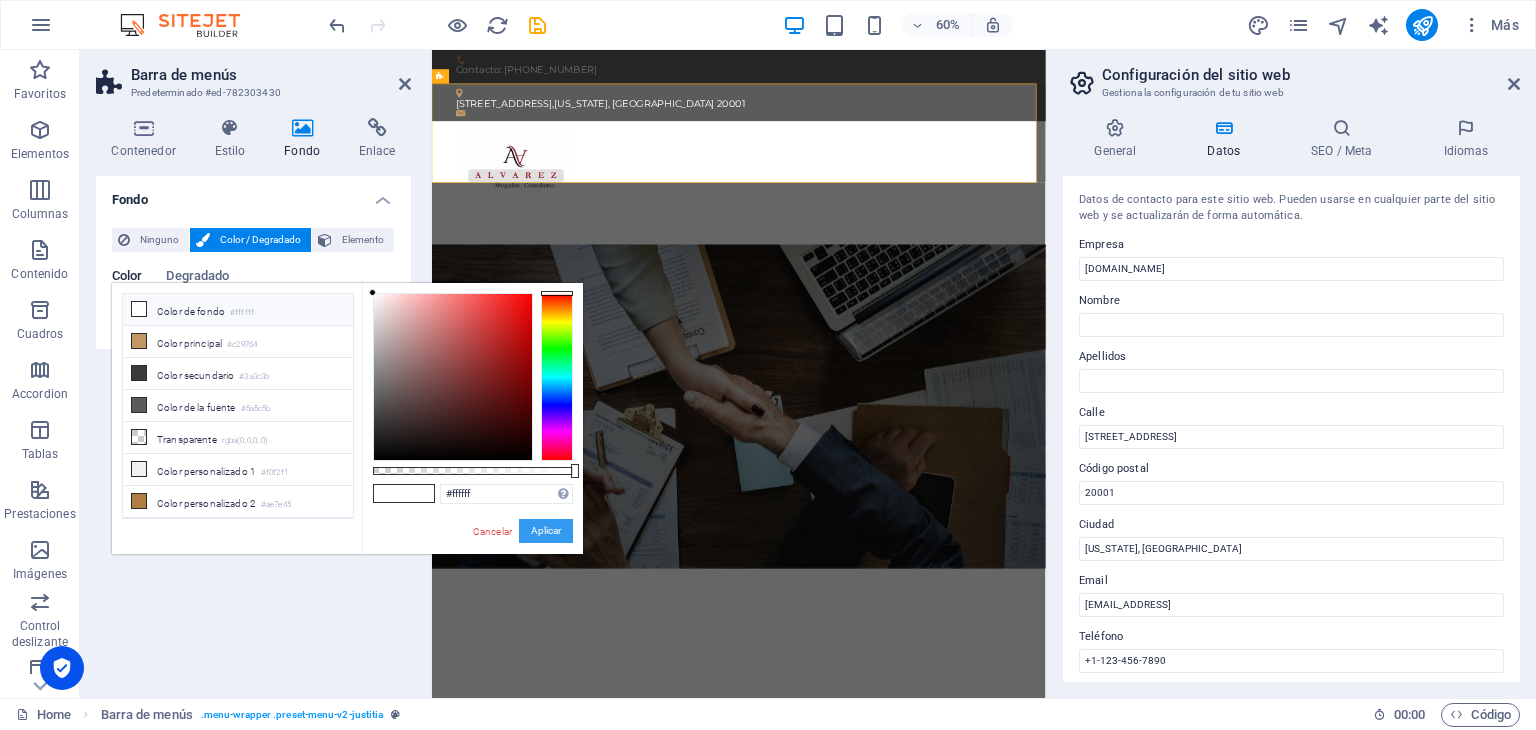 drag, startPoint x: 537, startPoint y: 525, endPoint x: 177, endPoint y: 788, distance: 445.83517 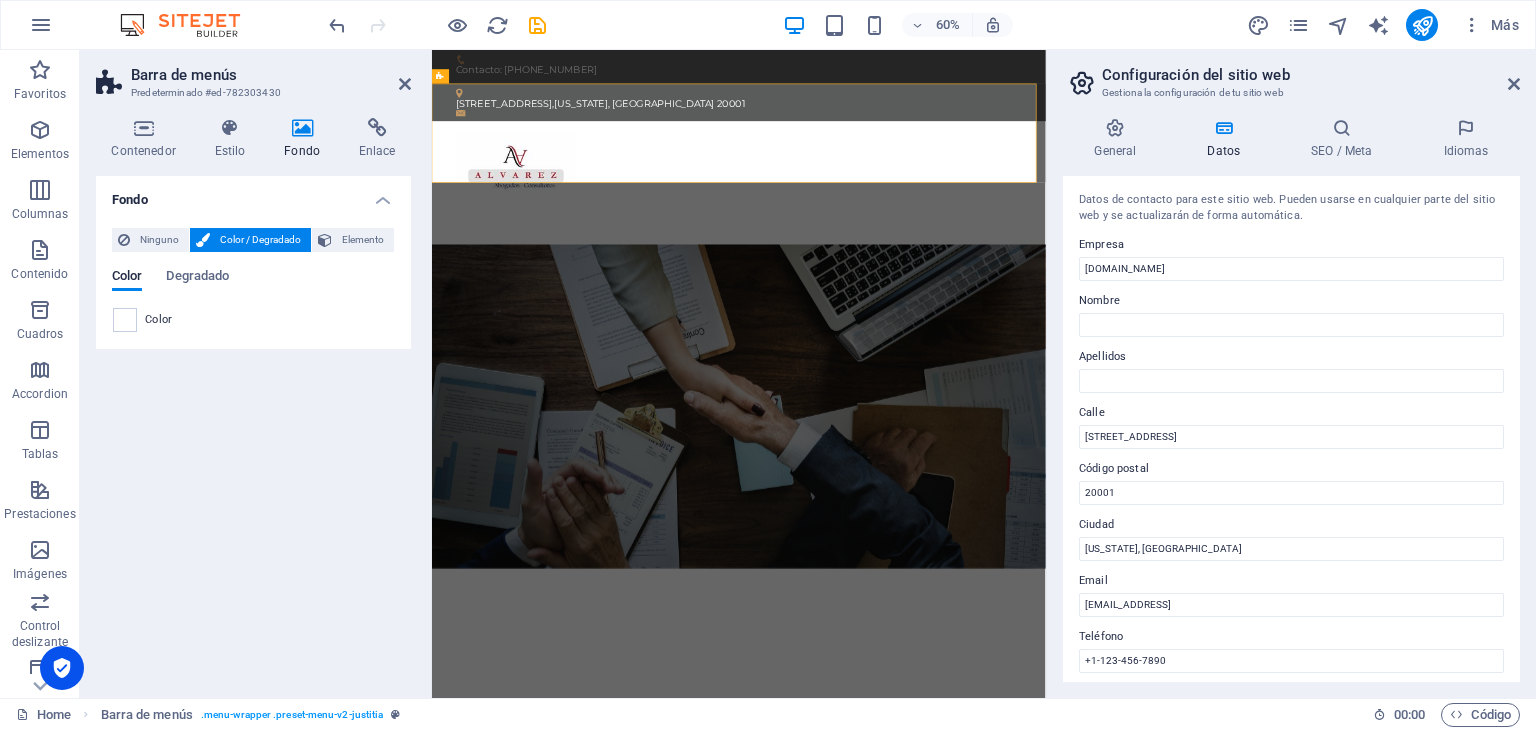 click on "Fondo Ninguno Color / Degradado Elemento Estirar fondo a ancho completo Superposición de colores Sitúa una superposición sobre el fondo para colorearla Parallax 0 % Imagen Control deslizante de imágenes Mapa Video YouTube Vimeo HTML Color Degradado Color Un elemento principal contiene un fondo. Editar fondo en el elemento principal" at bounding box center (253, 429) 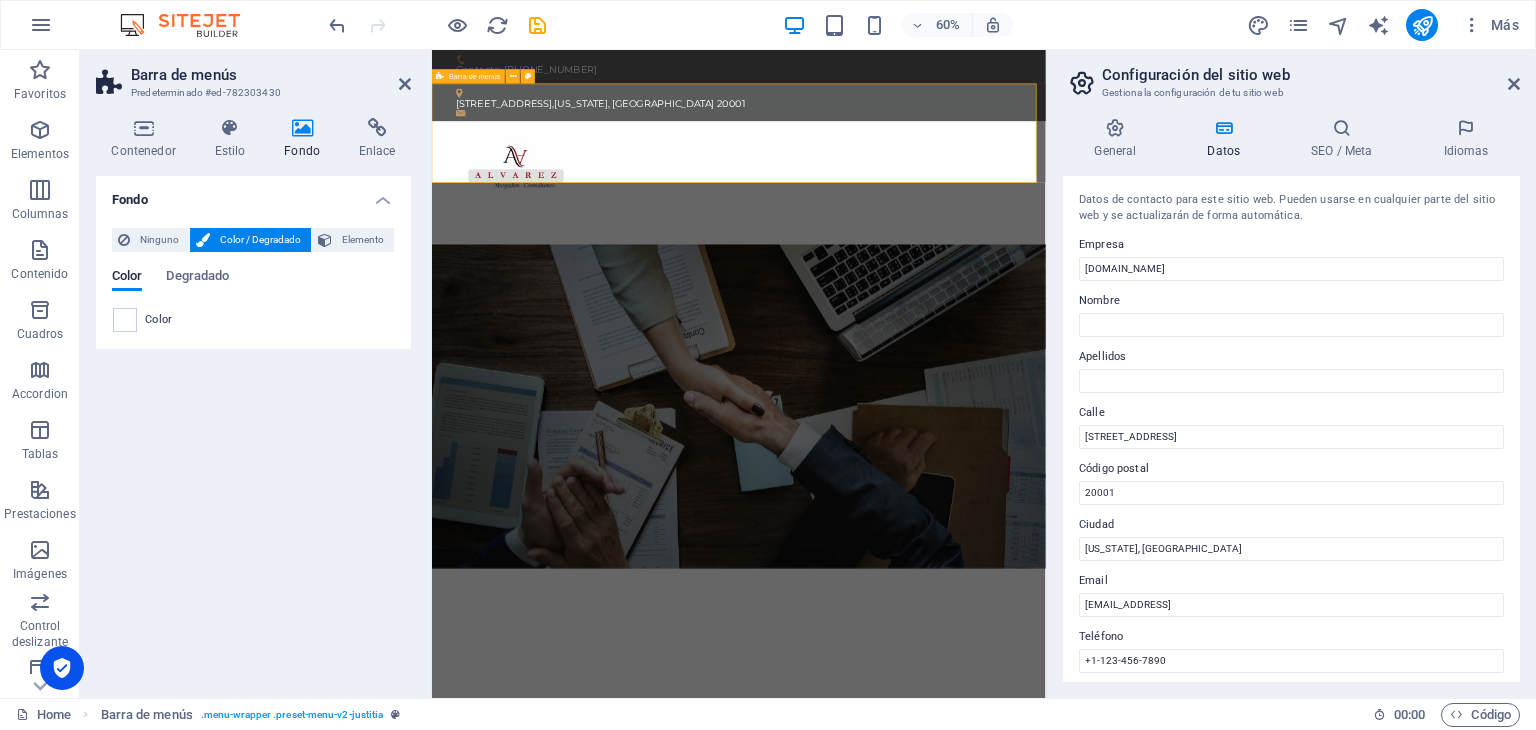click on "Home Practice Areas About us Contact" at bounding box center (943, 271) 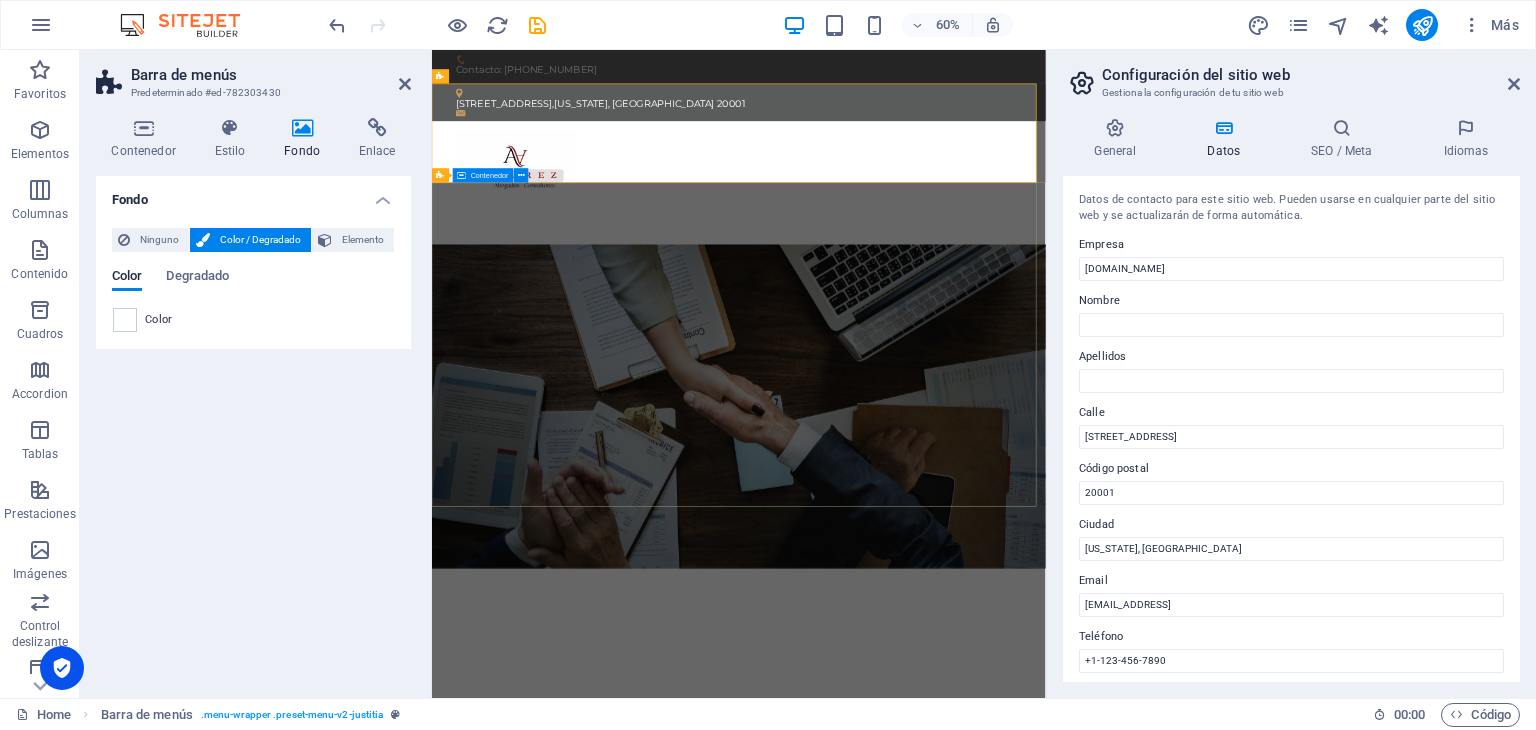 click on "We protect your rights Consetetur sadipscing elitr, sed diam nonumy eirmod tempor invidunt ut labore et dolore magna aliquyam erat, sed diam voluptua. At vero eos et accusam et justo duo dolores et ea rebum. Learn more" at bounding box center (943, 1107) 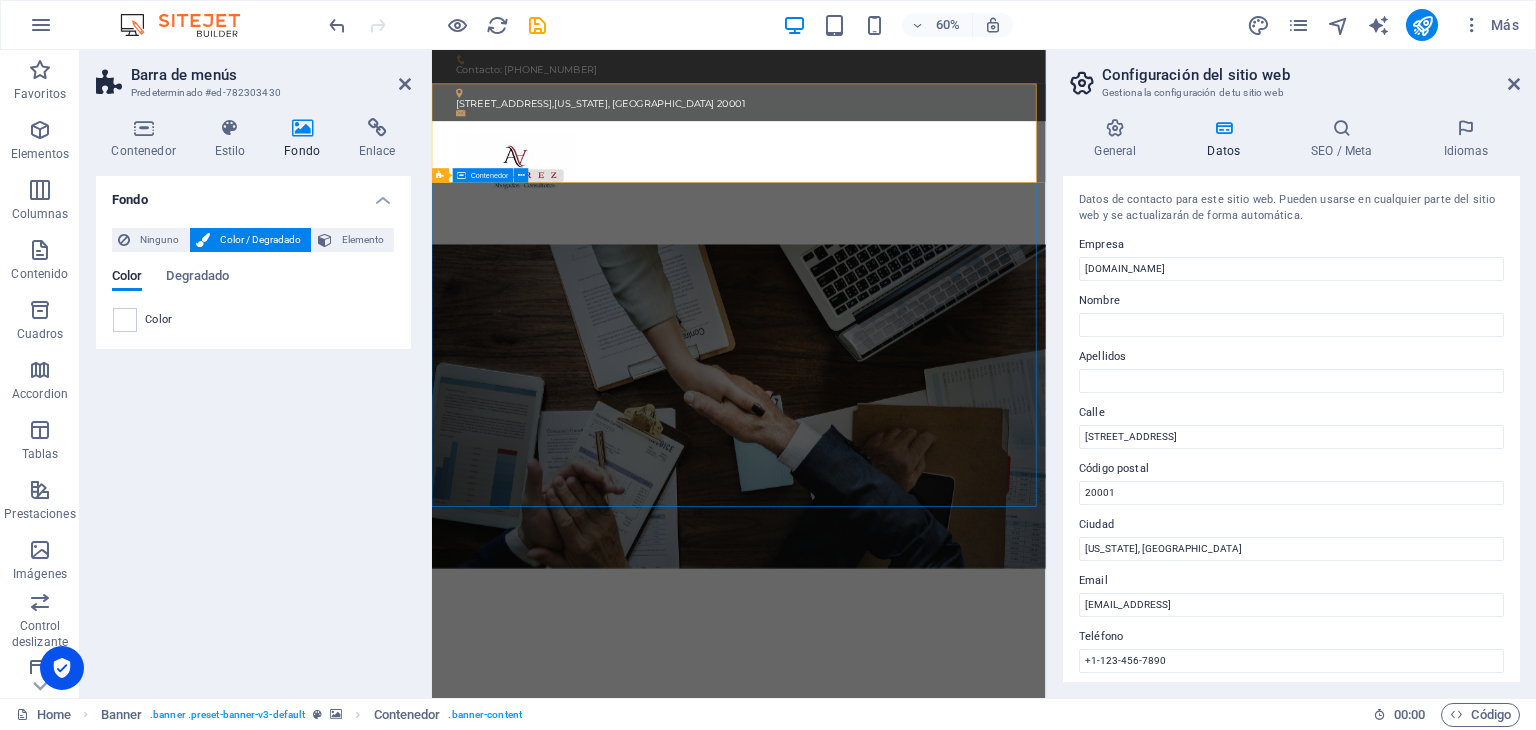 click on "We protect your rights Consetetur sadipscing elitr, sed diam nonumy eirmod tempor invidunt ut labore et dolore magna aliquyam erat, sed diam voluptua. At vero eos et accusam et justo duo dolores et ea rebum. Learn more" at bounding box center (943, 1107) 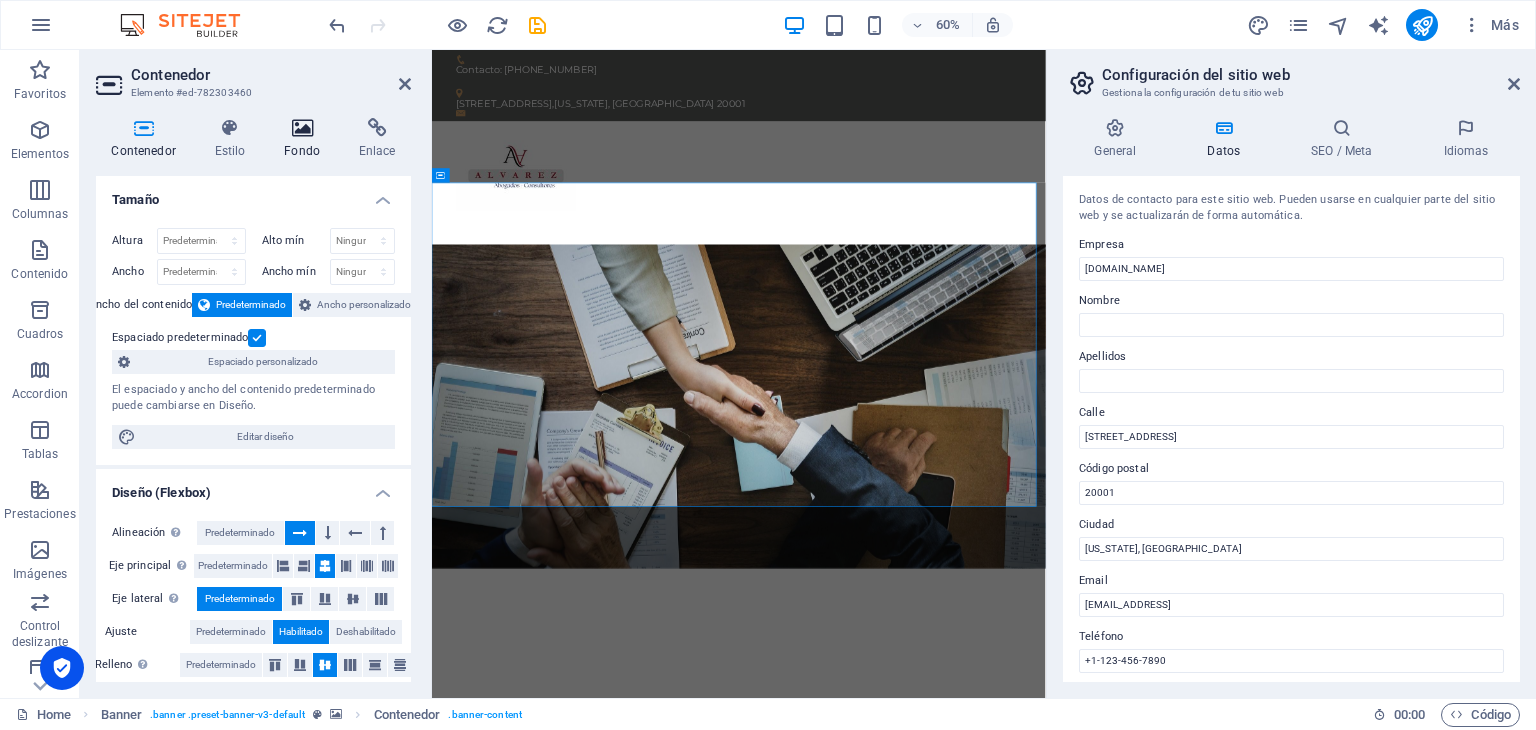 click at bounding box center [302, 128] 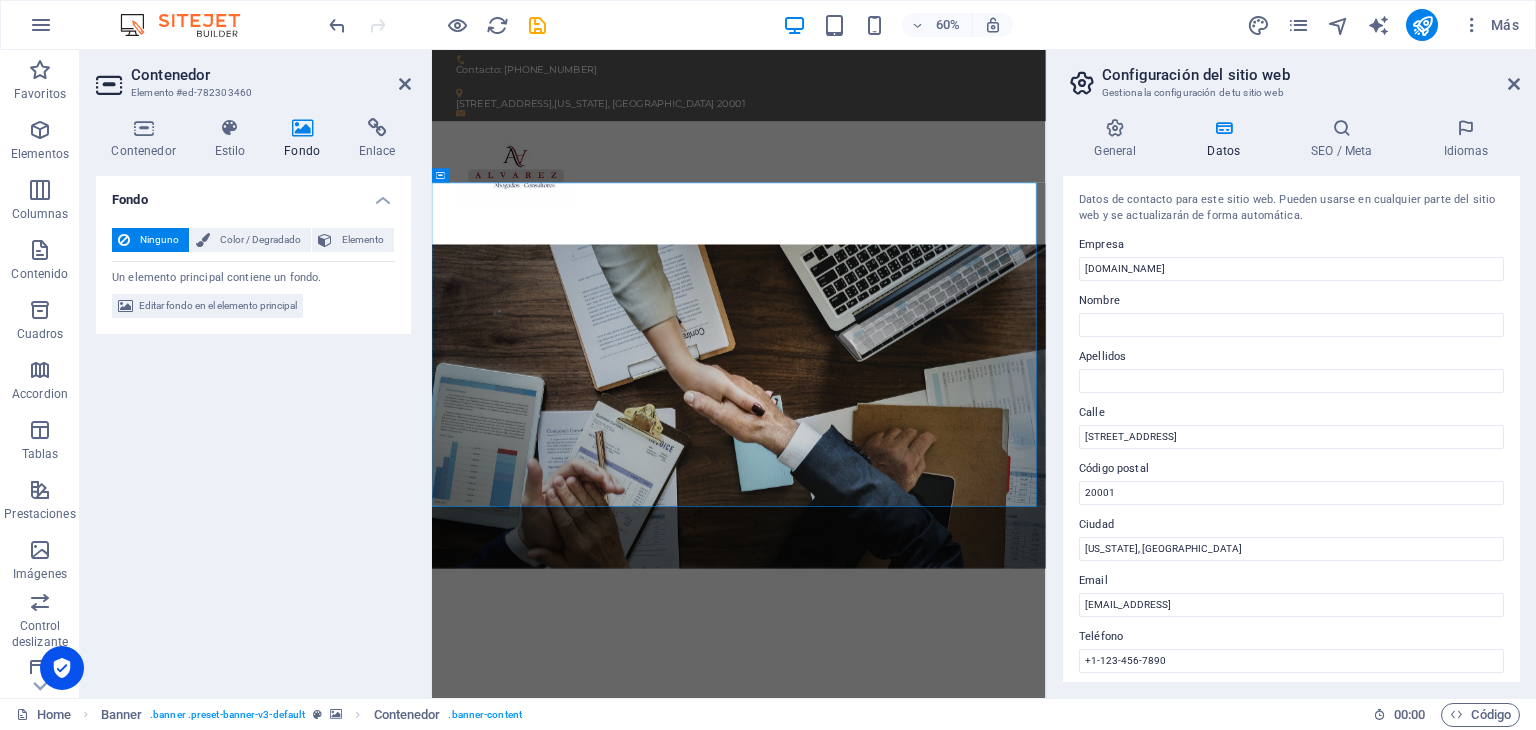 click on "Ninguno" at bounding box center [159, 240] 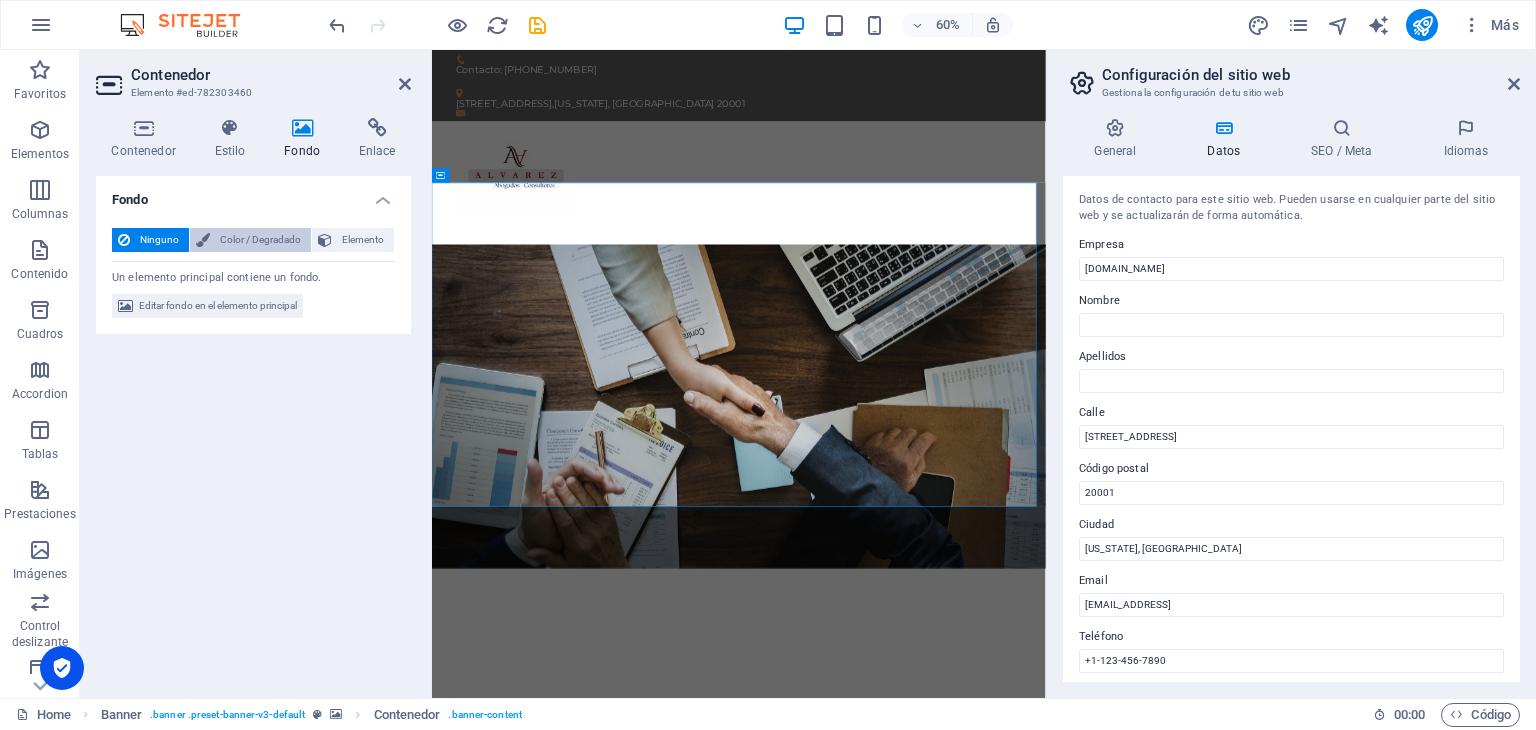 click on "Color / Degradado" at bounding box center (260, 240) 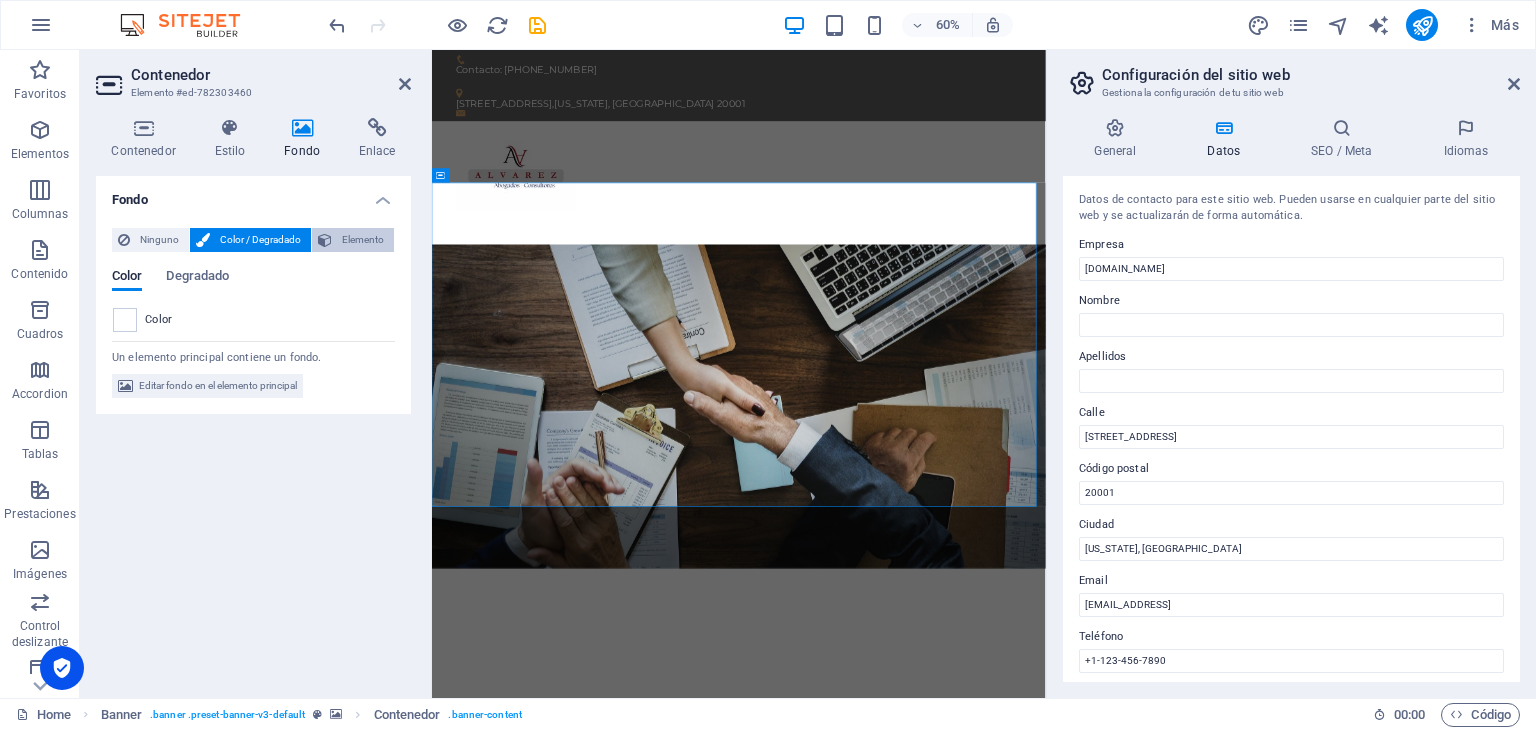 click on "Elemento" at bounding box center [363, 240] 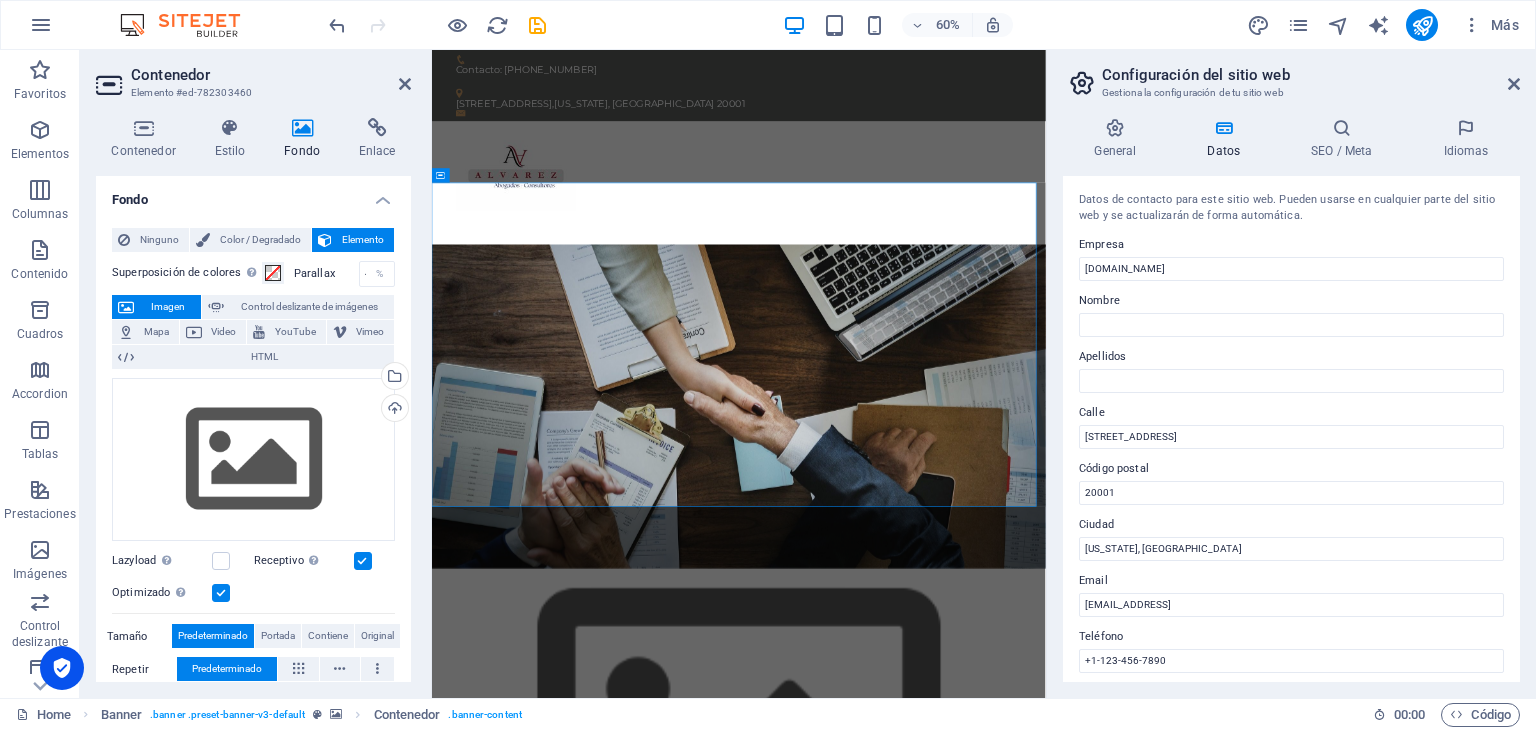 click on "Imagen" at bounding box center (167, 307) 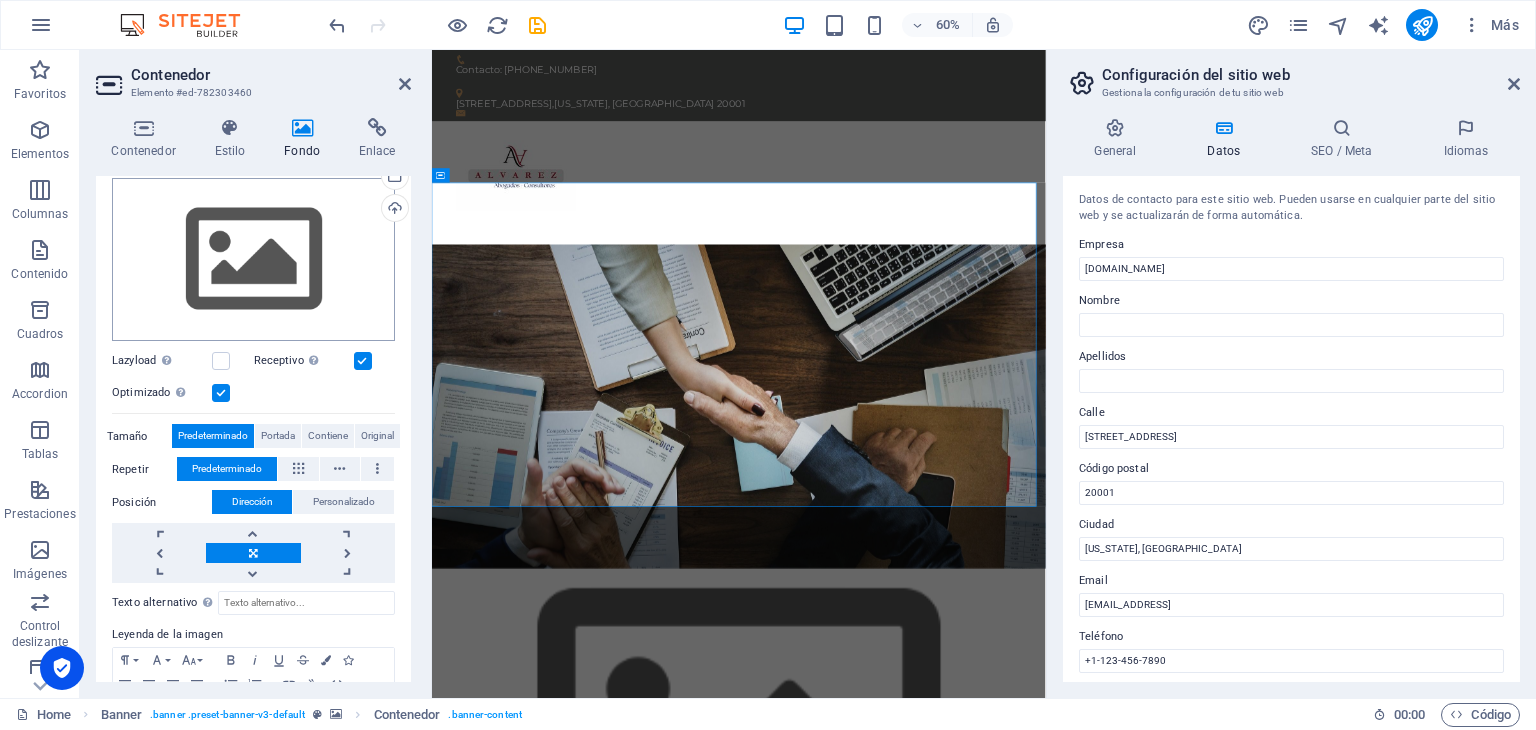 scroll, scrollTop: 0, scrollLeft: 0, axis: both 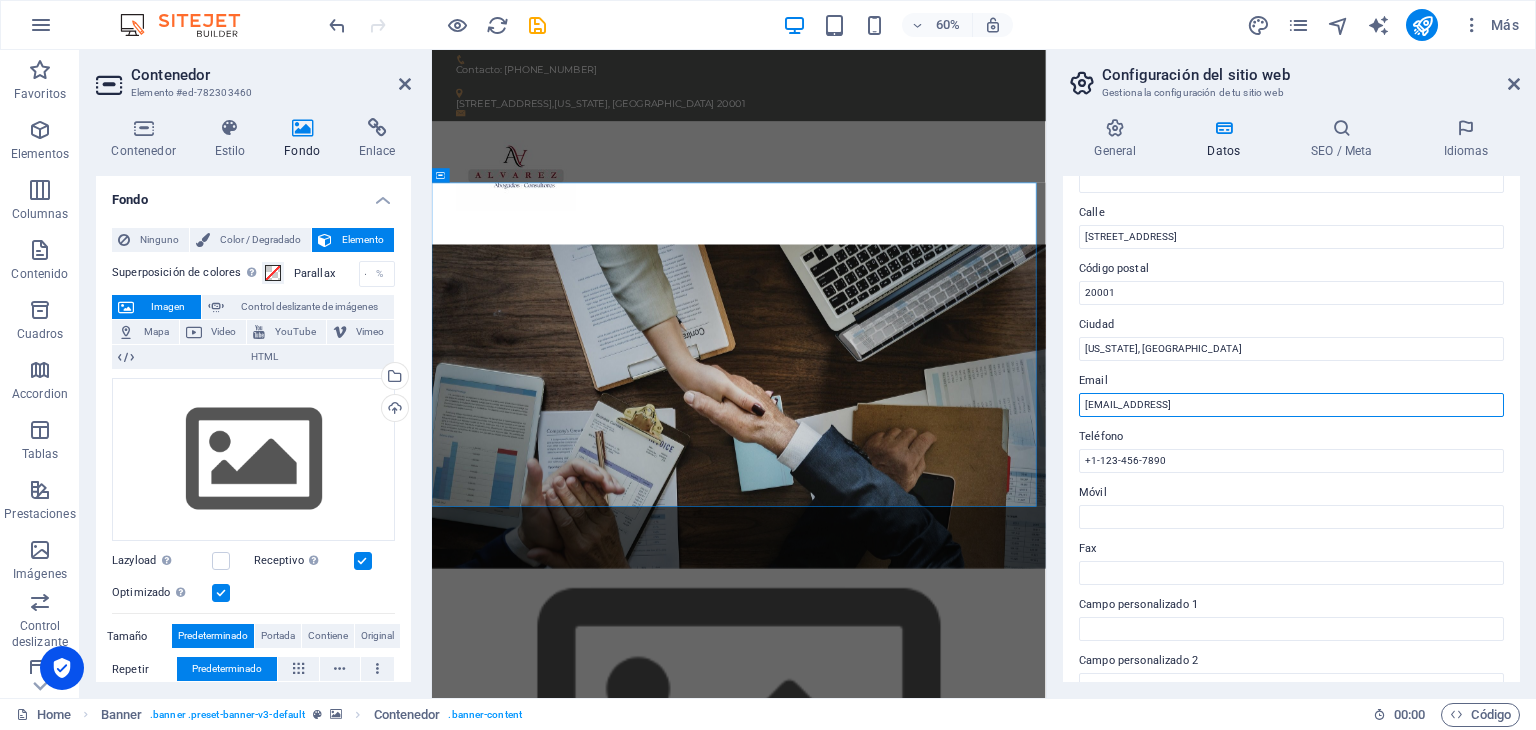 drag, startPoint x: 1743, startPoint y: 449, endPoint x: 1174, endPoint y: 716, distance: 628.53 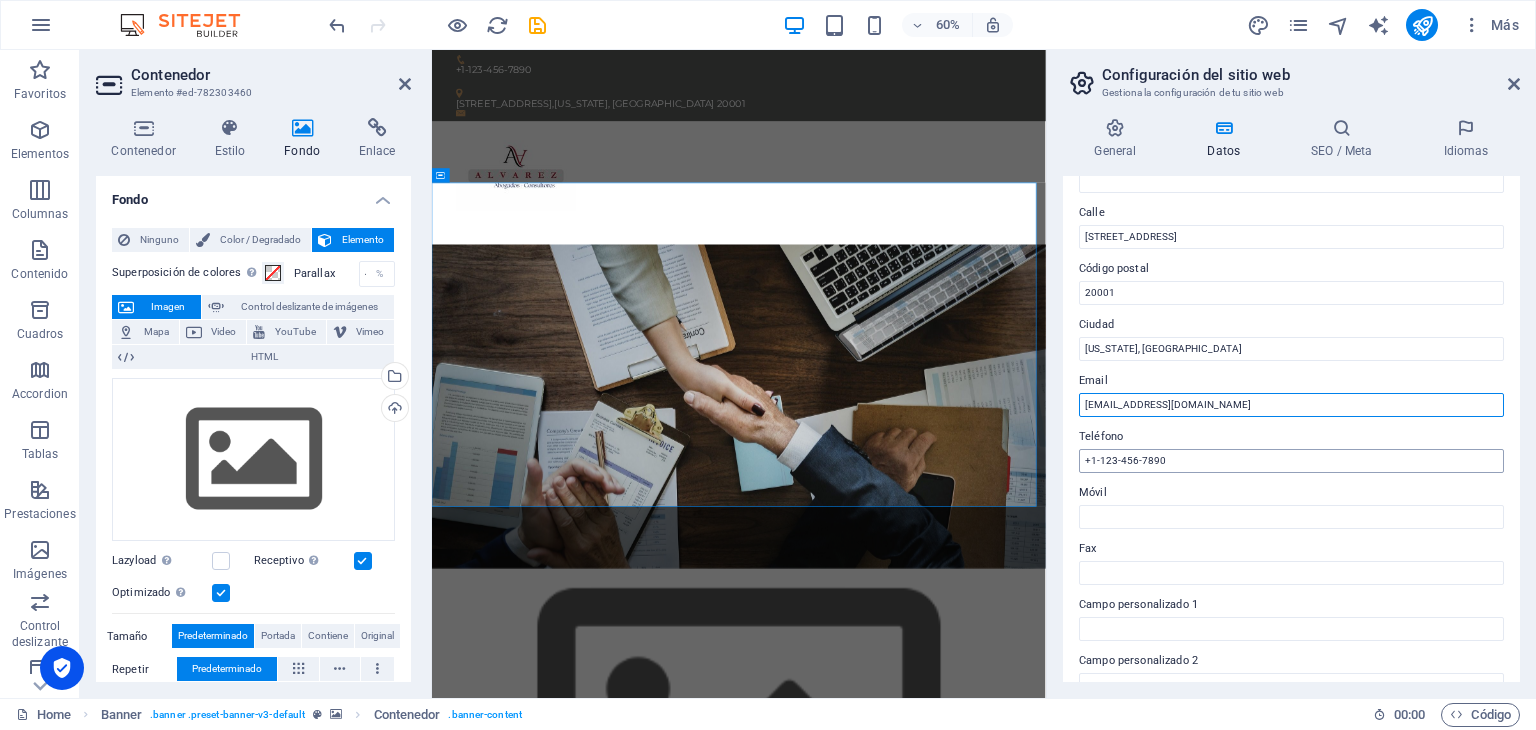 type on "CONTACTO@ALVAREZCONSULTORES.CL" 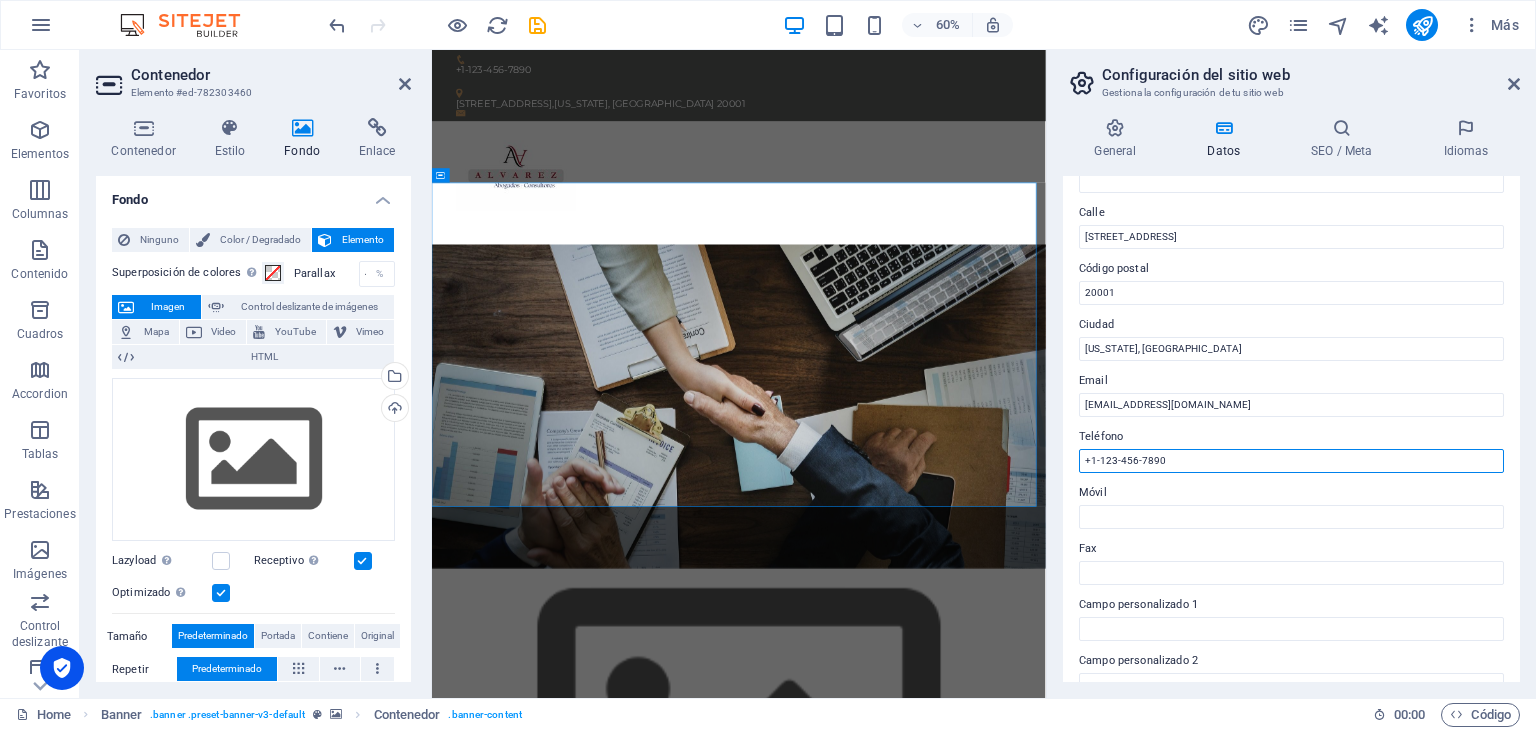 click on "+1-123-456-7890" at bounding box center (1291, 461) 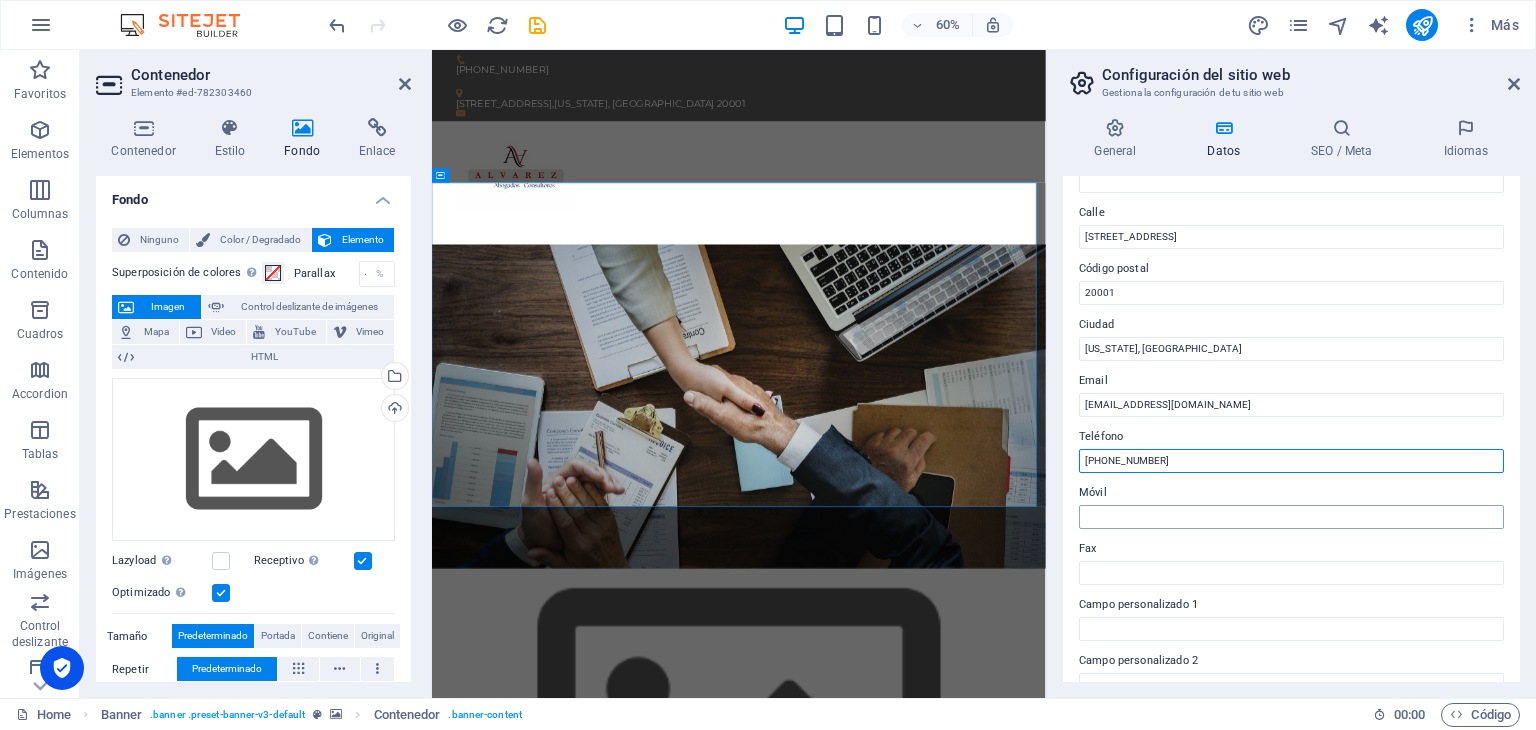 type on "+56 9 4597 2704" 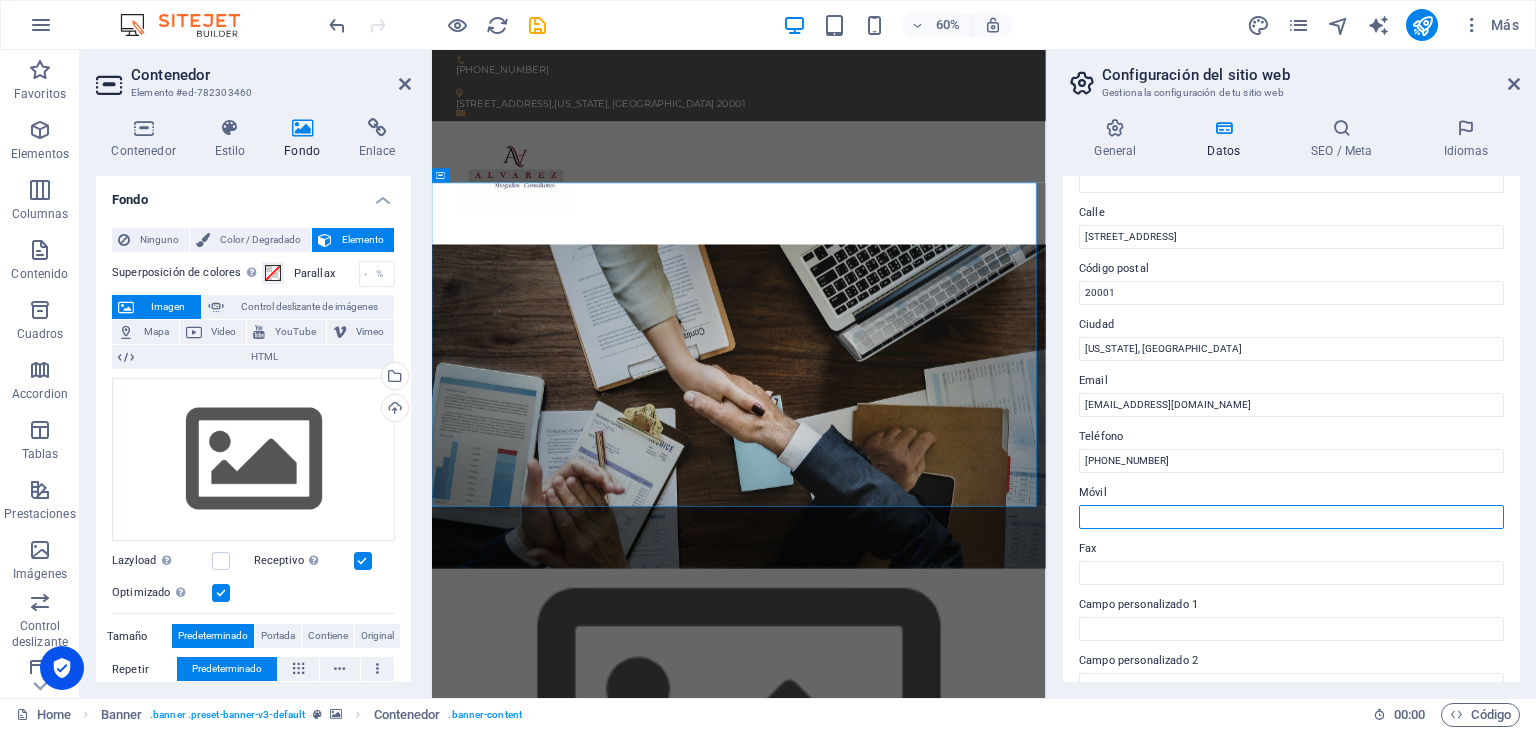 click on "Móvil" at bounding box center (1291, 517) 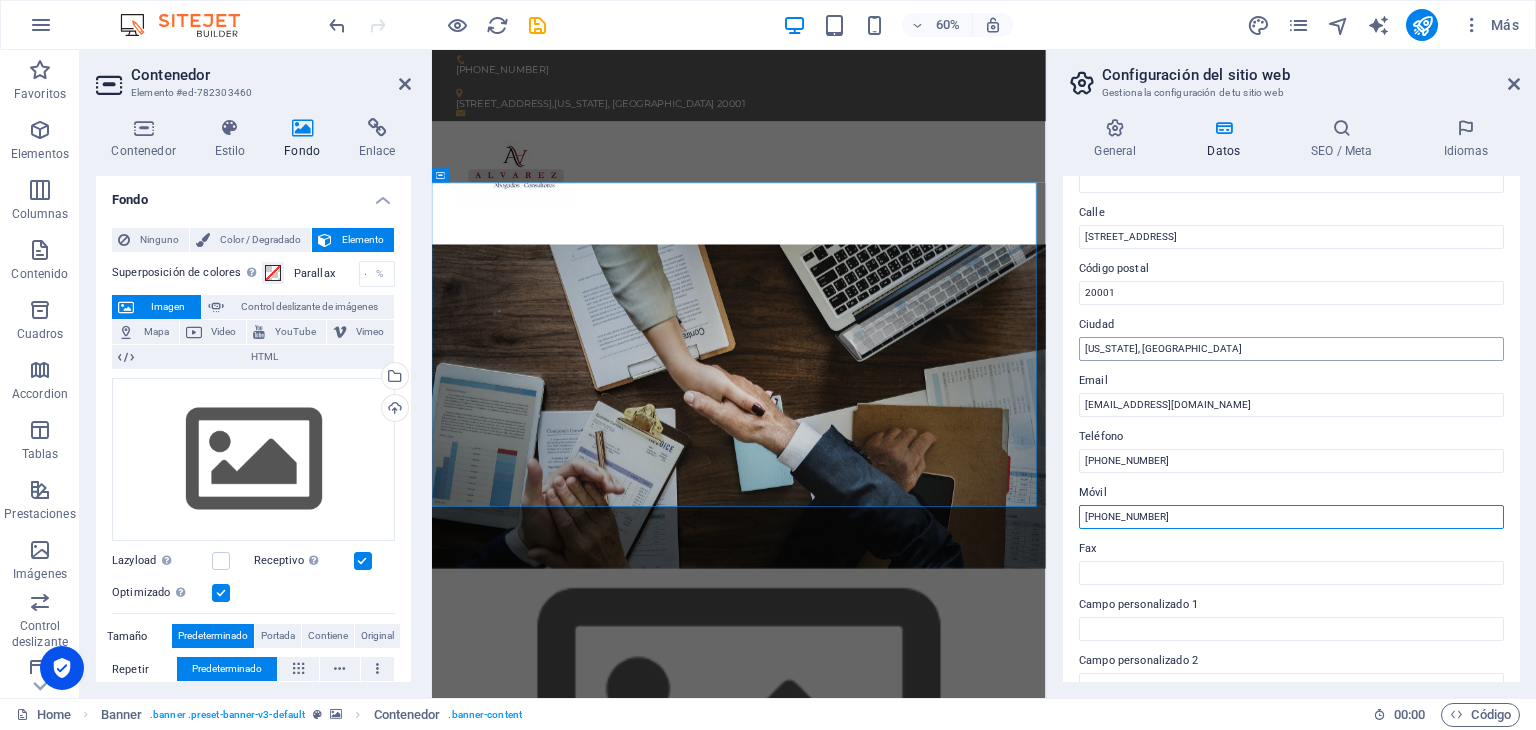 type on "+569 32845613" 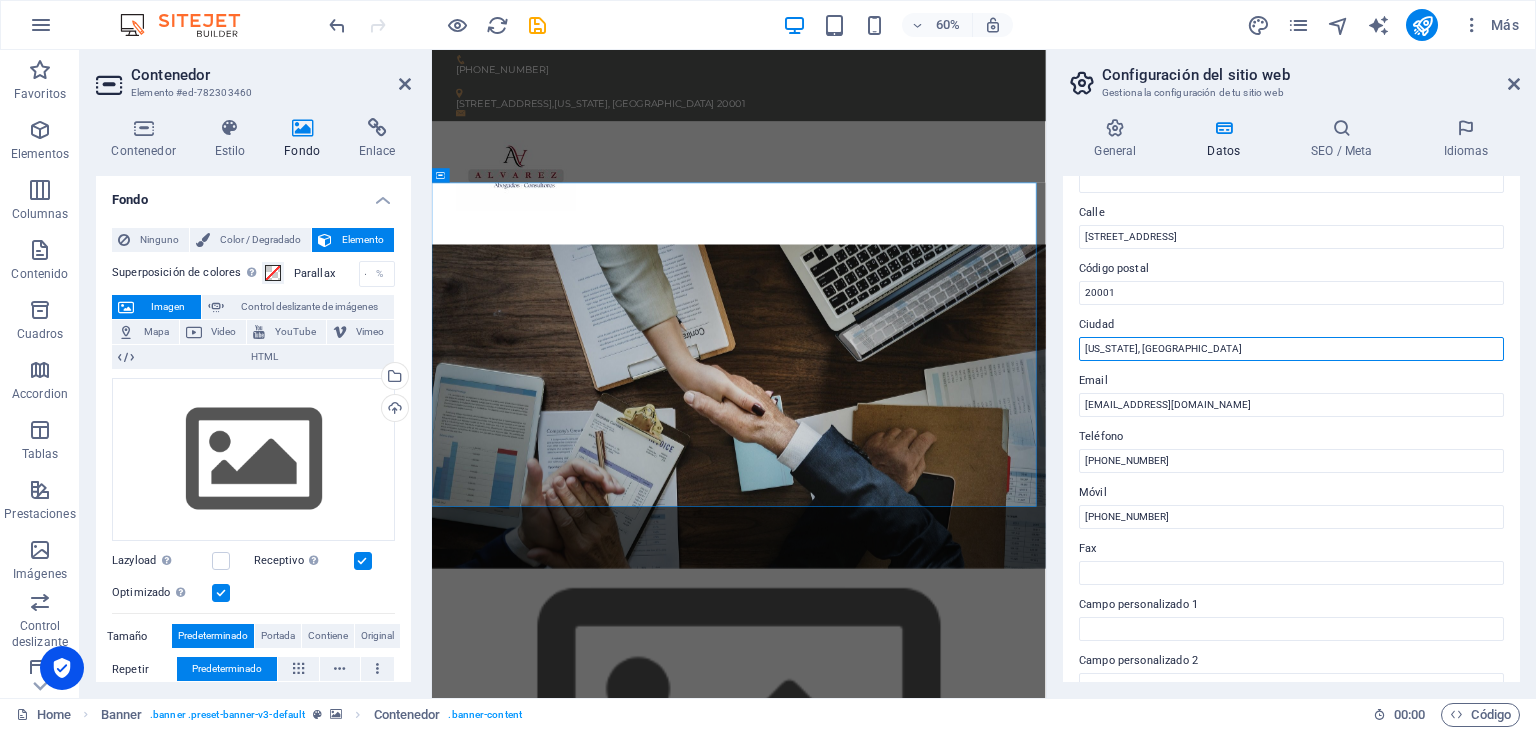 click on "Washington, DC" at bounding box center [1291, 349] 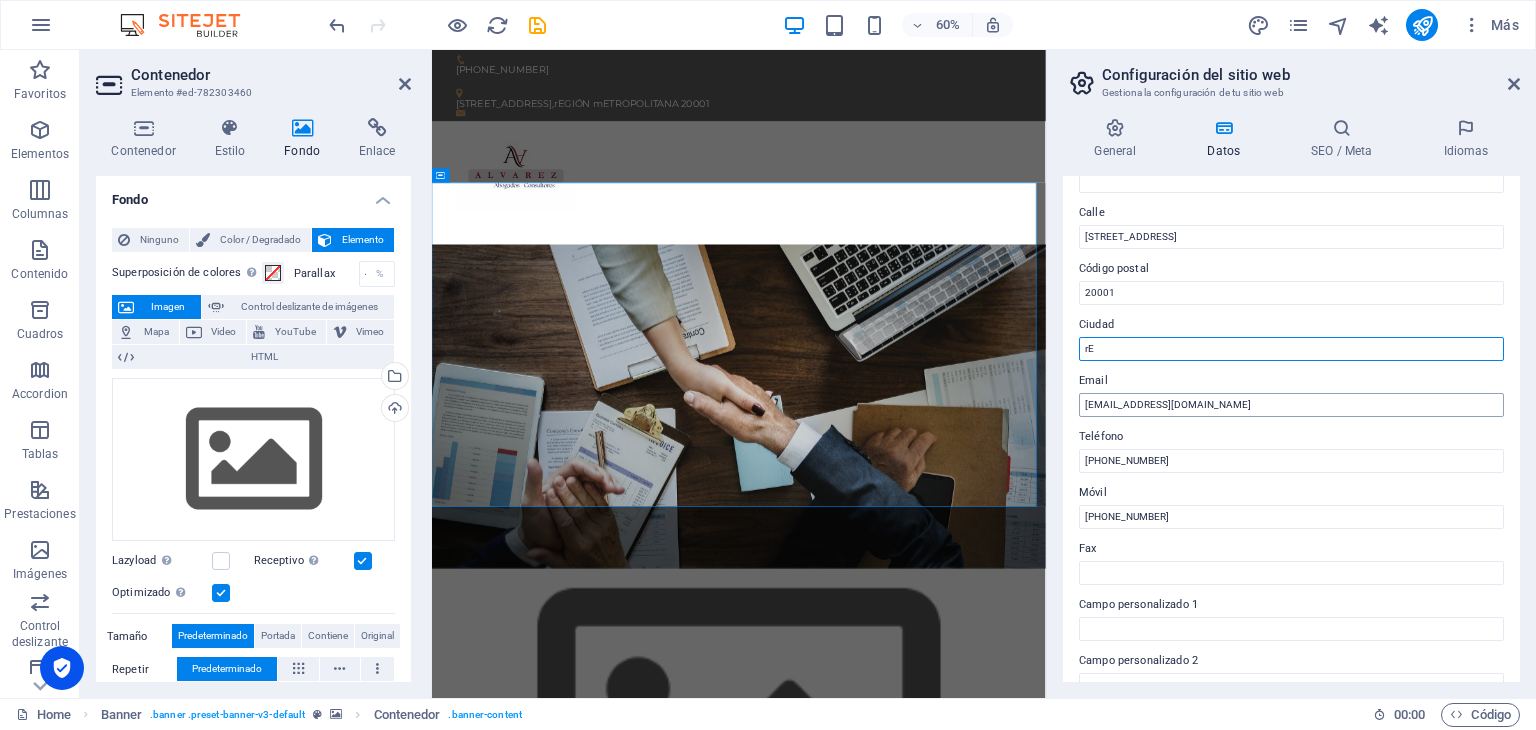 type on "r" 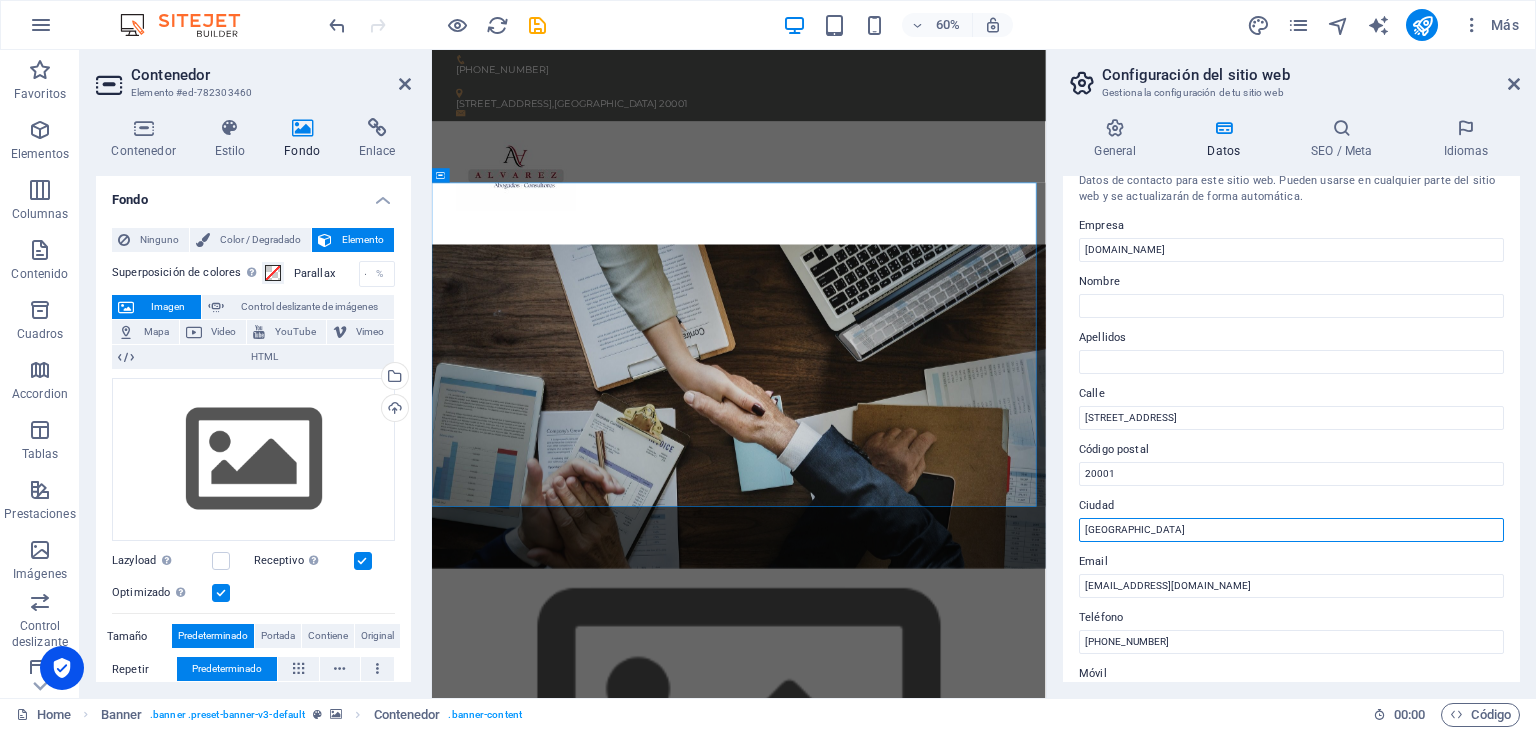 scroll, scrollTop: 0, scrollLeft: 0, axis: both 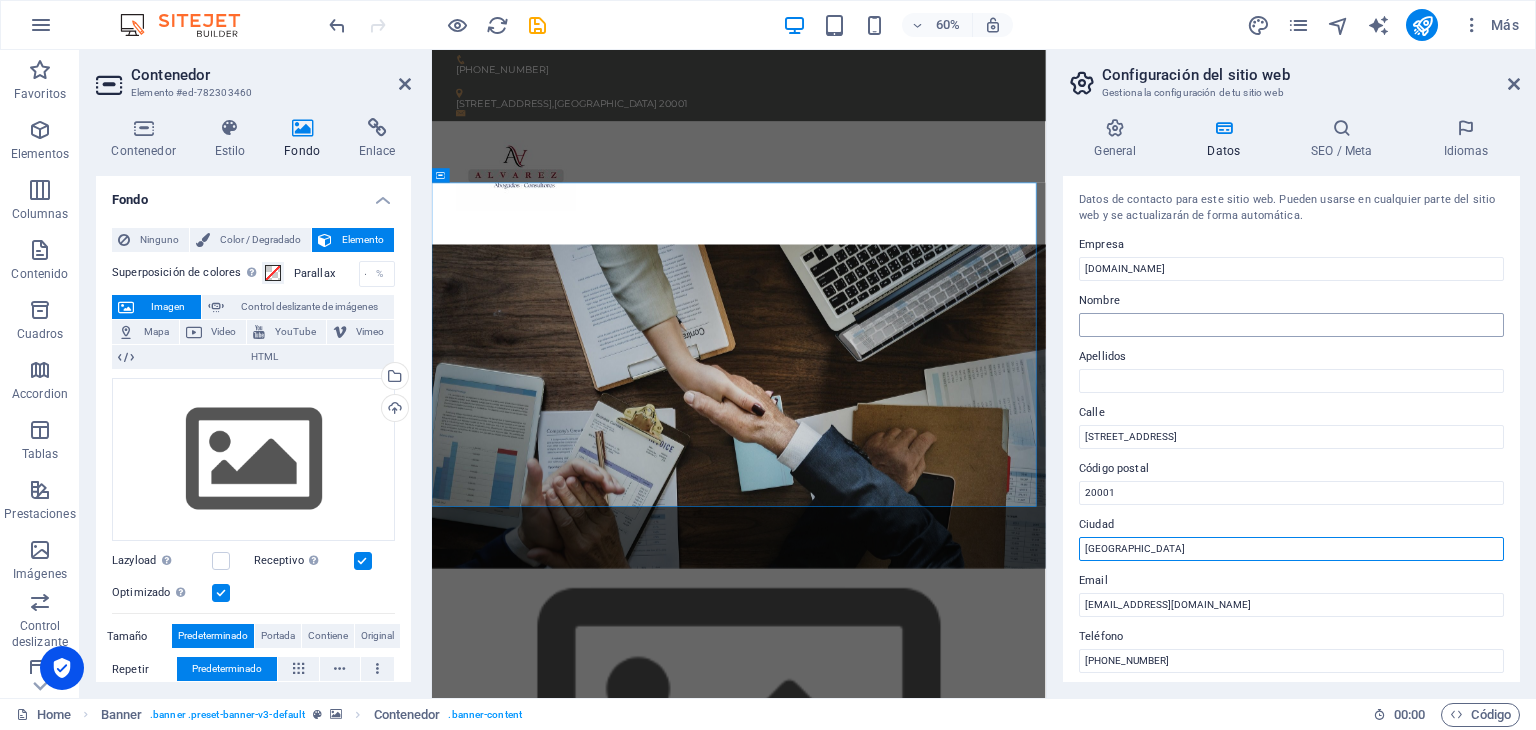 type on "Región Metropolitana" 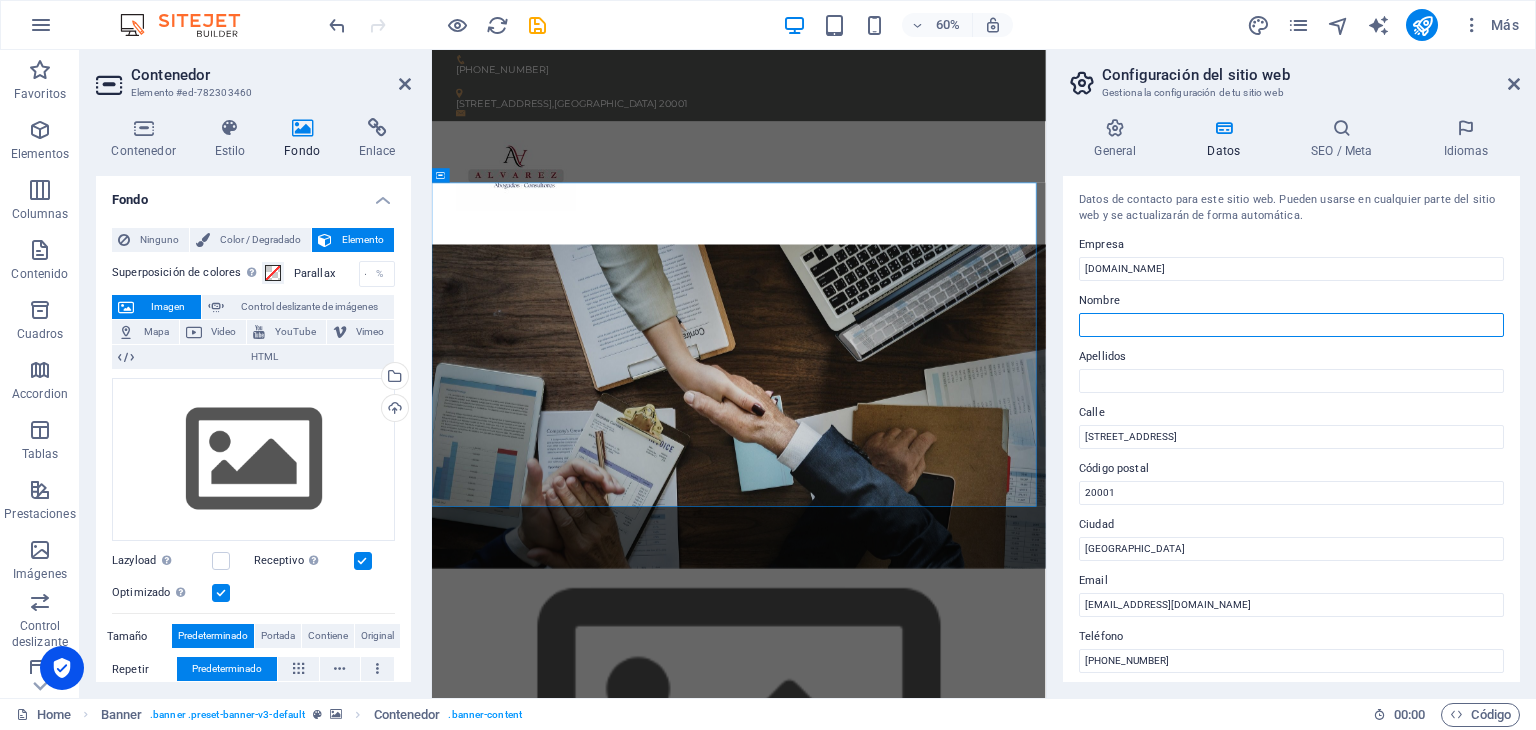 click on "Nombre" at bounding box center (1291, 325) 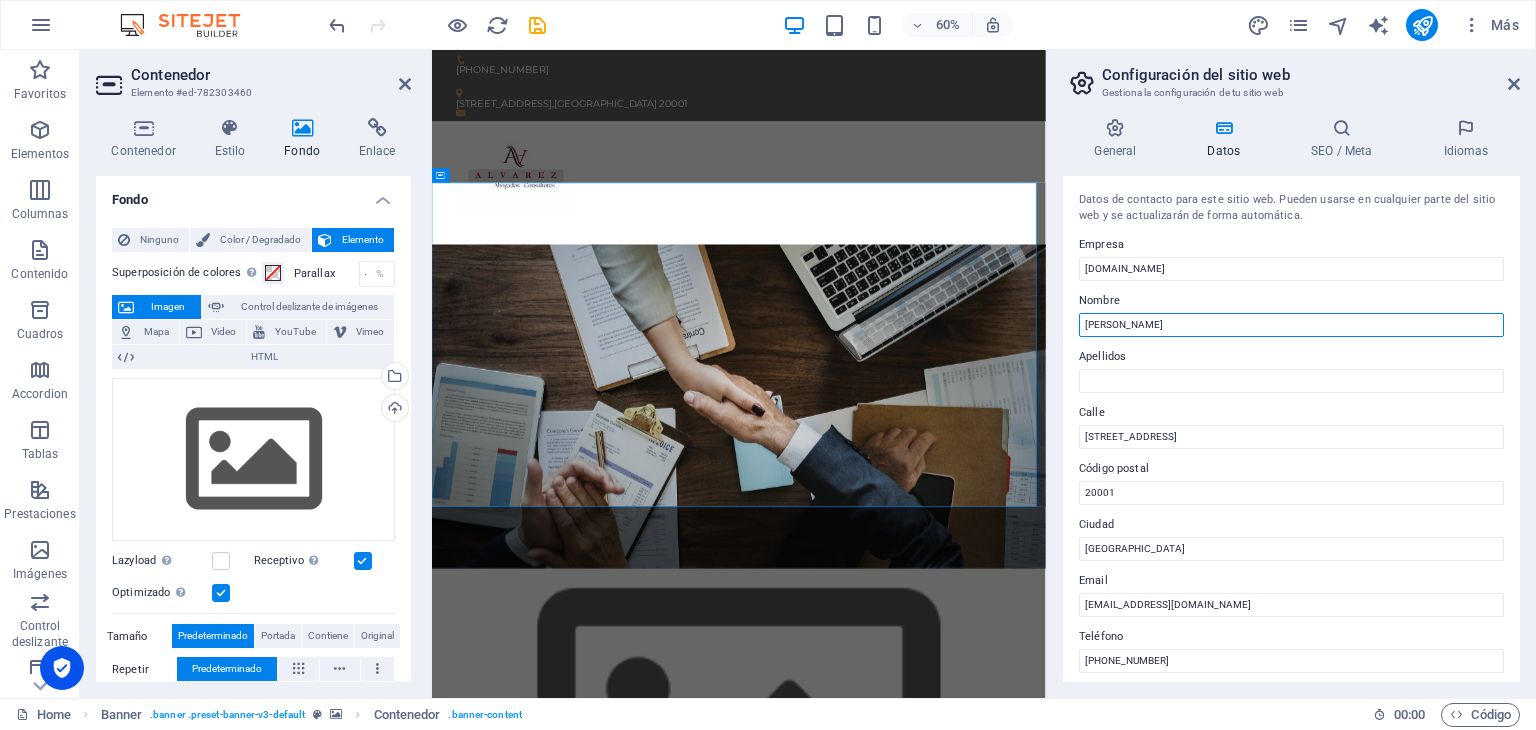 type on "Alexis" 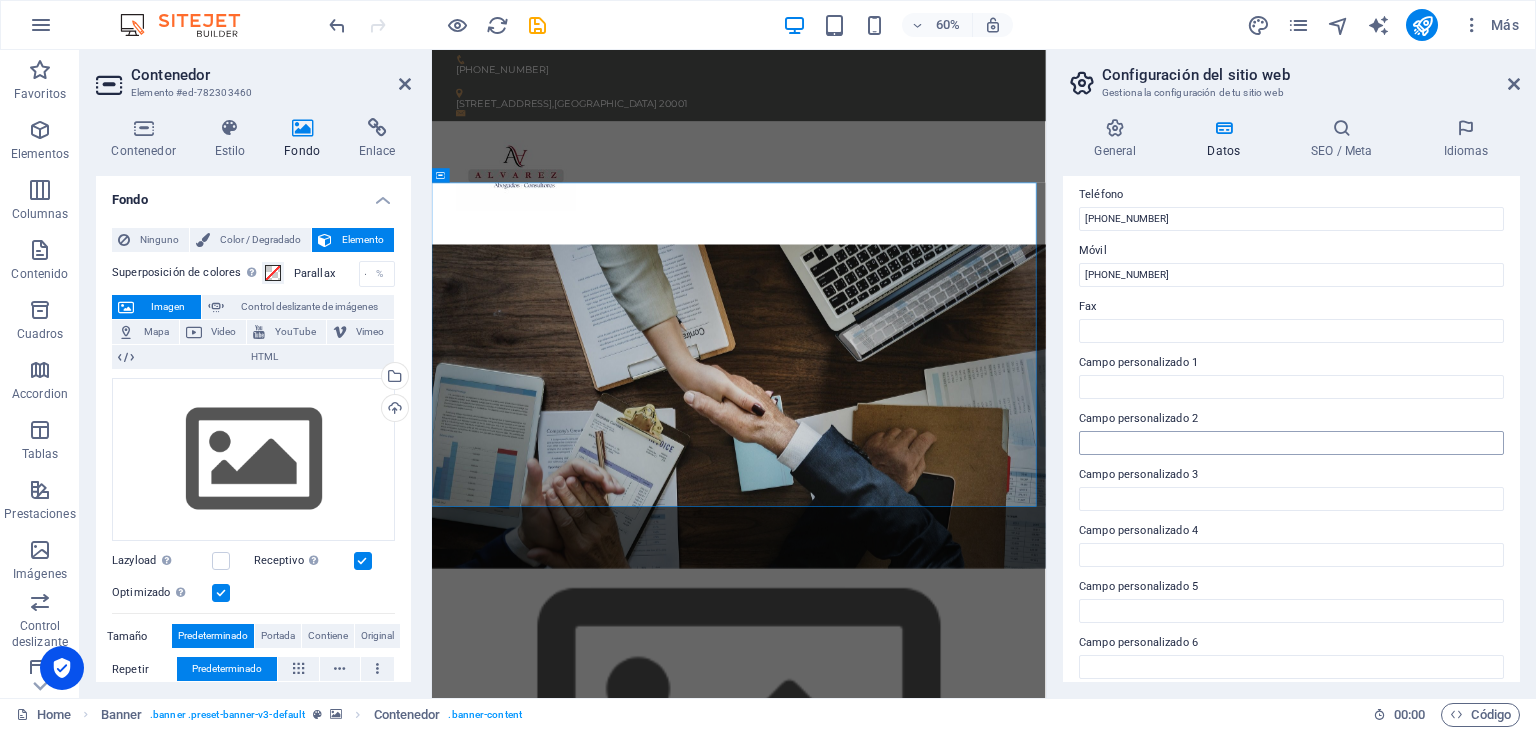 scroll, scrollTop: 454, scrollLeft: 0, axis: vertical 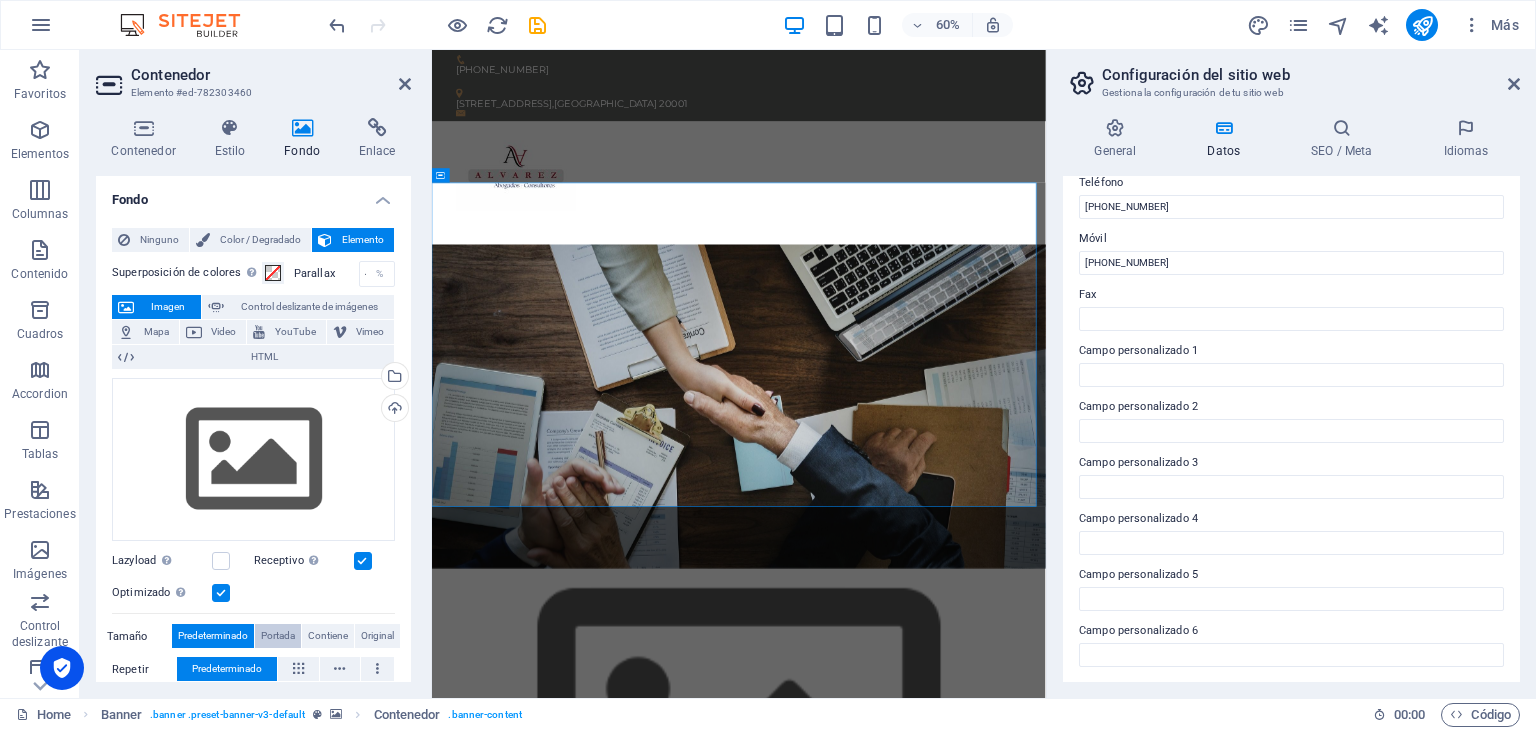 type on "Alvarez Hernandez" 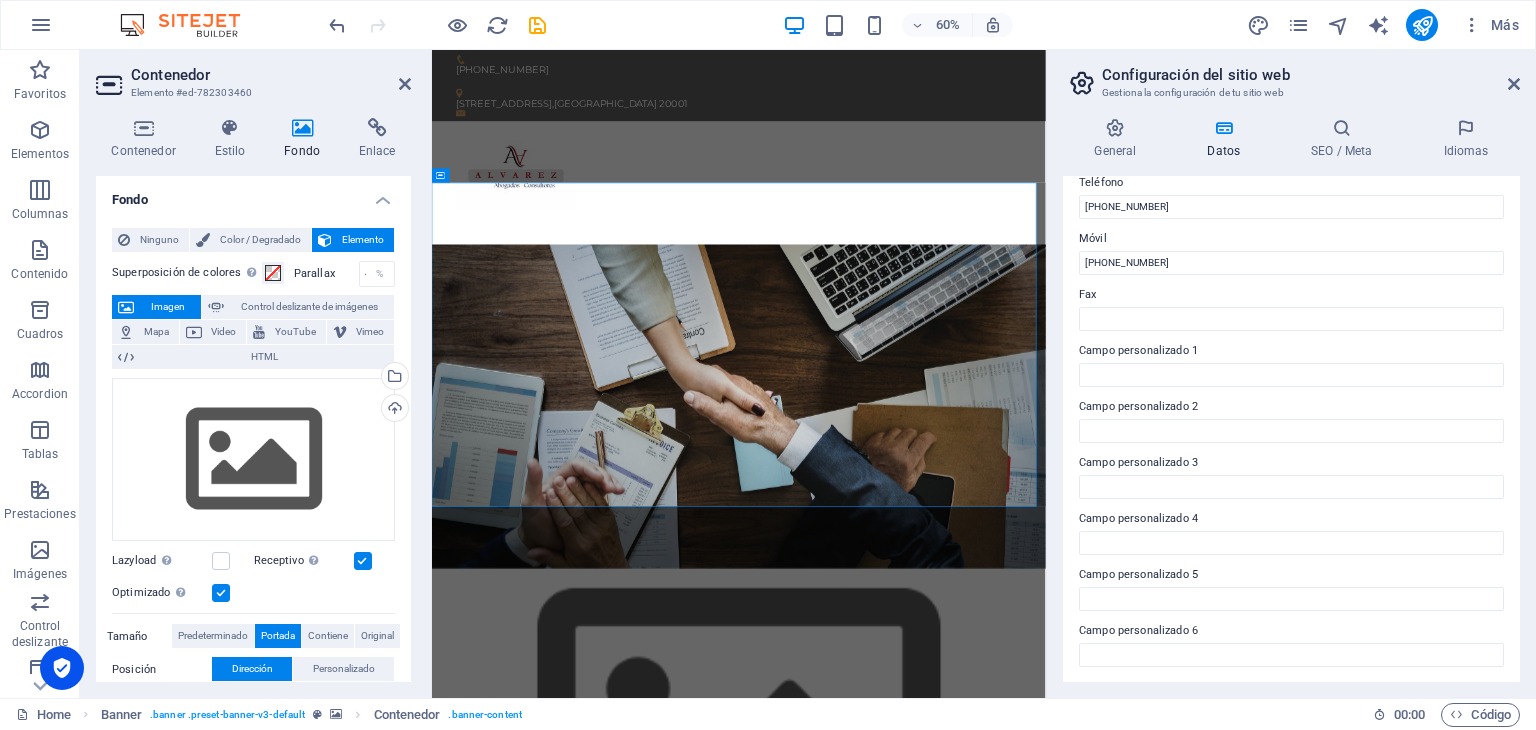 click on "Imagen" at bounding box center (167, 307) 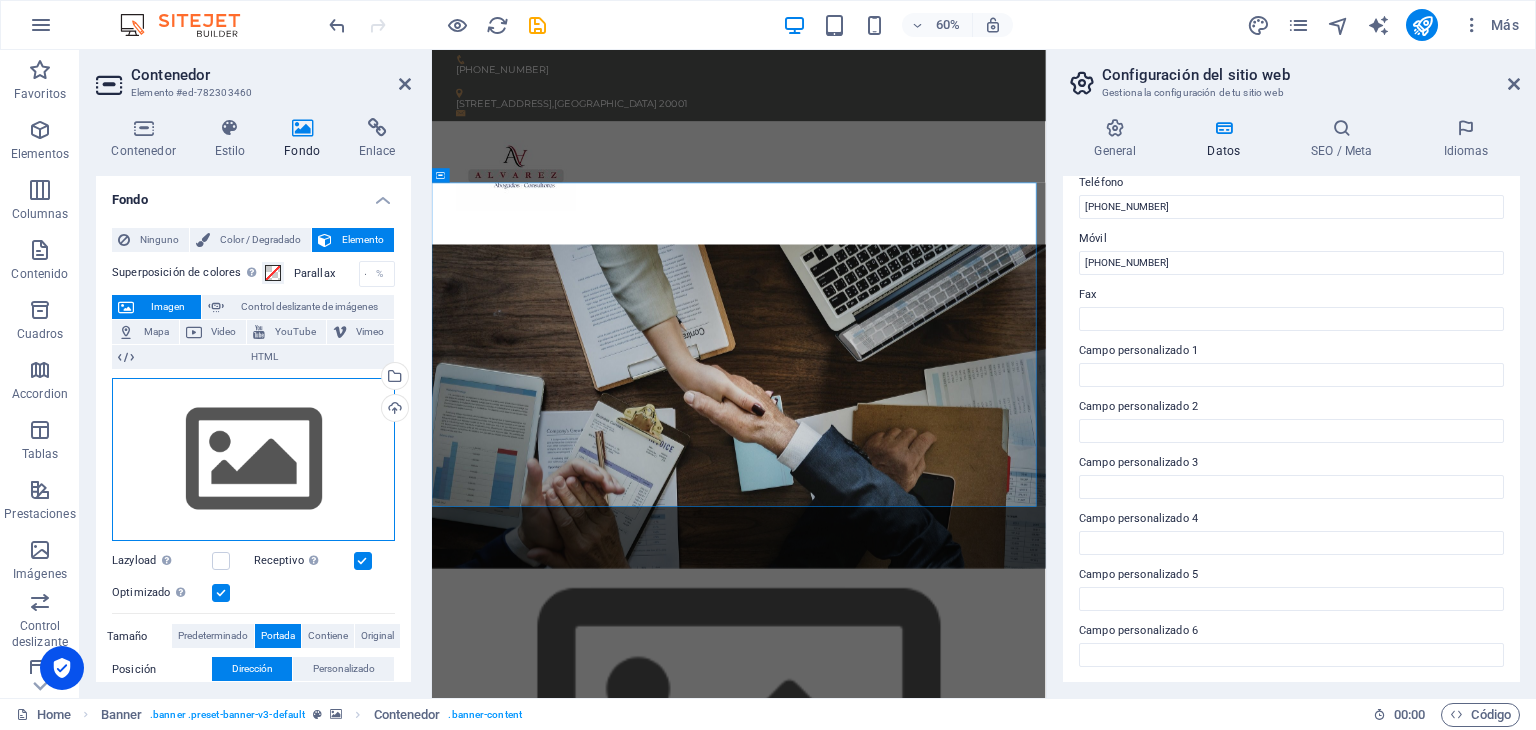 click on "Arrastra archivos aquí, haz clic para escoger archivos o  selecciona archivos de Archivos o de nuestra galería gratuita de fotos y vídeos" at bounding box center (253, 460) 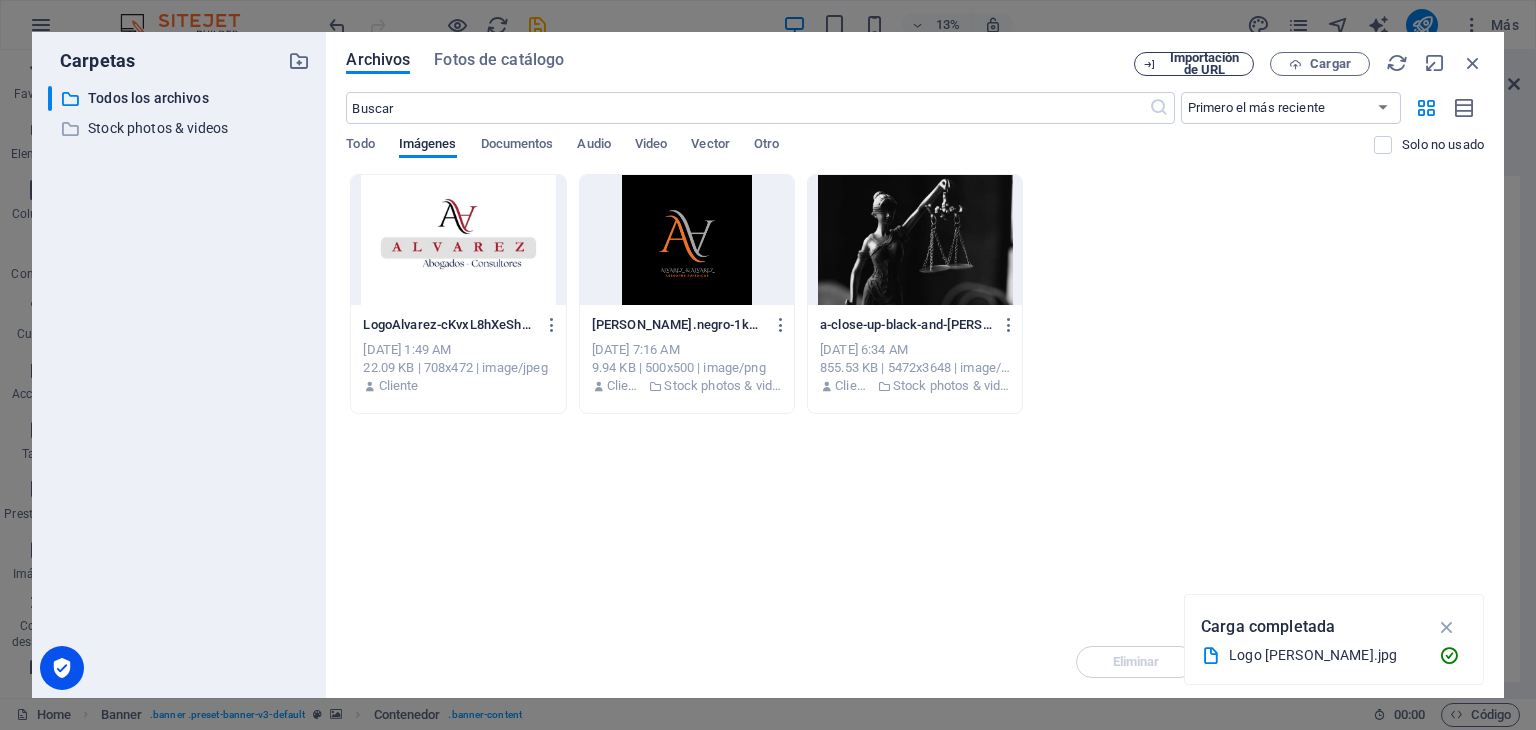click on "Importación de URL" at bounding box center [1204, 64] 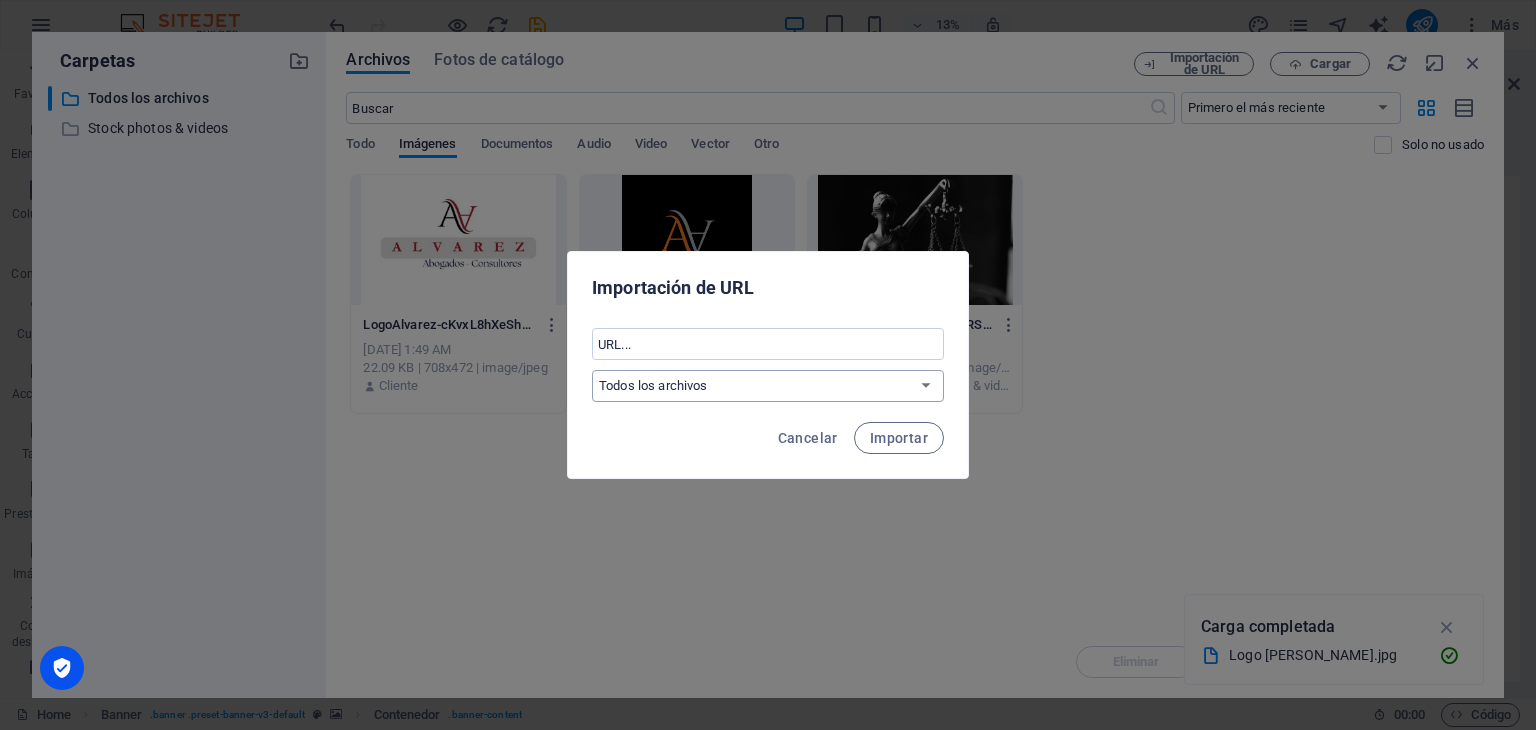click on "Todos los archivos Stock photos & videos" at bounding box center (768, 386) 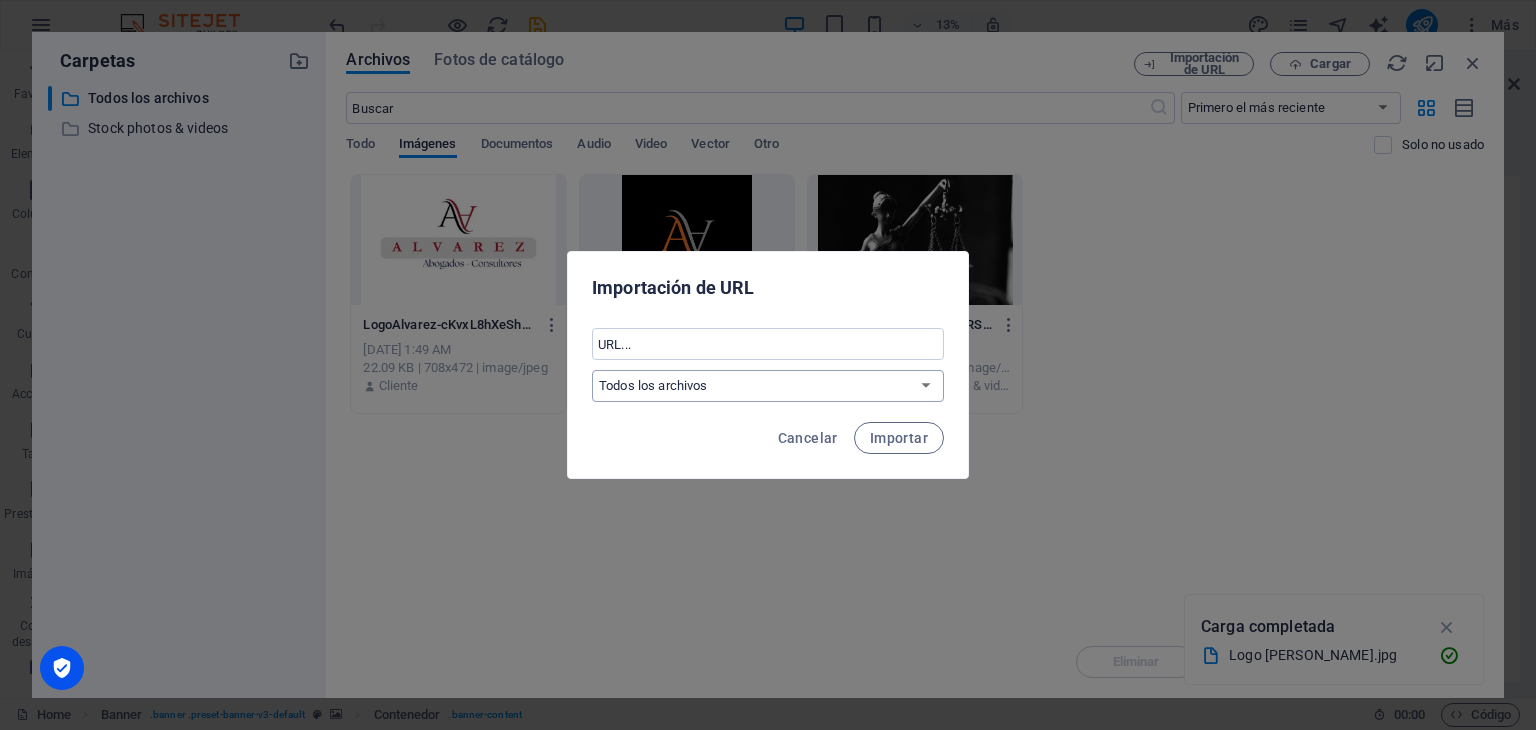 select on "Stock photos & videos" 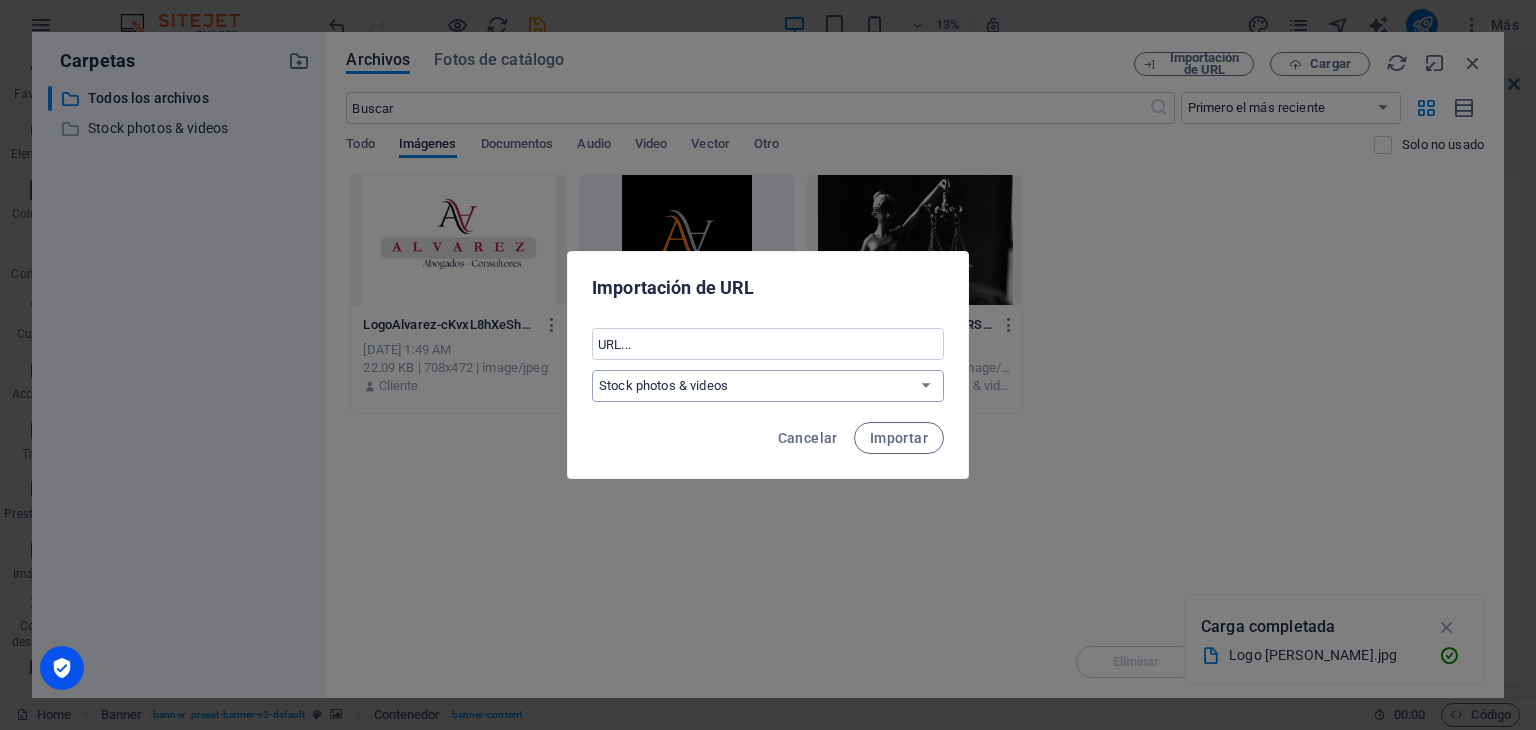 click on "Todos los archivos Stock photos & videos" at bounding box center [768, 386] 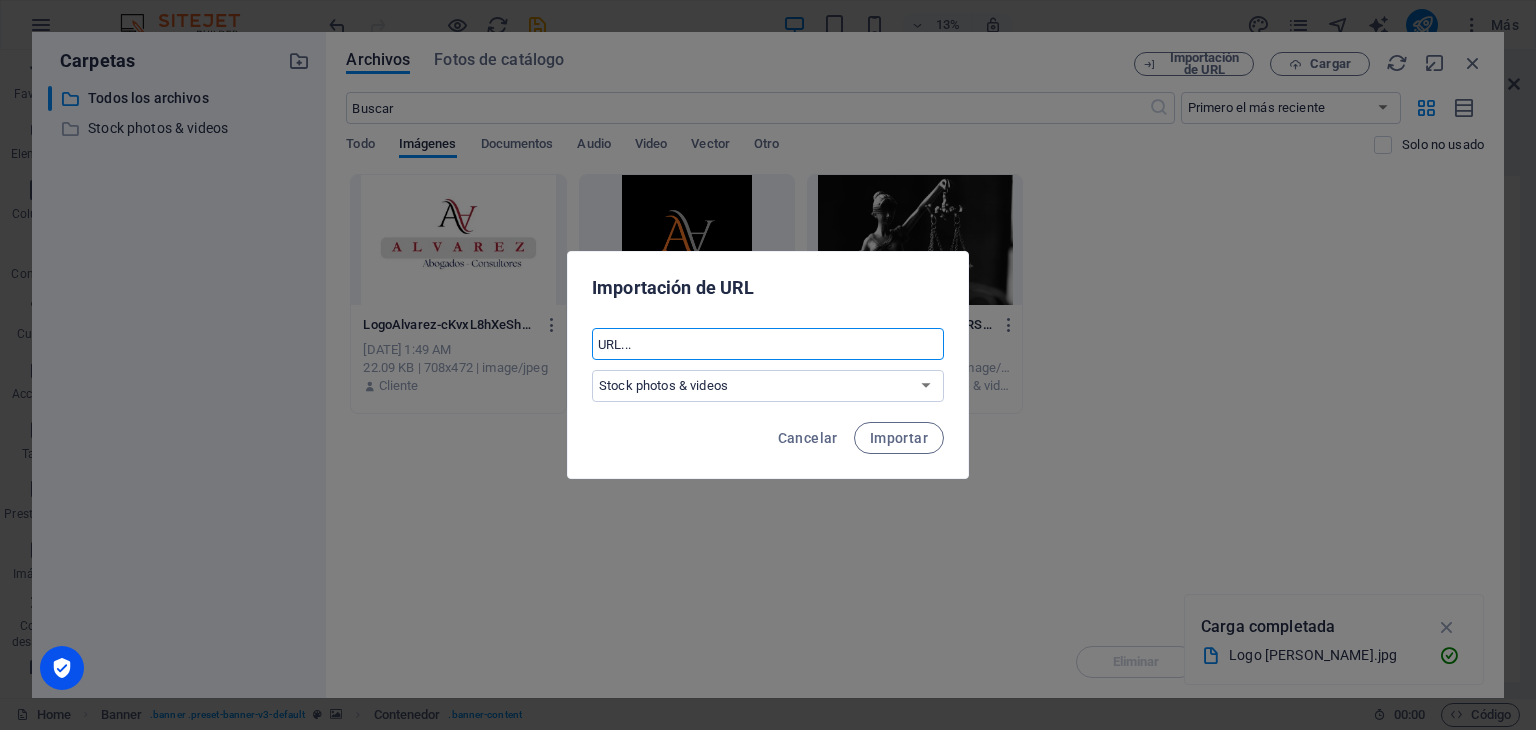 click at bounding box center (768, 344) 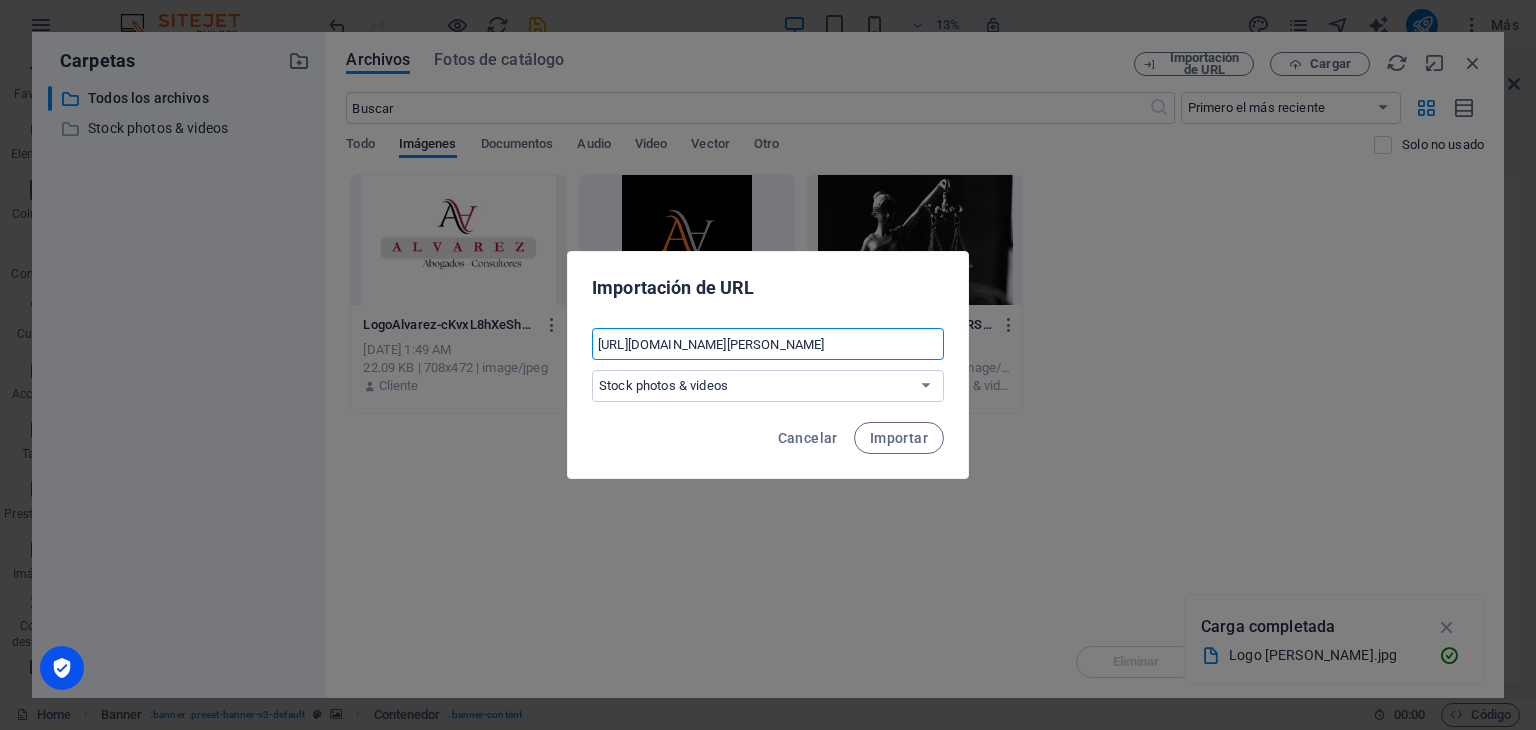 scroll, scrollTop: 0, scrollLeft: 195, axis: horizontal 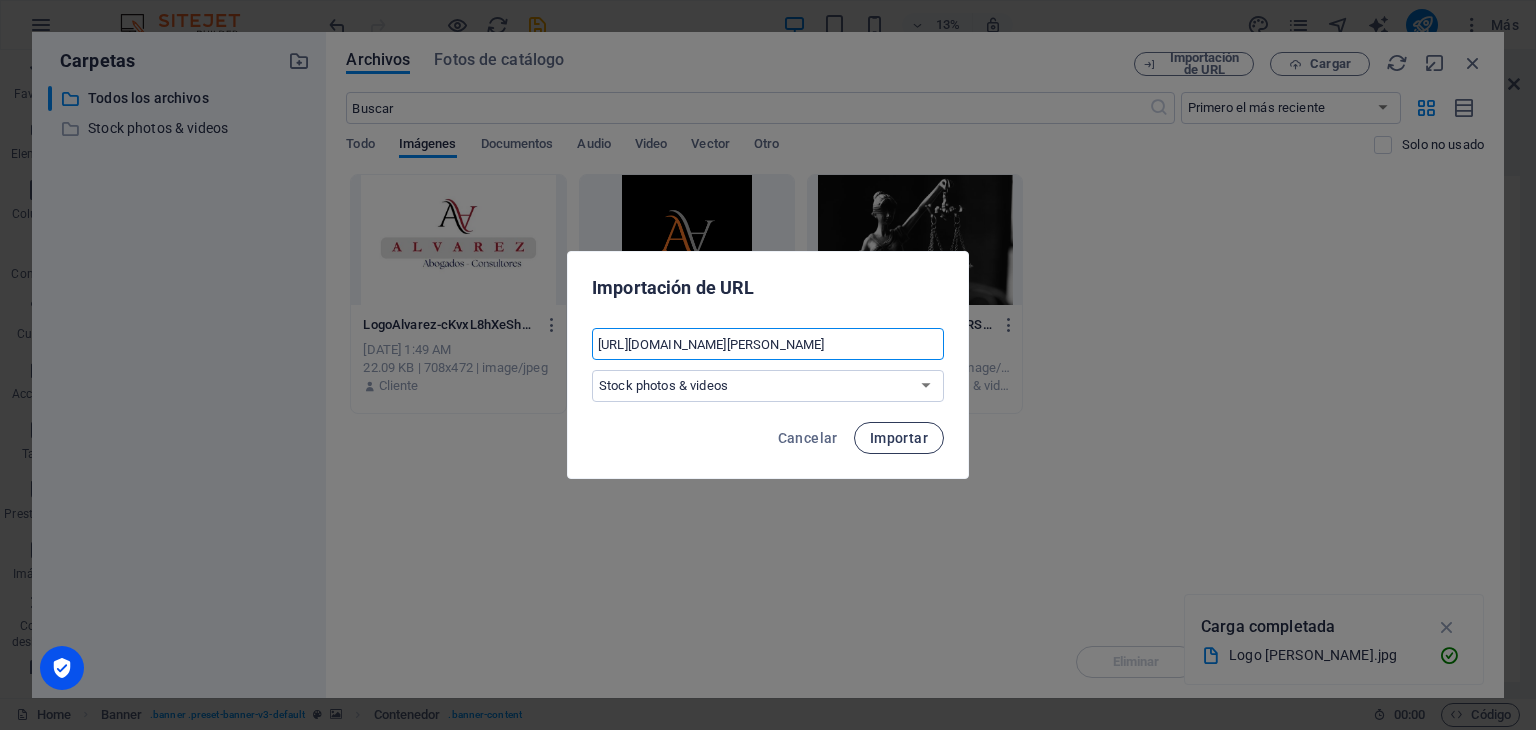 type on "https://tse1.mm.bing.net/th/id/OIP.HeF59qXMlUrJu6ecMvGLWAHaFj?pid=Api&P=0&h=180" 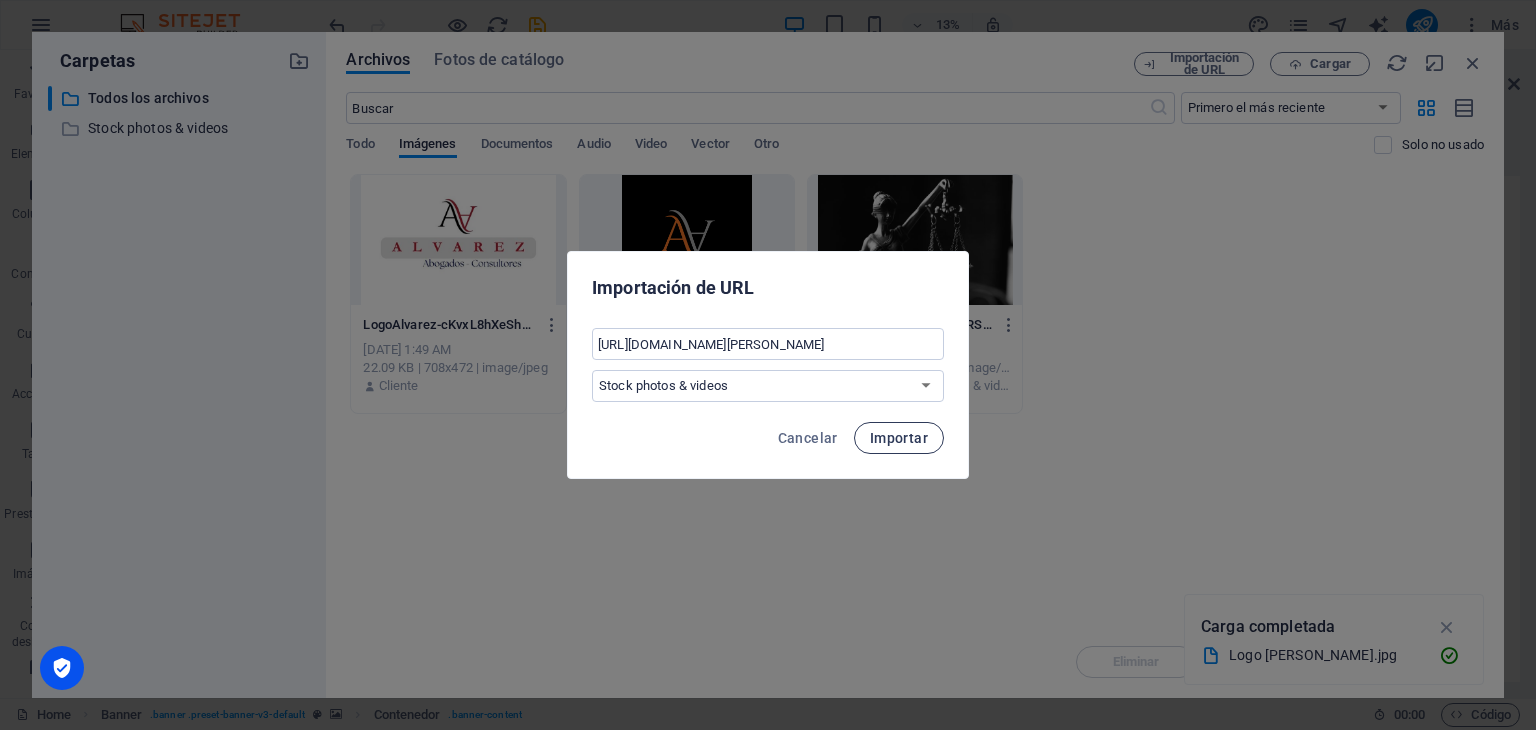 scroll, scrollTop: 0, scrollLeft: 0, axis: both 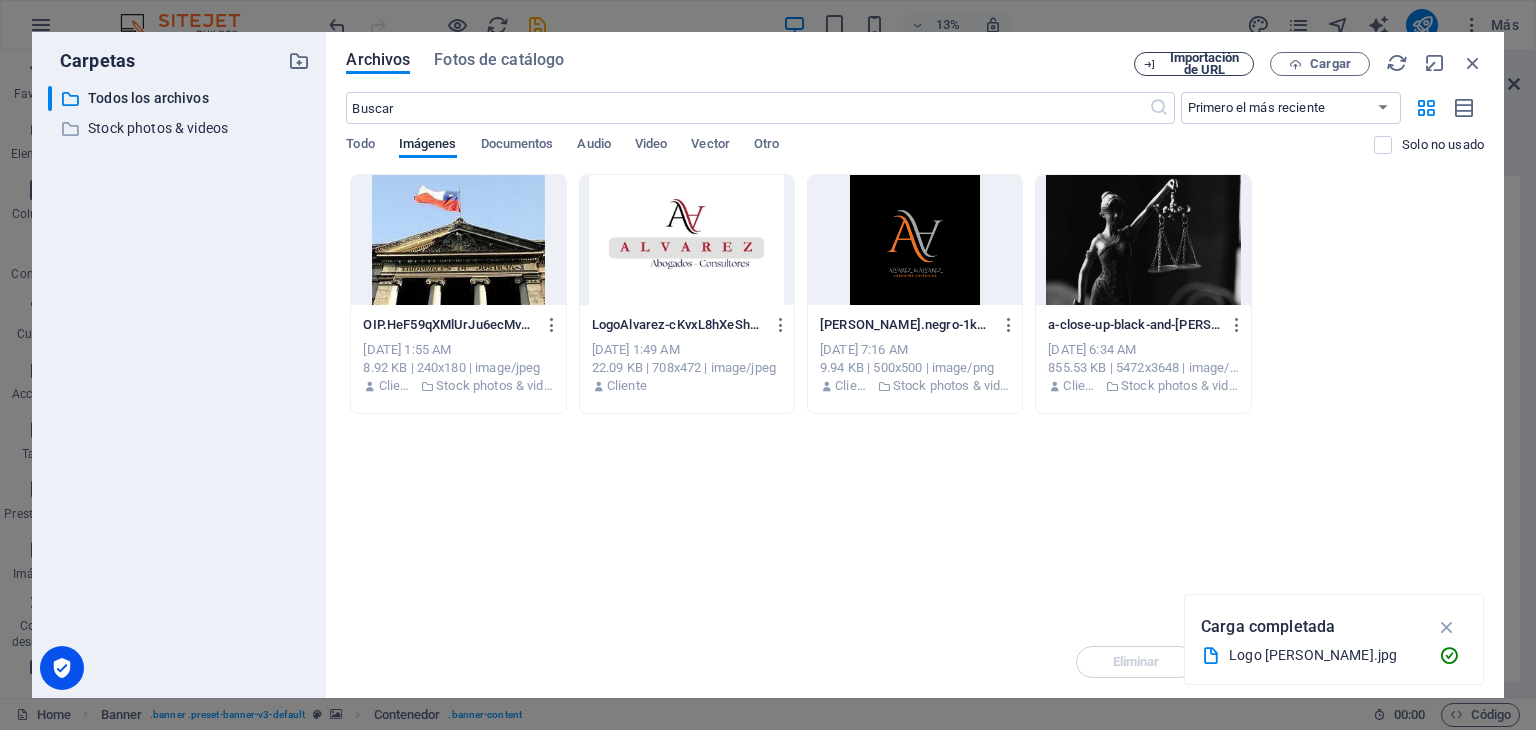 click on "Importación de URL" at bounding box center [1204, 64] 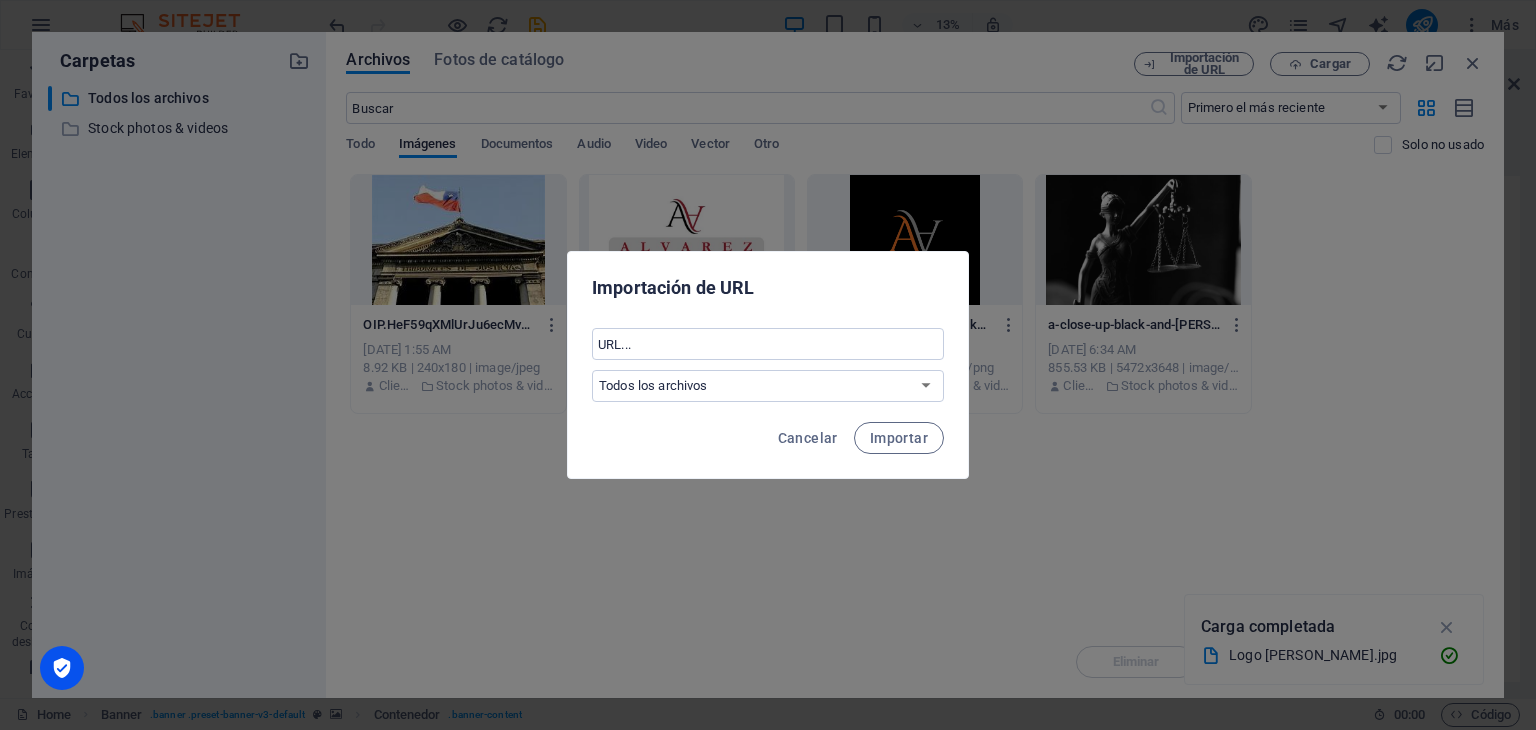 type 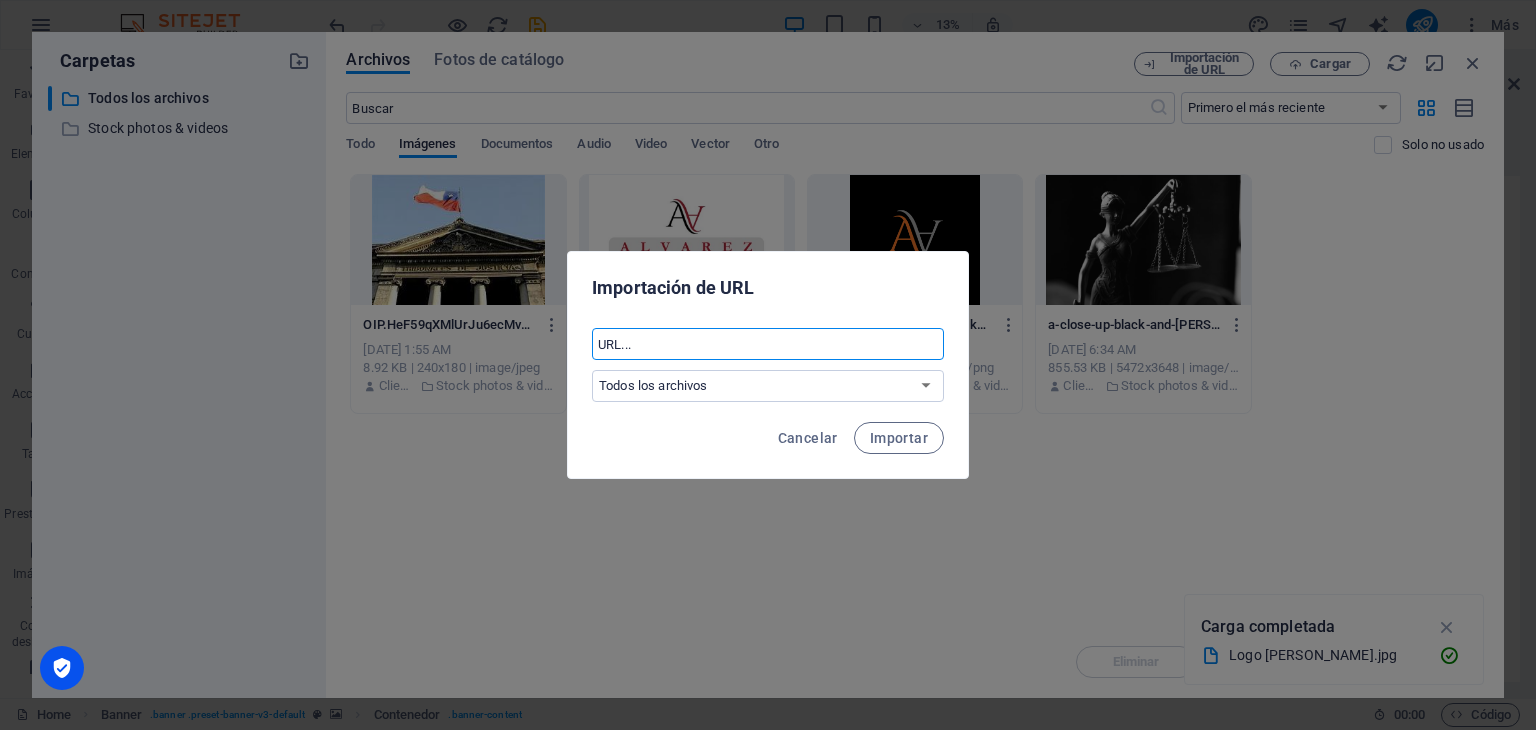click at bounding box center [768, 344] 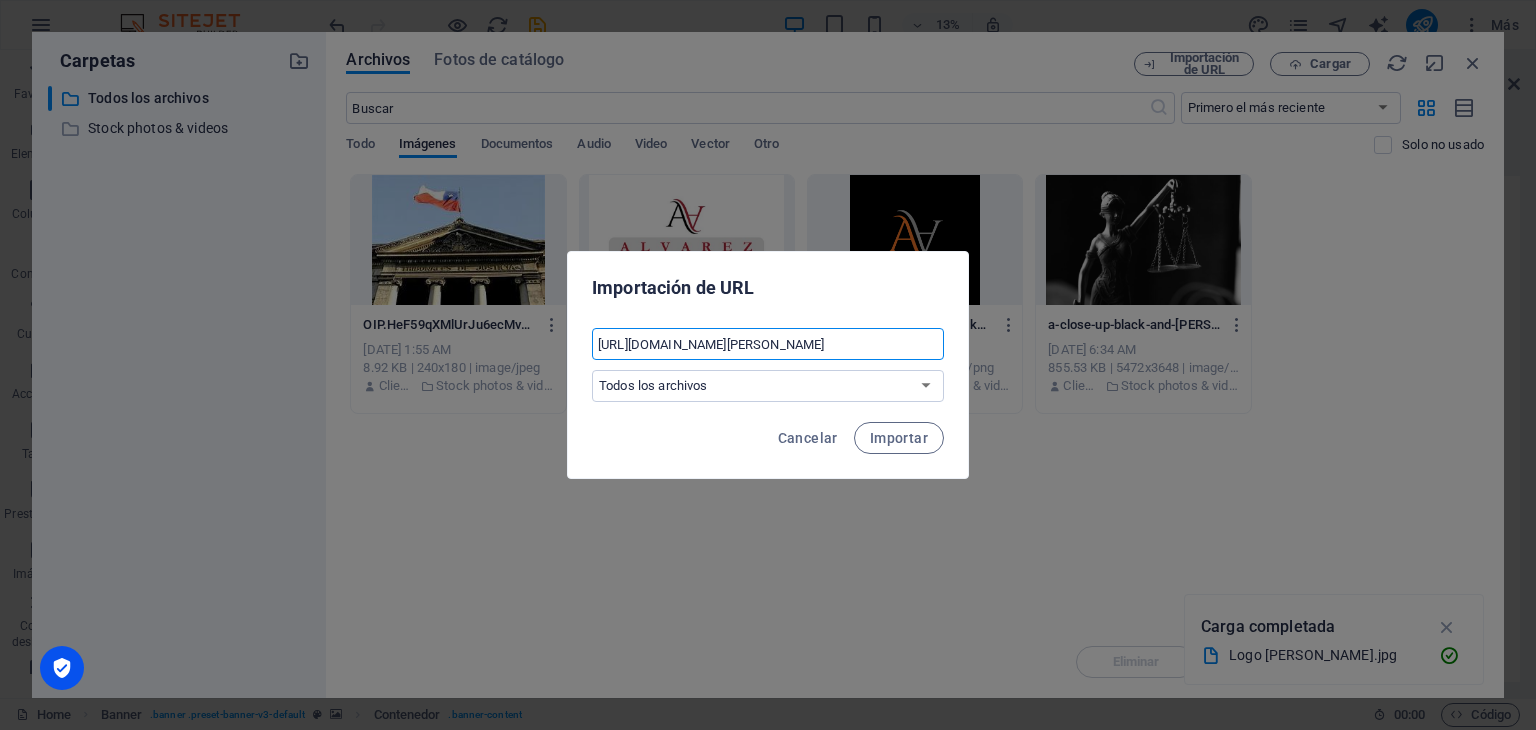 scroll, scrollTop: 0, scrollLeft: 187, axis: horizontal 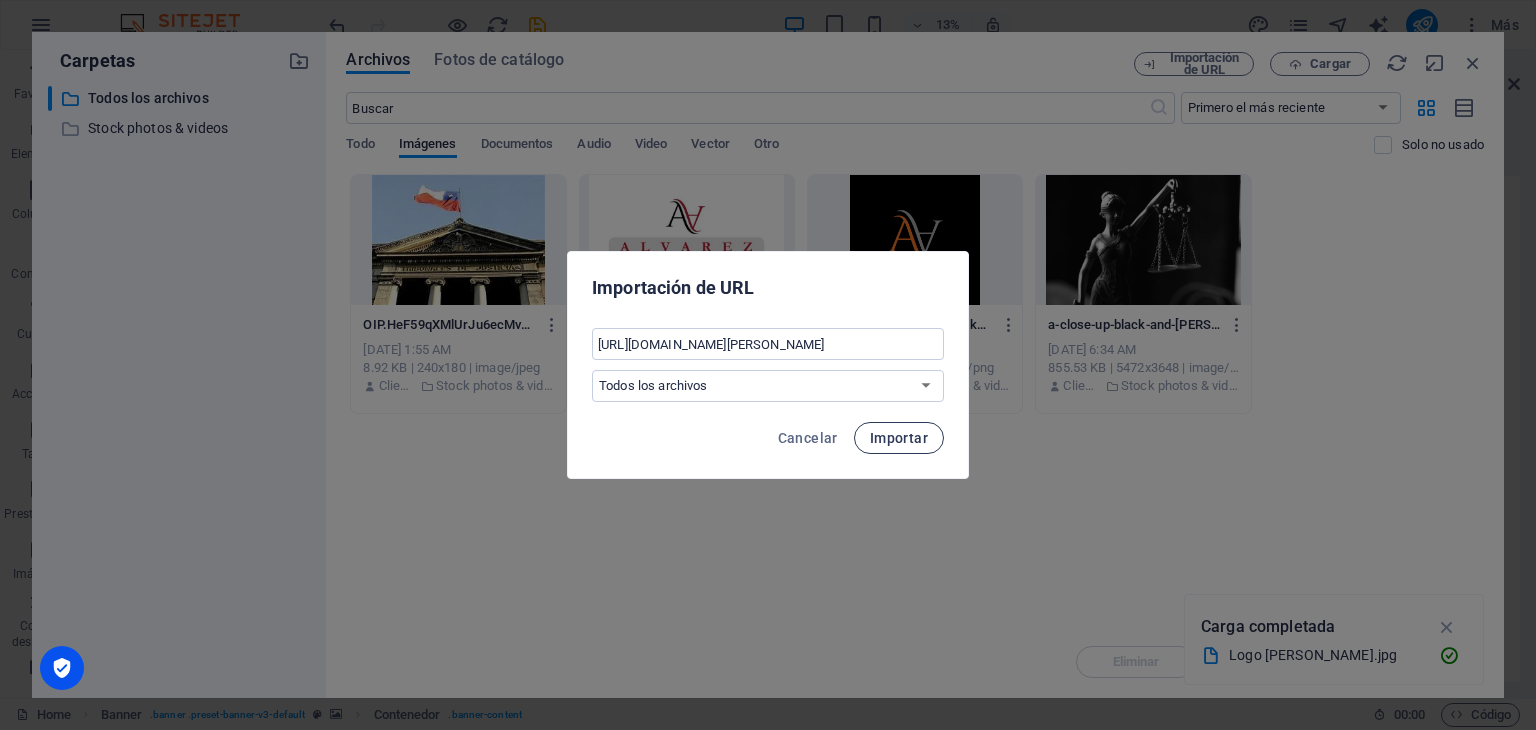 click on "Importar" at bounding box center [899, 438] 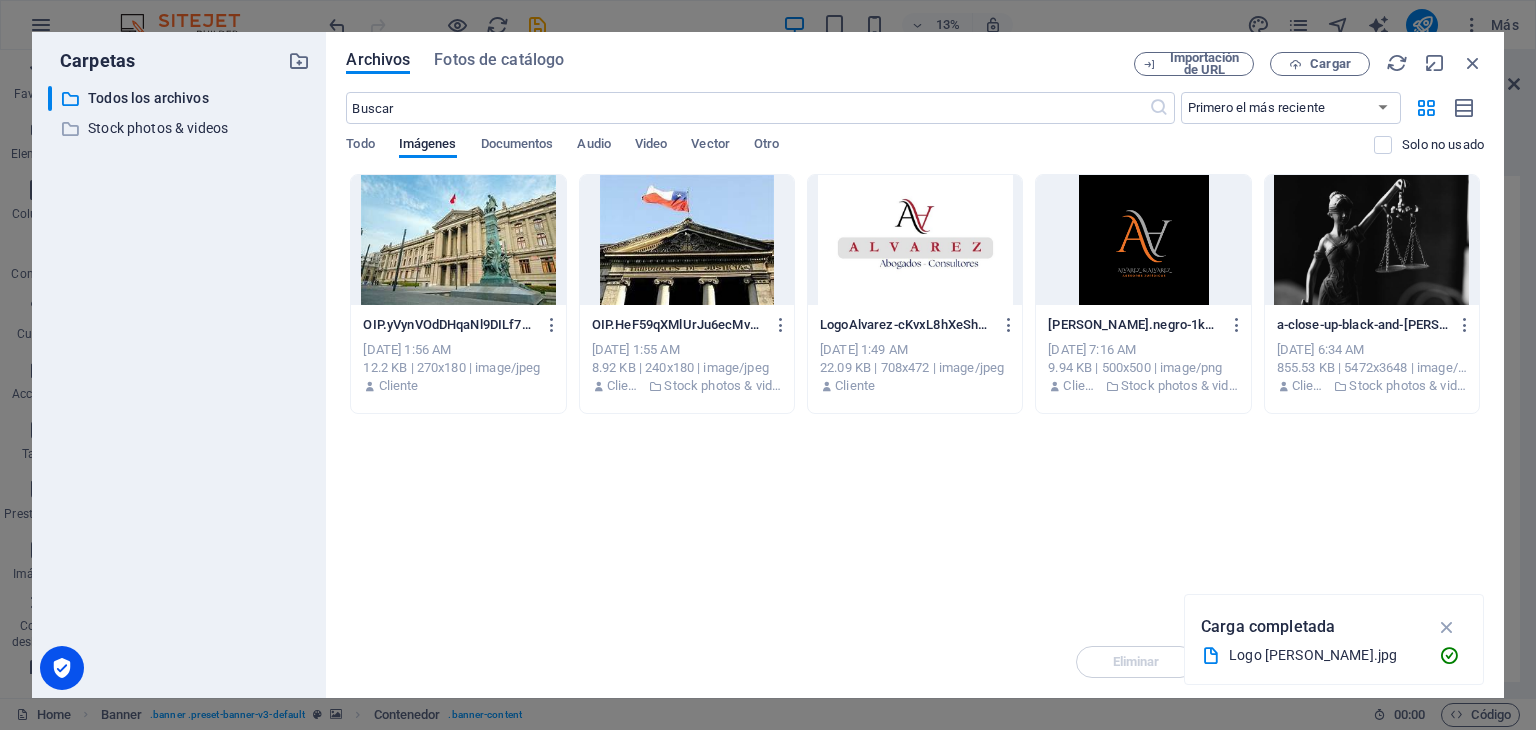 type 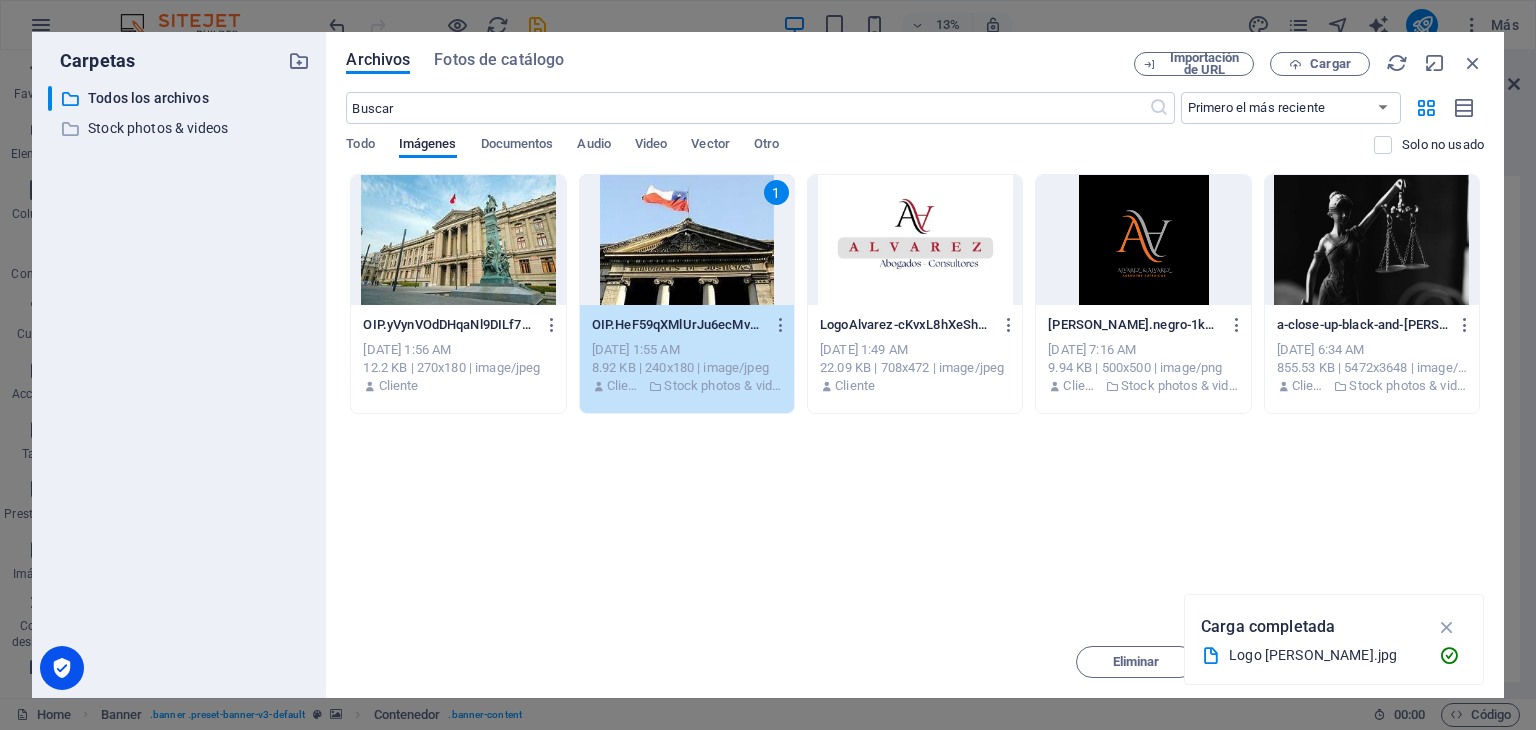 click on "1" at bounding box center [687, 240] 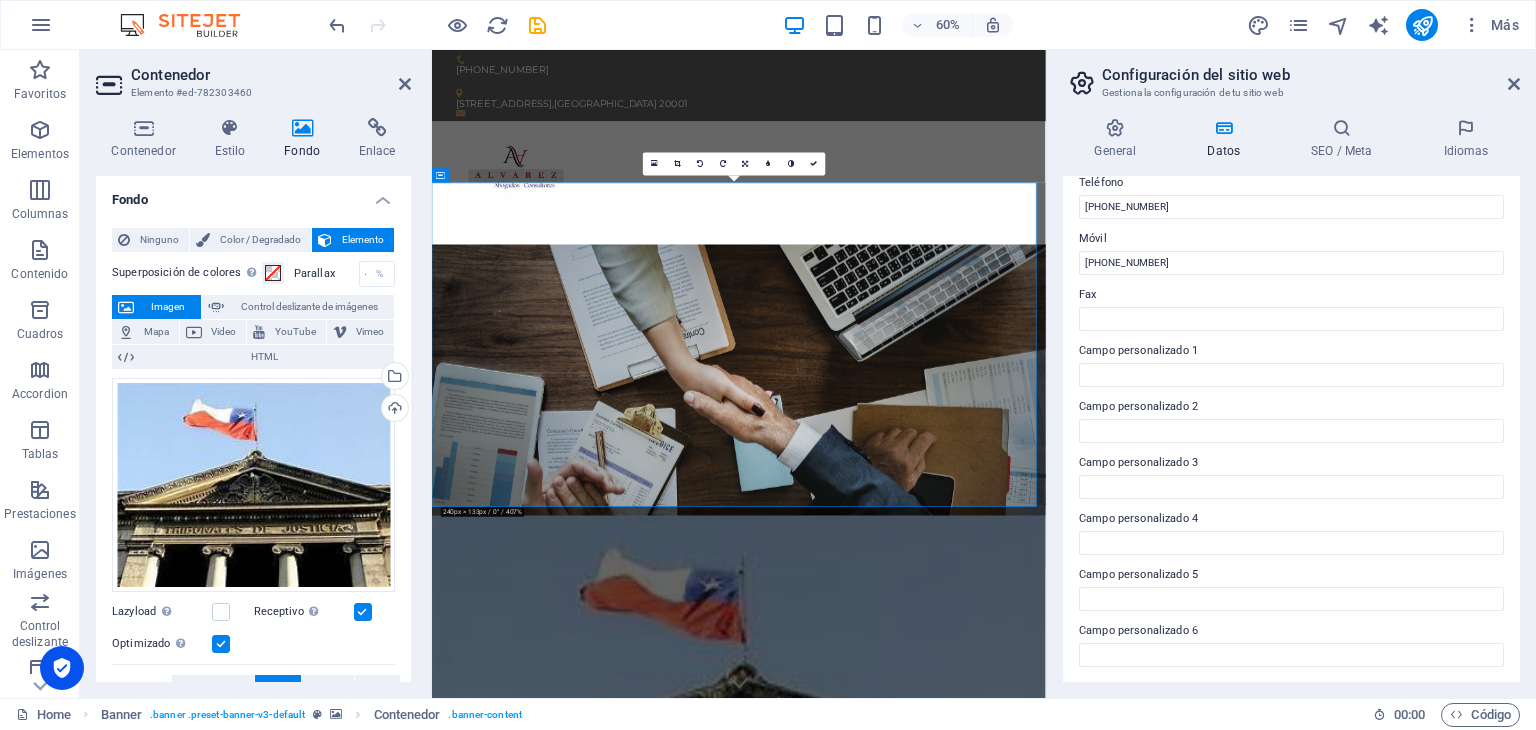 click on "Imagen" at bounding box center (167, 307) 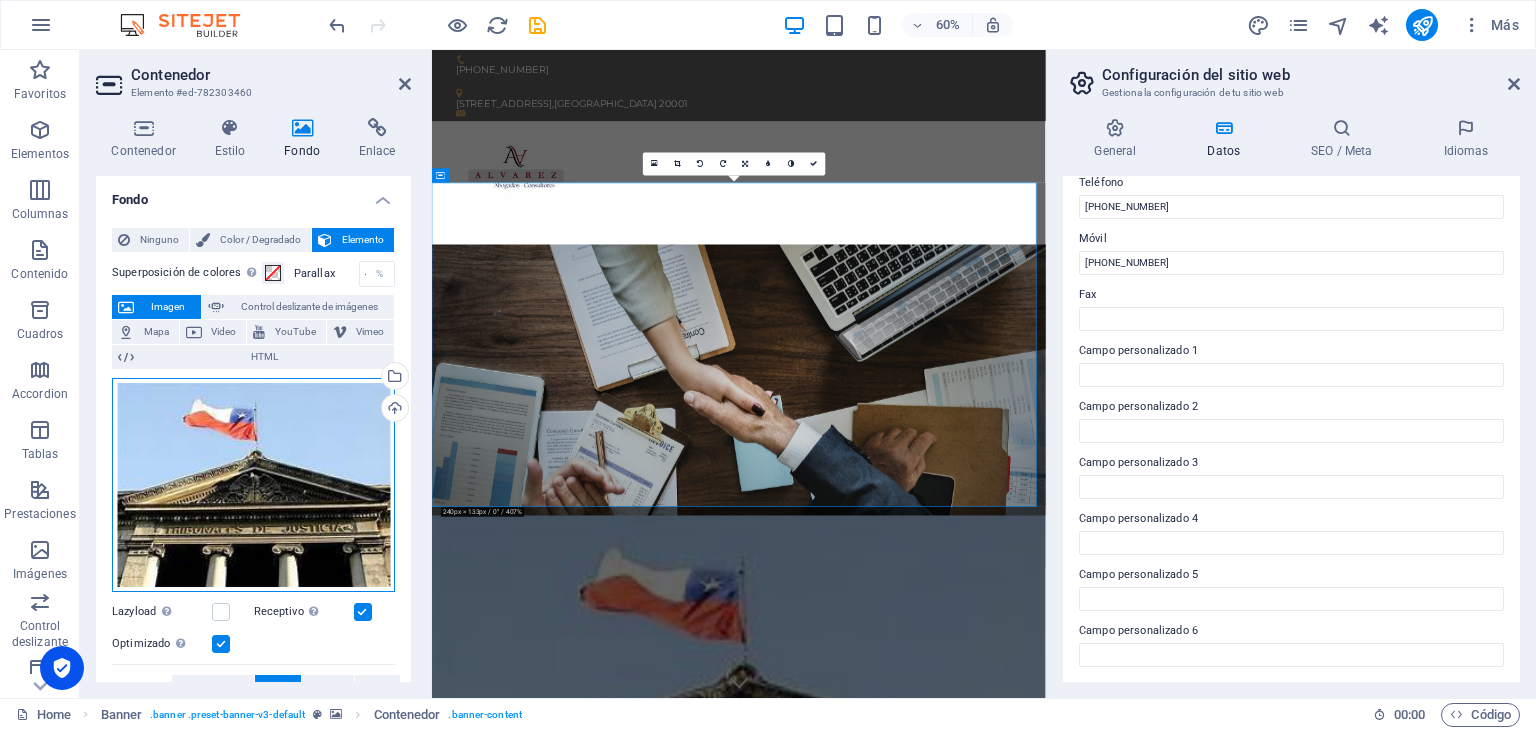 click on "Arrastra archivos aquí, haz clic para escoger archivos o  selecciona archivos de Archivos o de nuestra galería gratuita de fotos y vídeos" at bounding box center (253, 485) 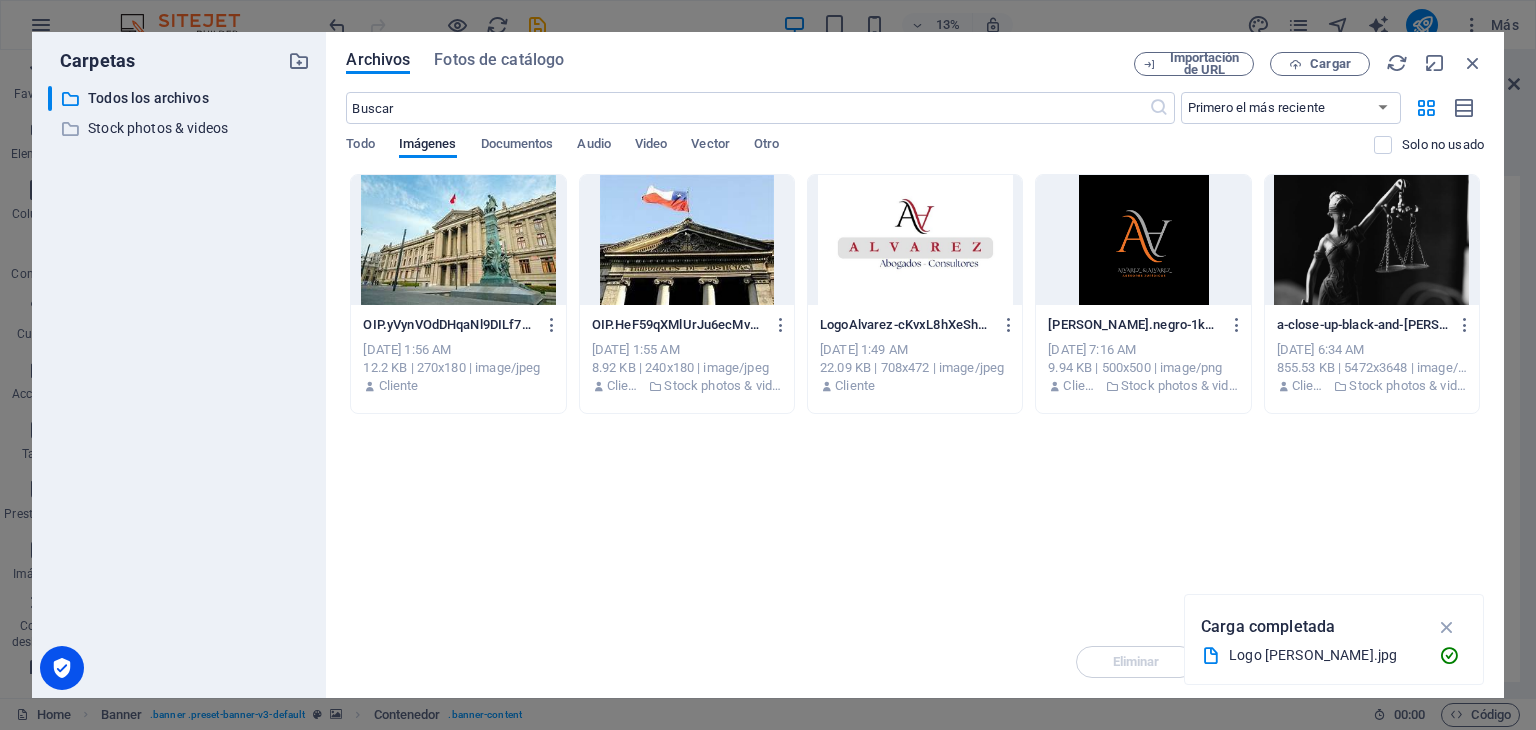 click at bounding box center [458, 240] 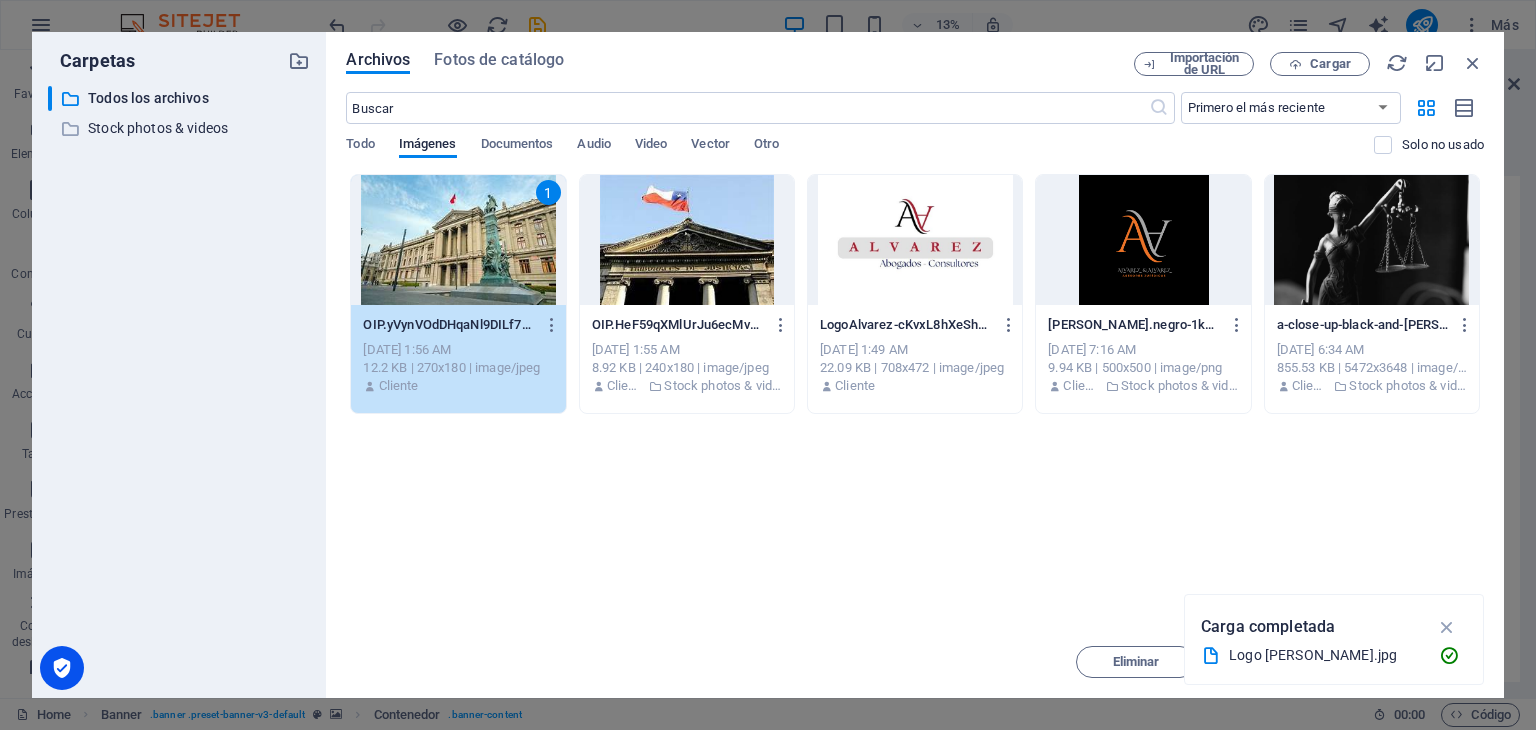 click on "1" at bounding box center (458, 240) 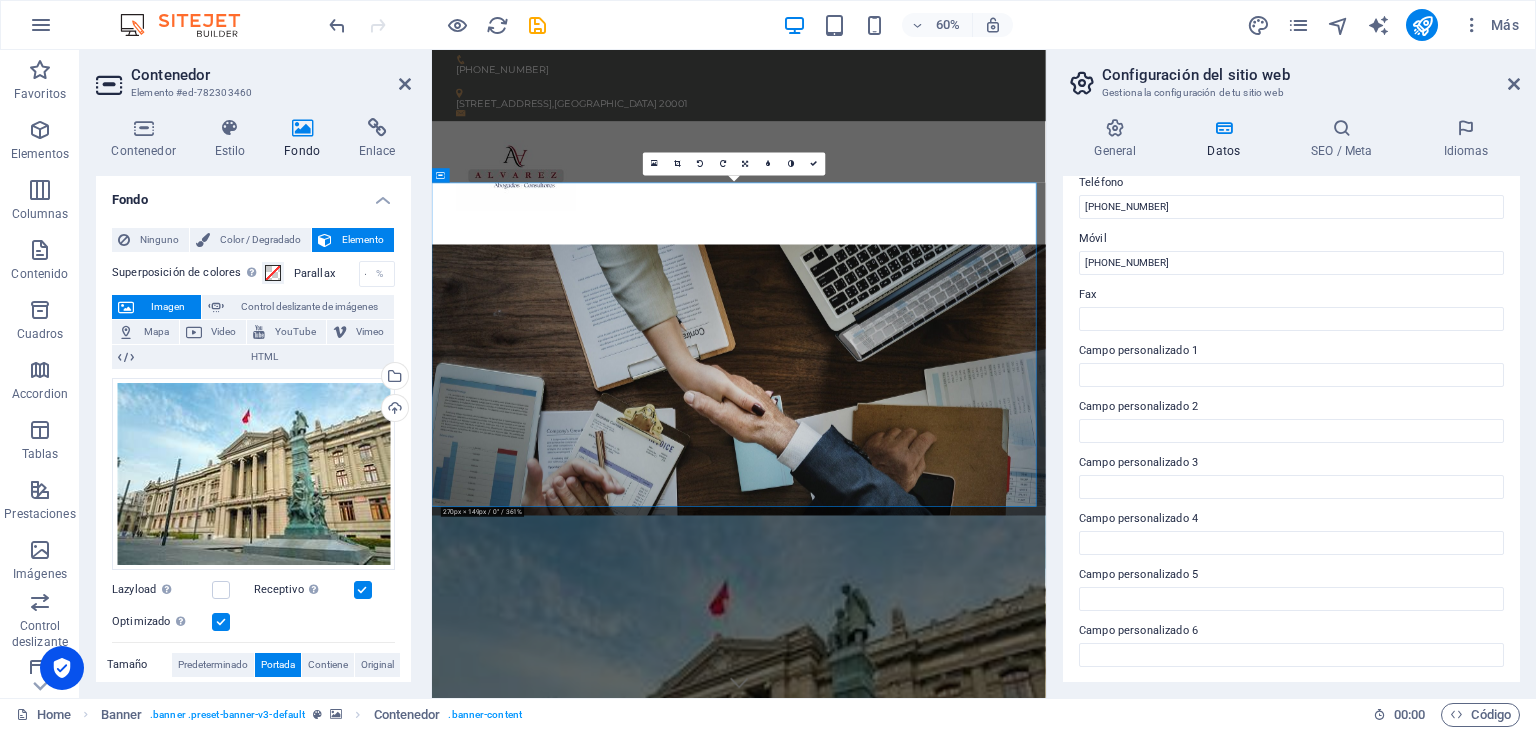 click at bounding box center (943, 1203) 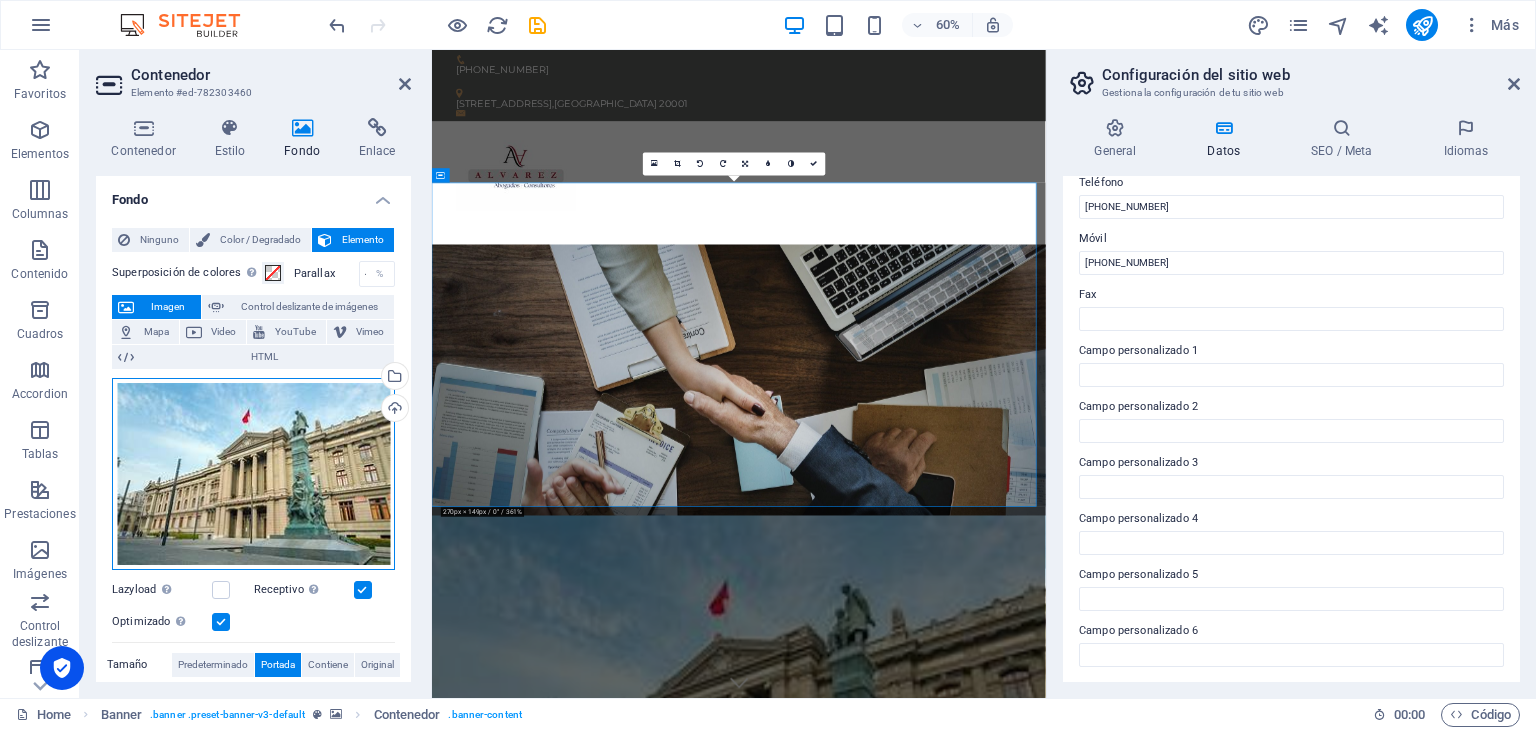 click on "Arrastra archivos aquí, haz clic para escoger archivos o  selecciona archivos de Archivos o de nuestra galería gratuita de fotos y vídeos" at bounding box center [253, 474] 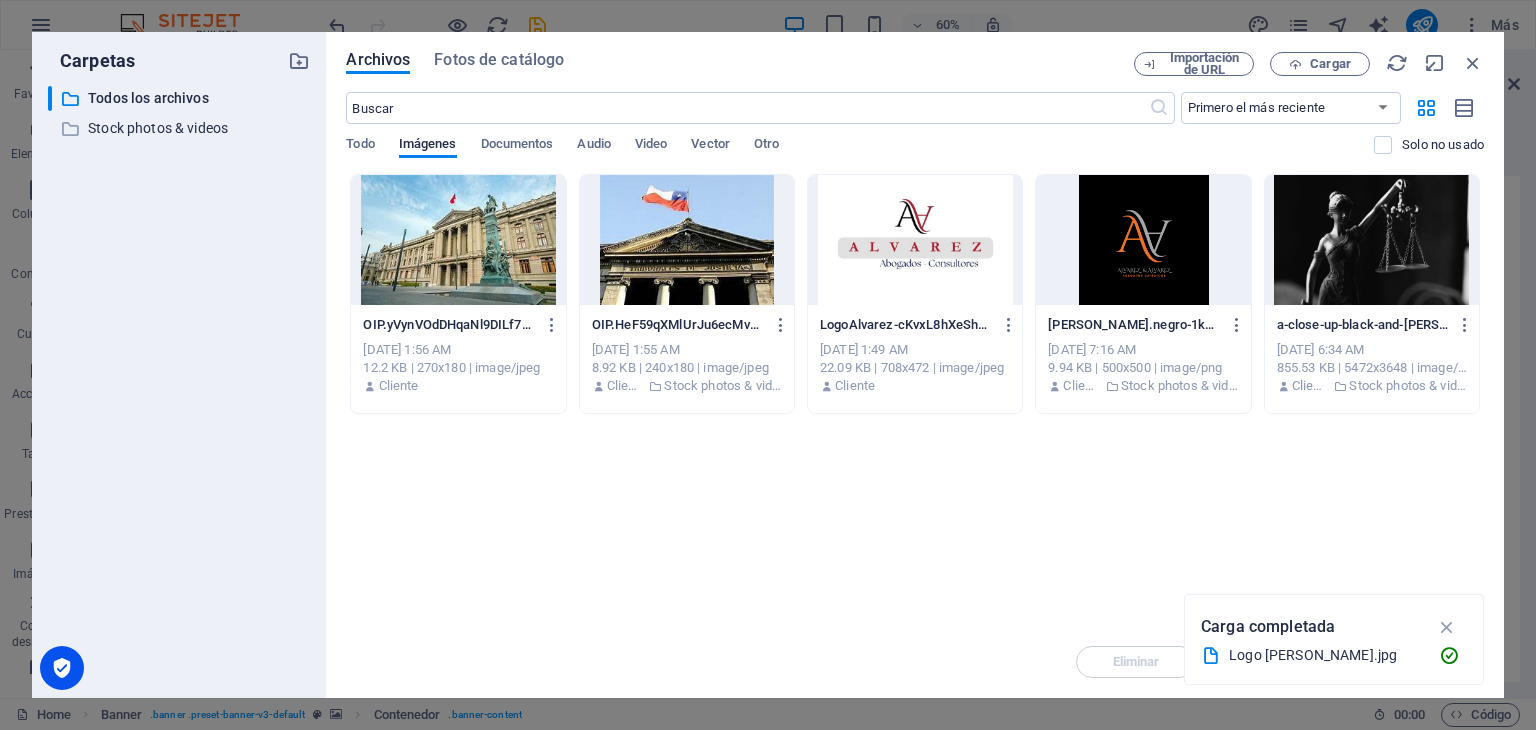 click on "​ Todos los archivos Todos los archivos ​ Stock photos & videos Stock photos & videos" at bounding box center [179, 384] 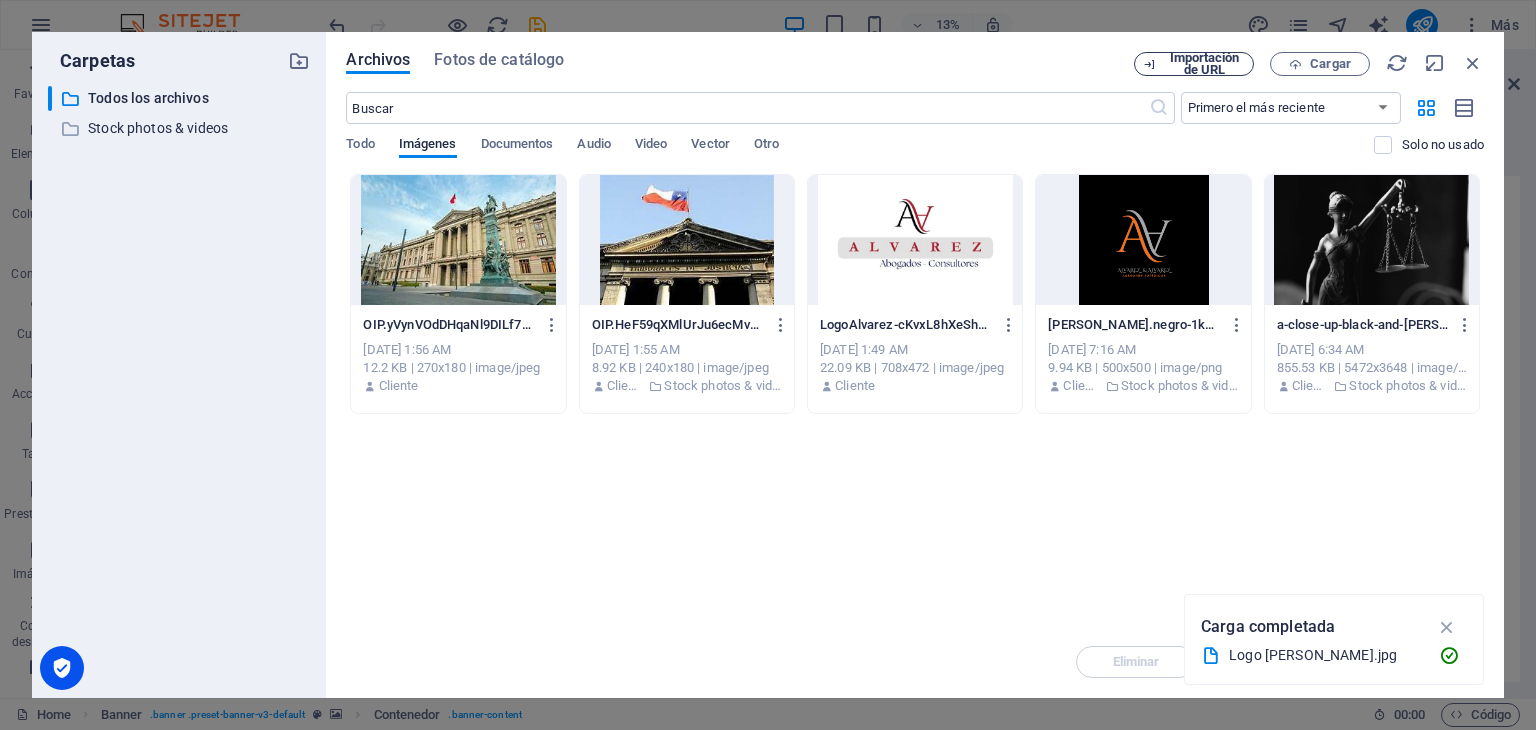 click on "Importación de URL" at bounding box center (1204, 64) 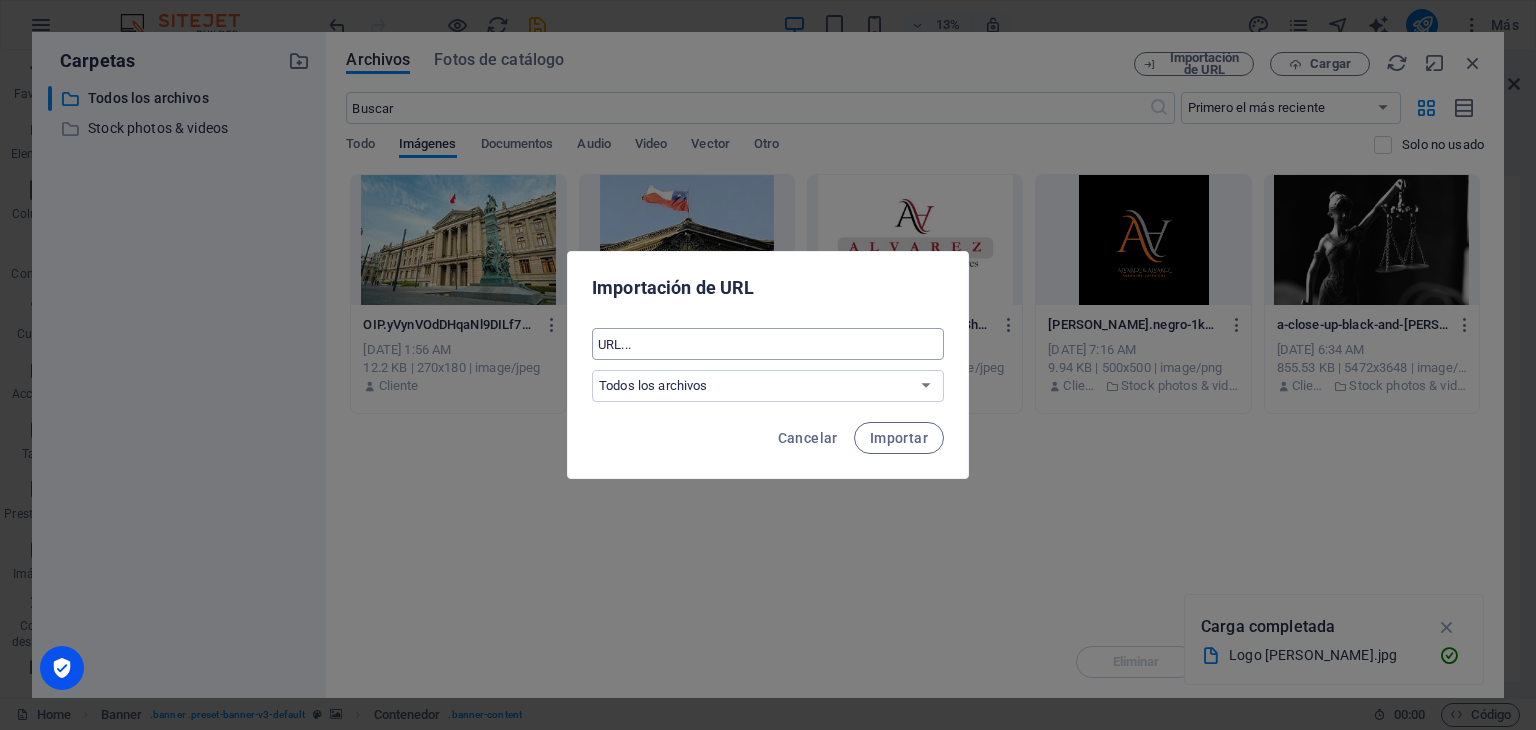 click at bounding box center [768, 344] 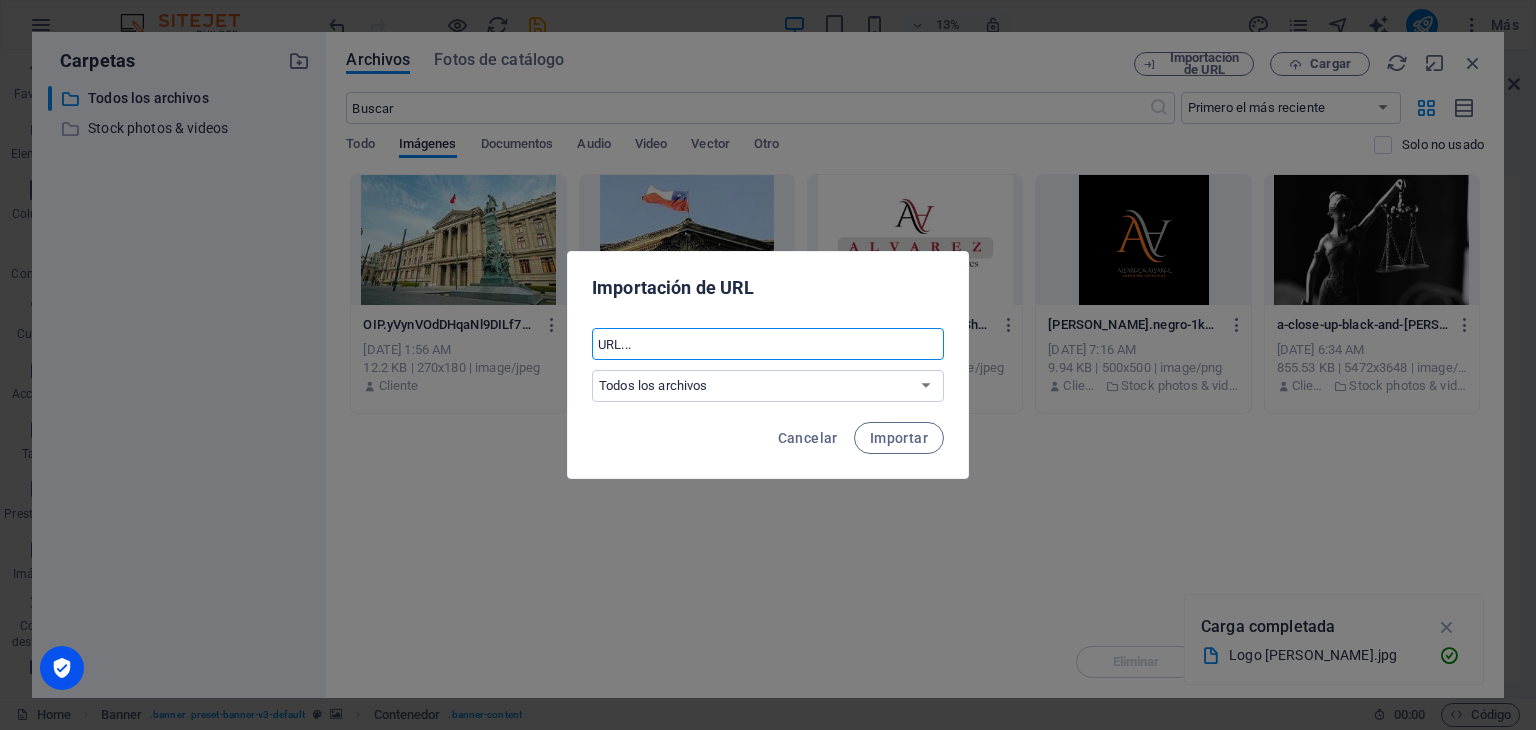paste on "https://tse4.mm.bing.net/th/id/OIP.8oOrnw7Kn9DtAVJO226DzAHaEh?pid=Api&P=0&h=180" 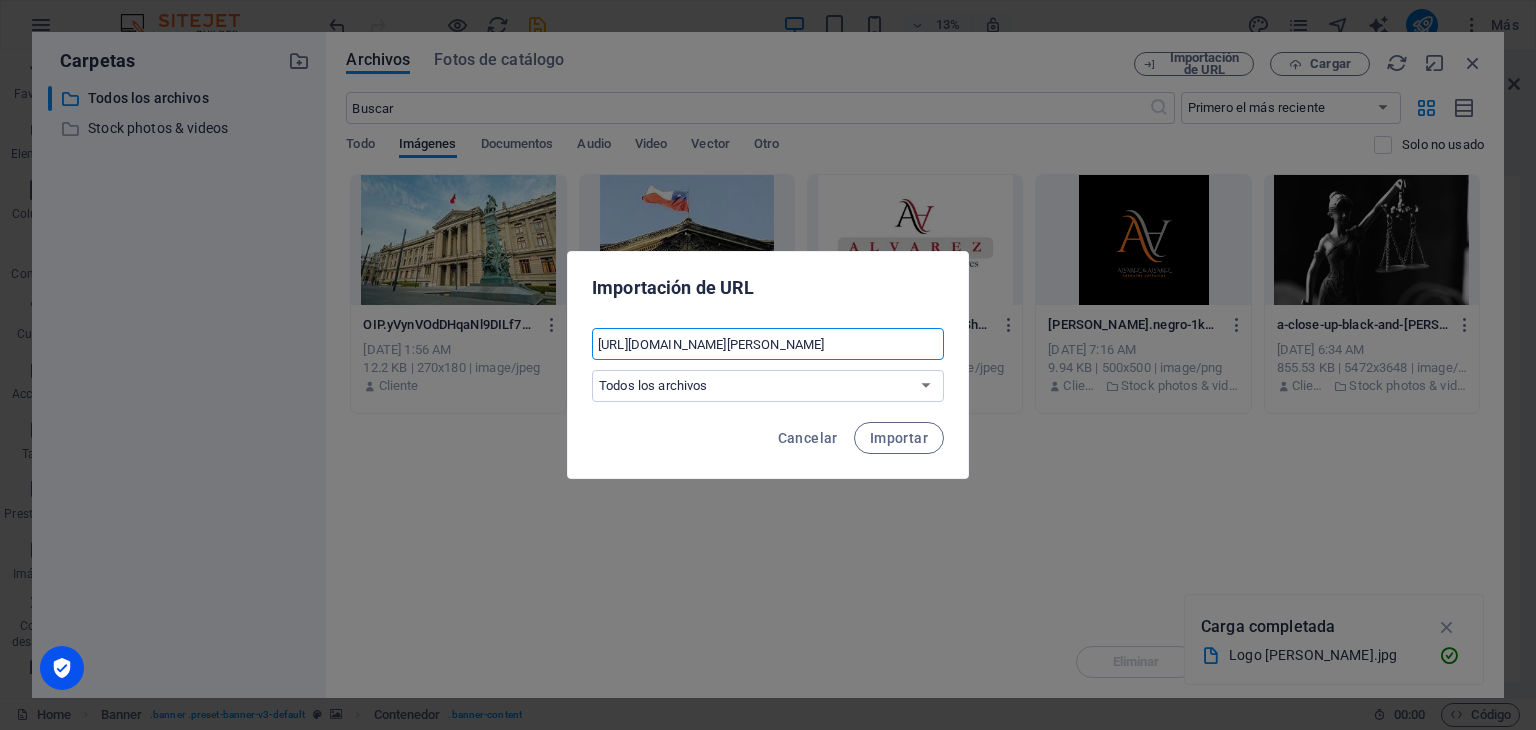 scroll, scrollTop: 0, scrollLeft: 196, axis: horizontal 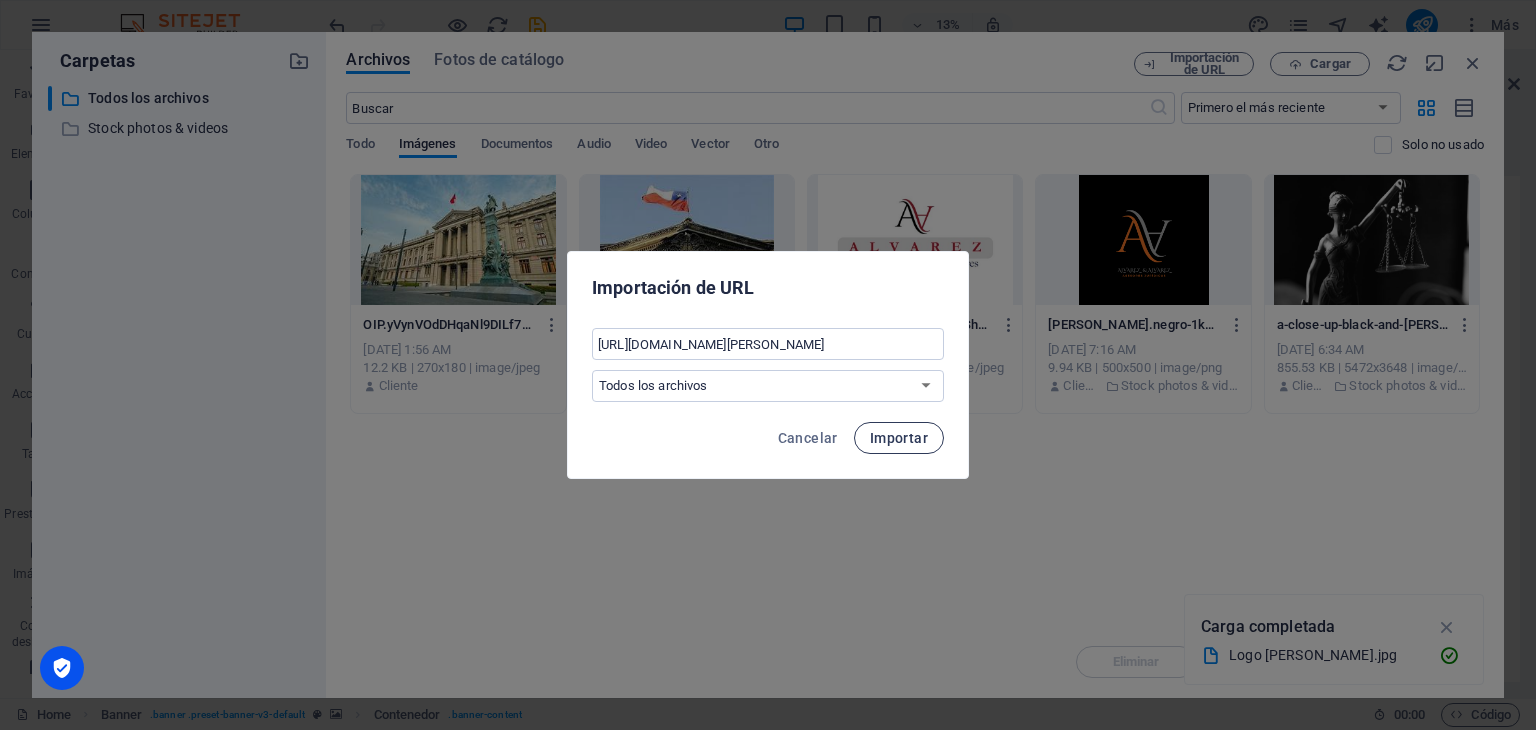 click on "Importar" at bounding box center (899, 438) 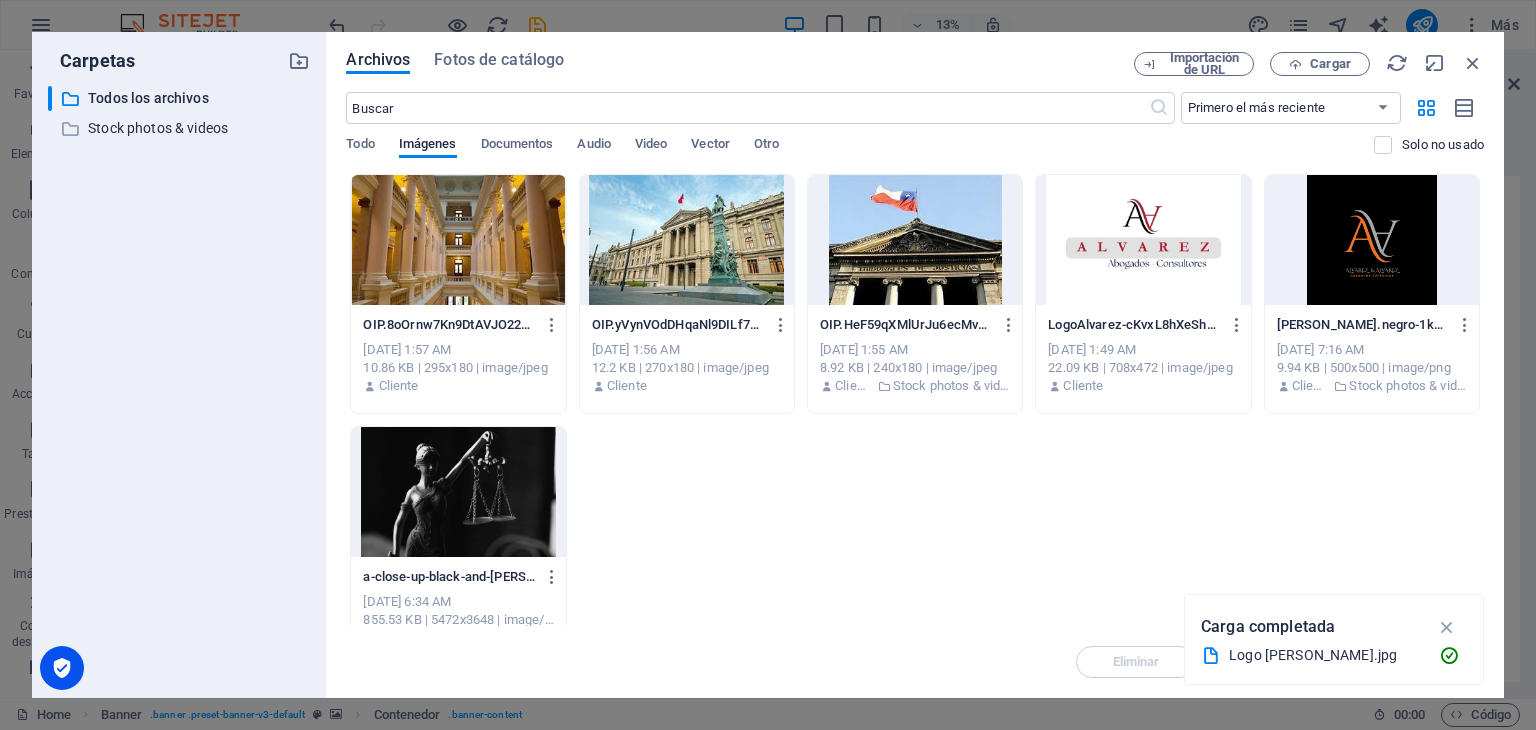 click at bounding box center [458, 240] 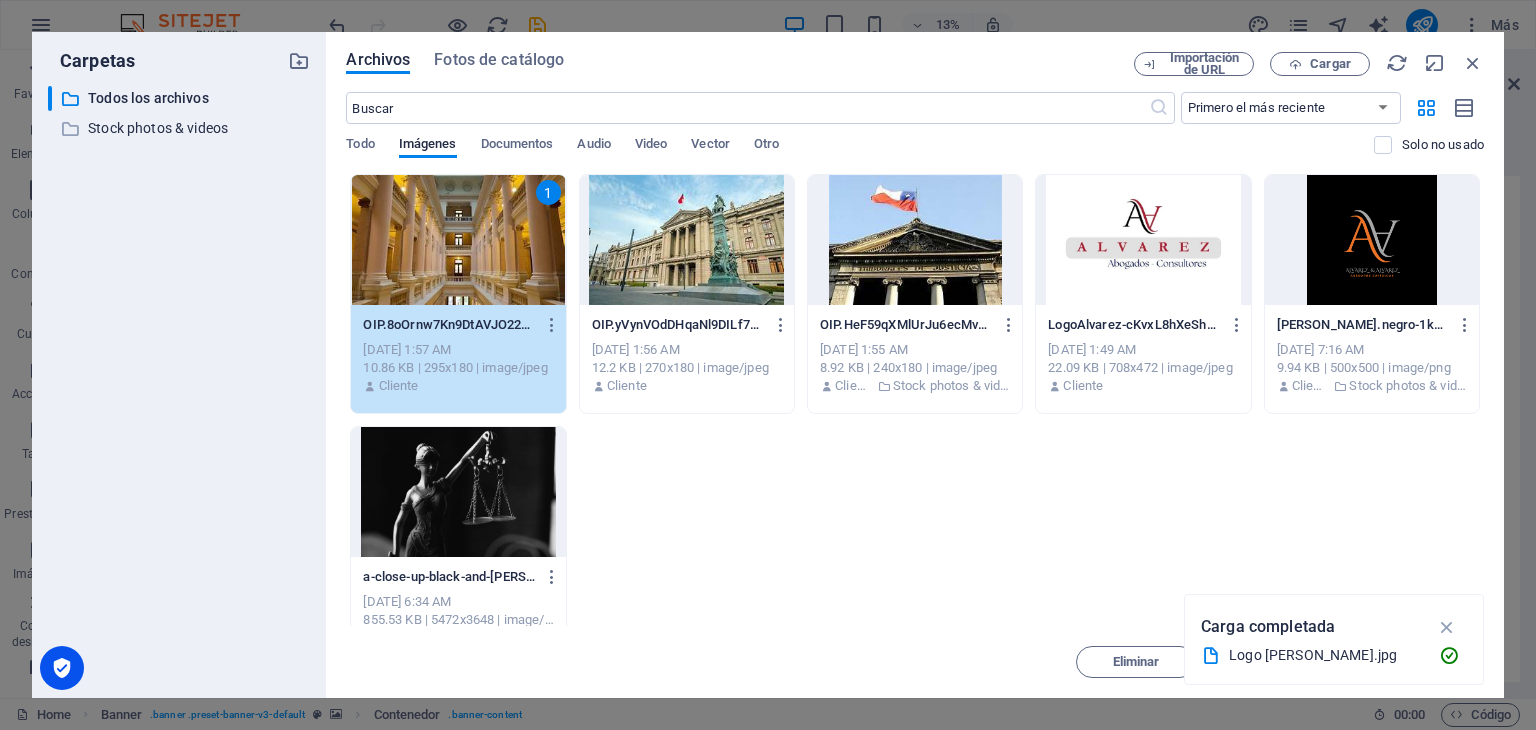 click on "1" at bounding box center [458, 240] 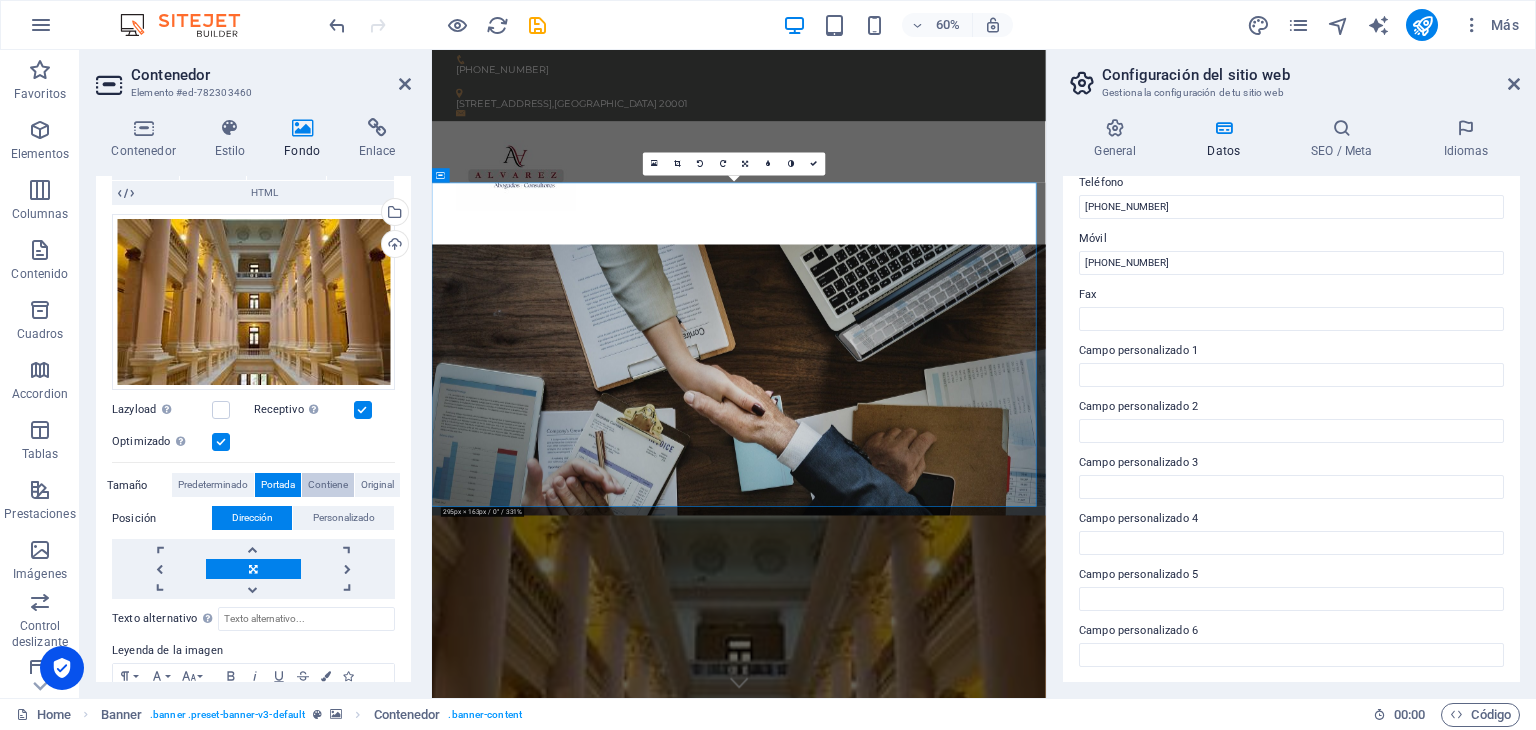 scroll, scrollTop: 200, scrollLeft: 0, axis: vertical 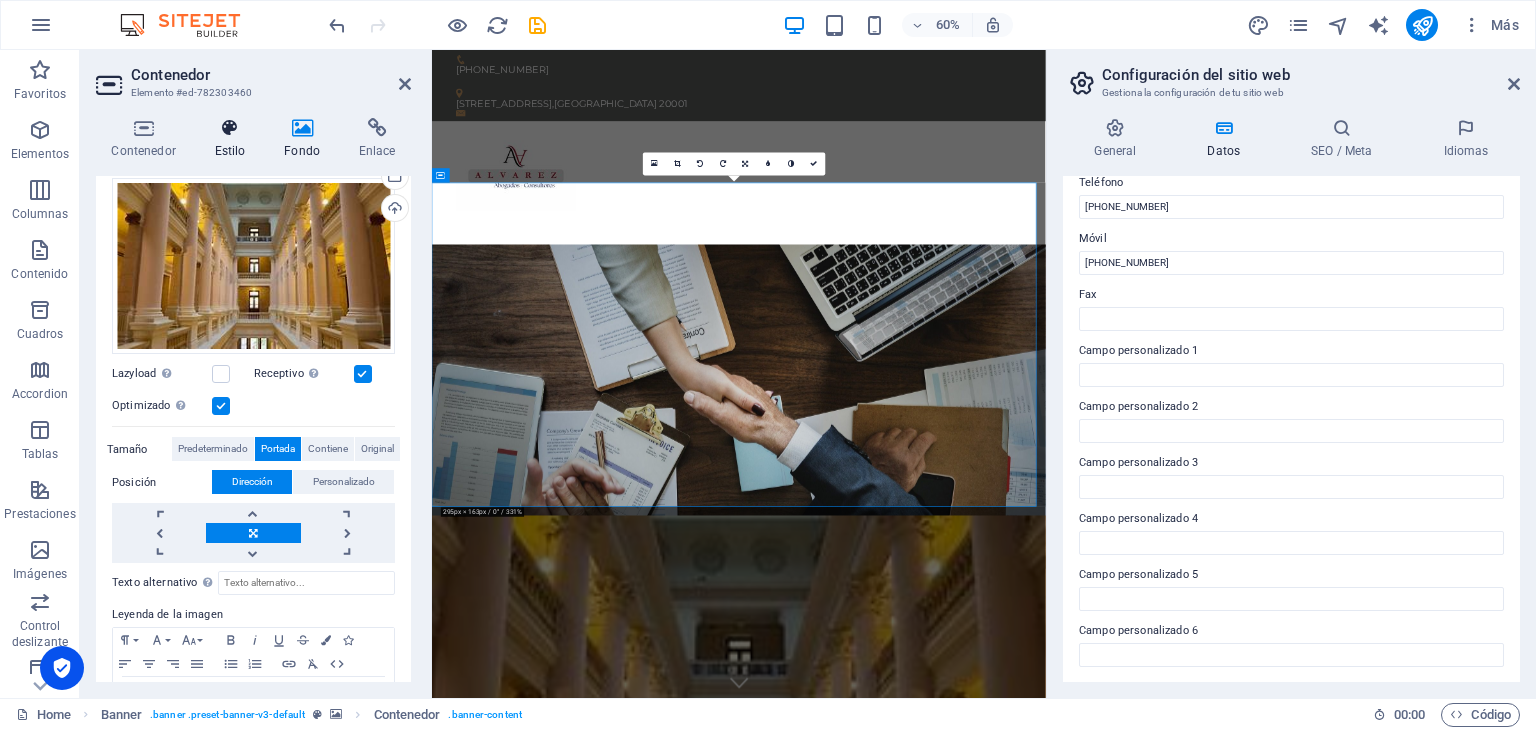 click at bounding box center [230, 128] 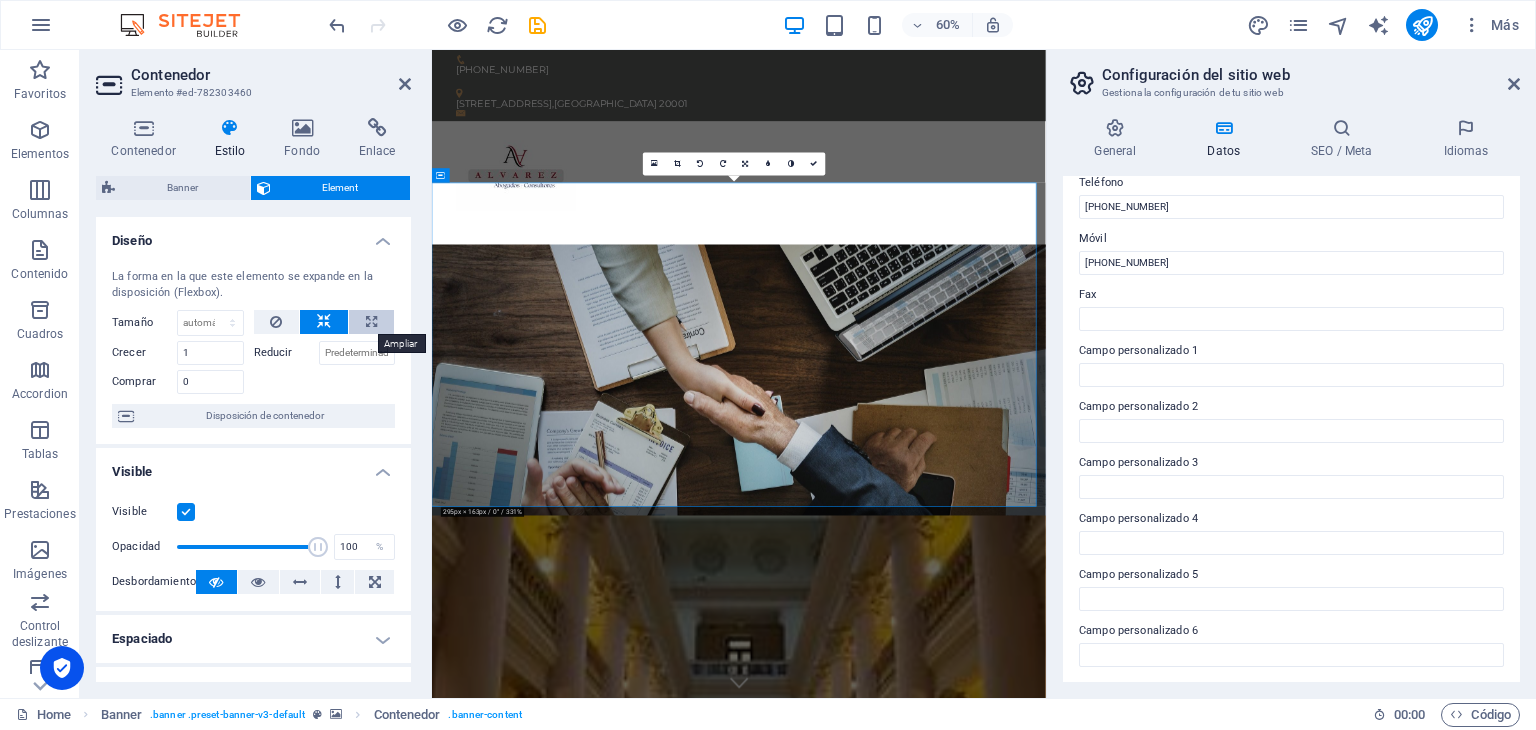 click at bounding box center [371, 322] 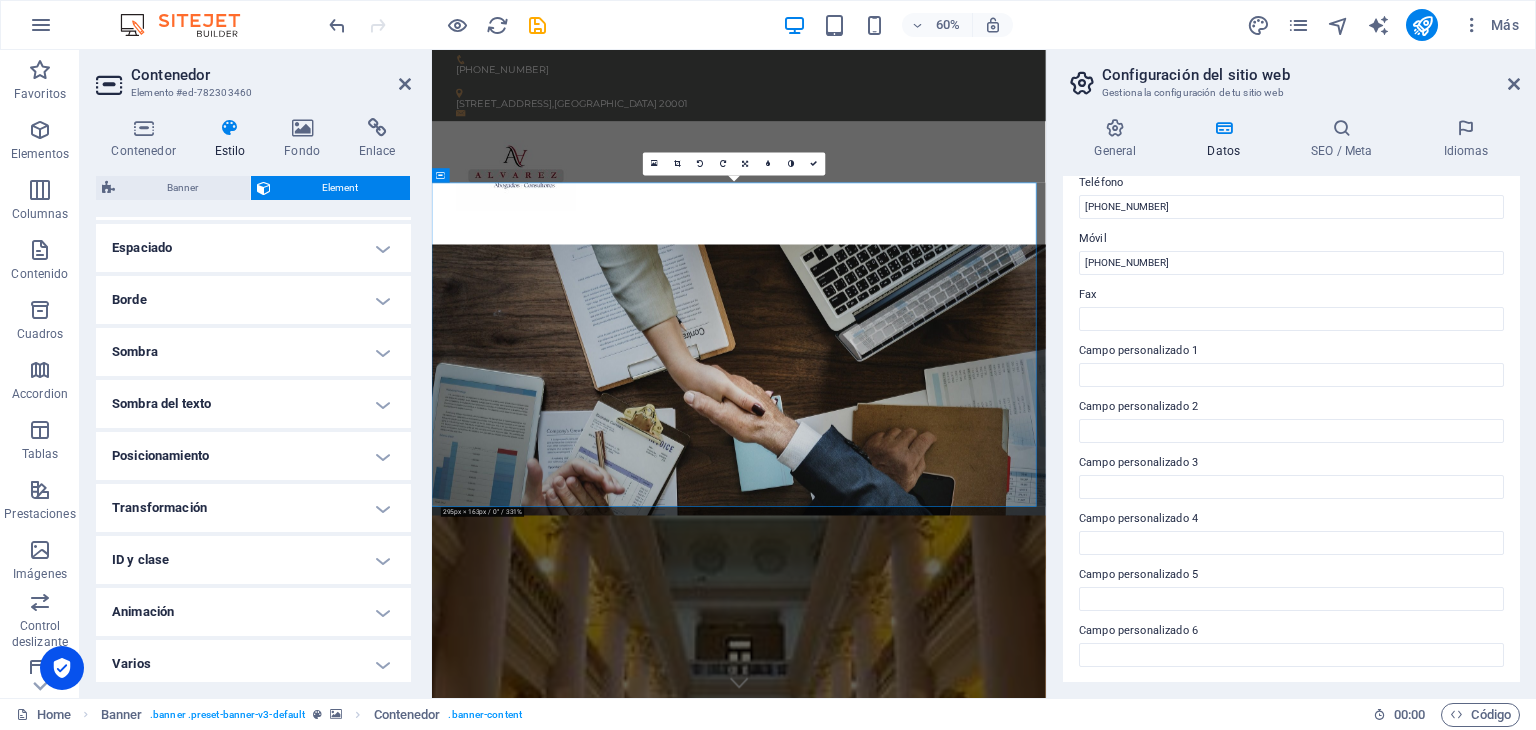 scroll, scrollTop: 396, scrollLeft: 0, axis: vertical 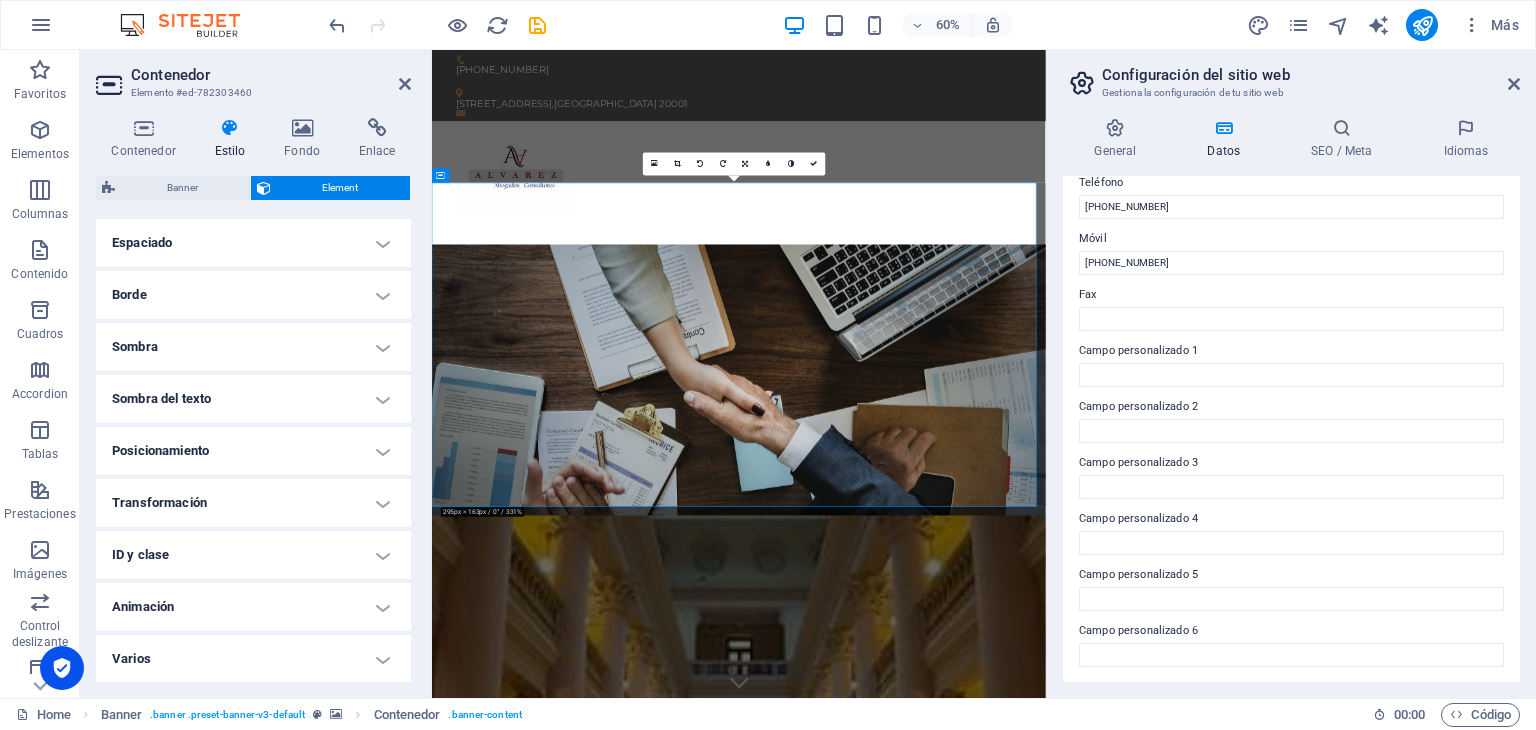 click at bounding box center [943, 1203] 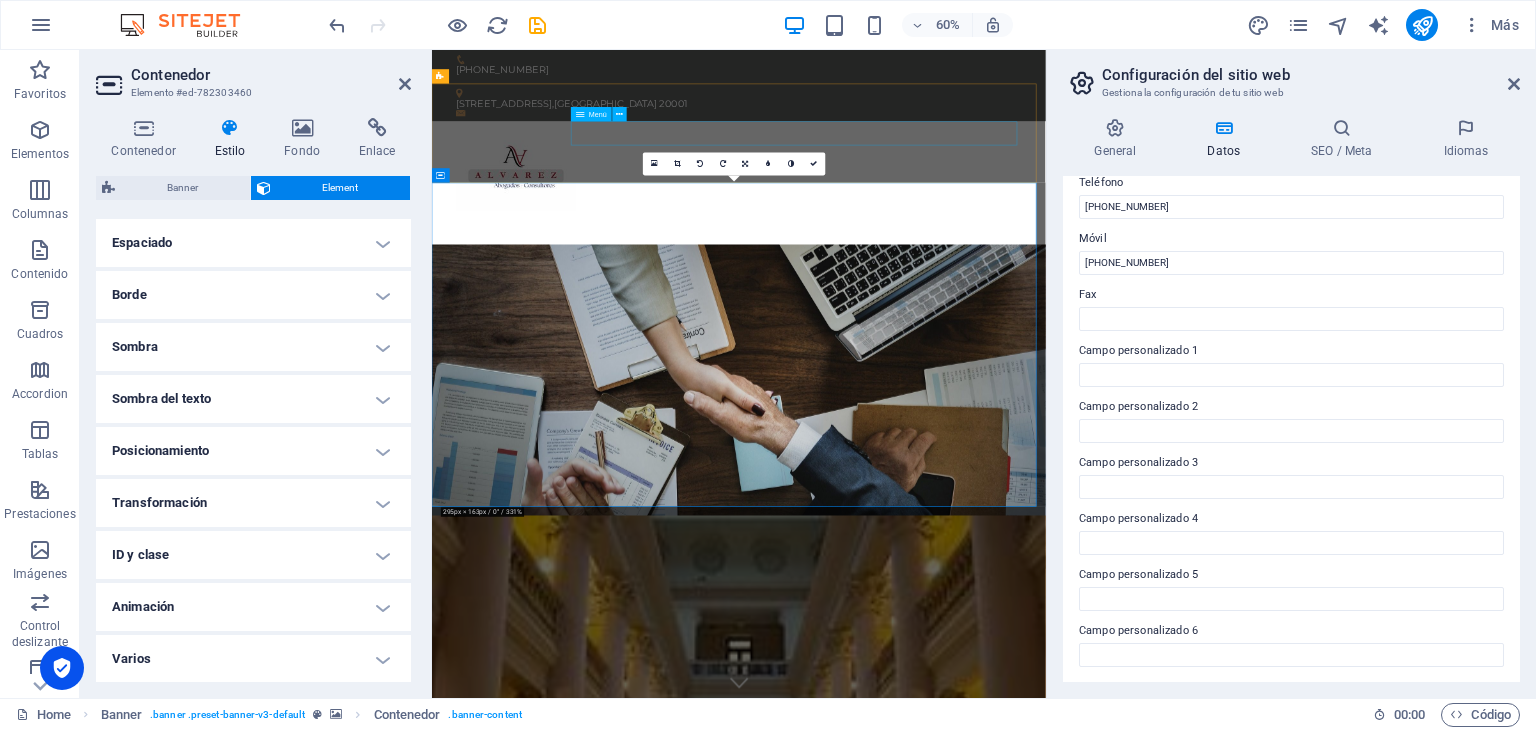 drag, startPoint x: 1190, startPoint y: 178, endPoint x: 1282, endPoint y: 132, distance: 102.85912 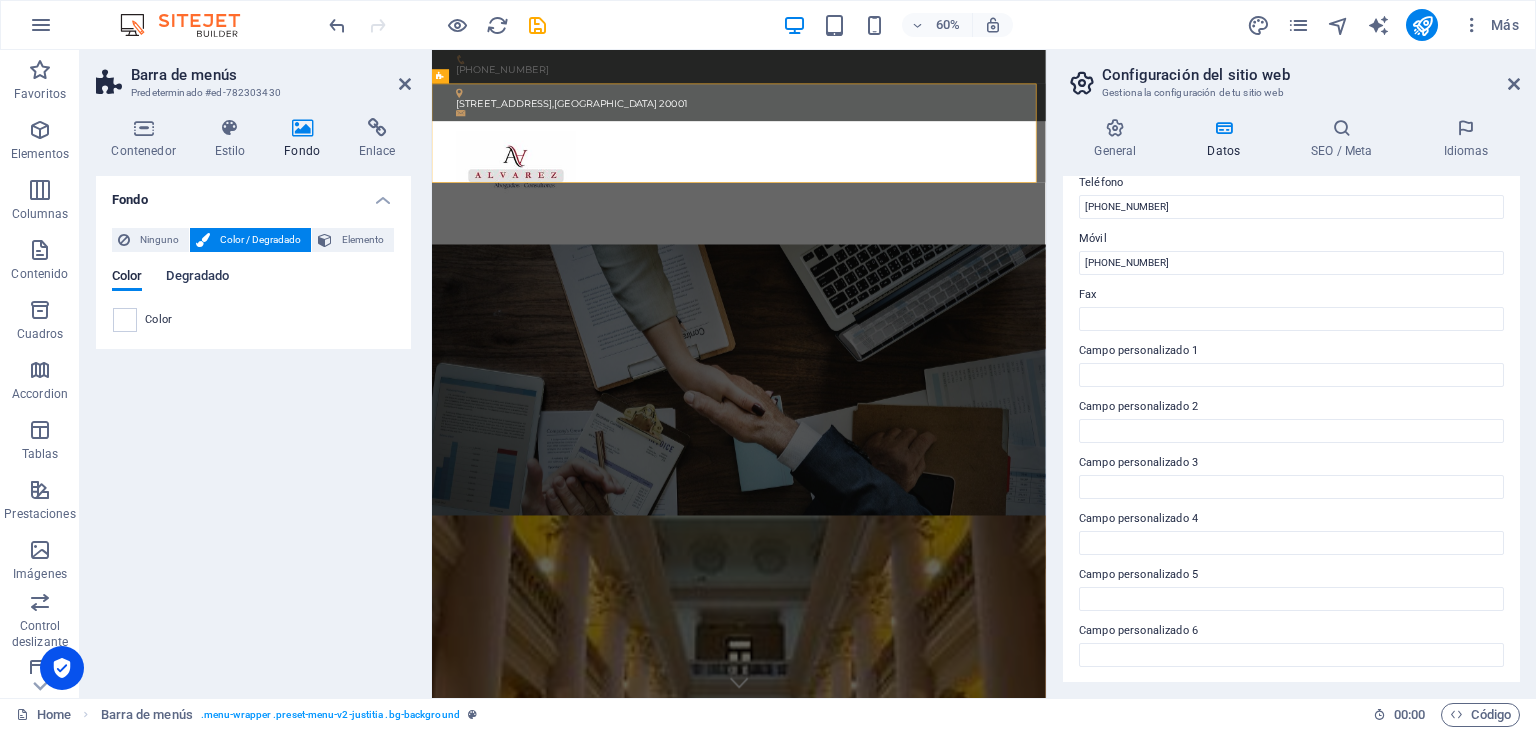 click on "Degradado" at bounding box center (197, 278) 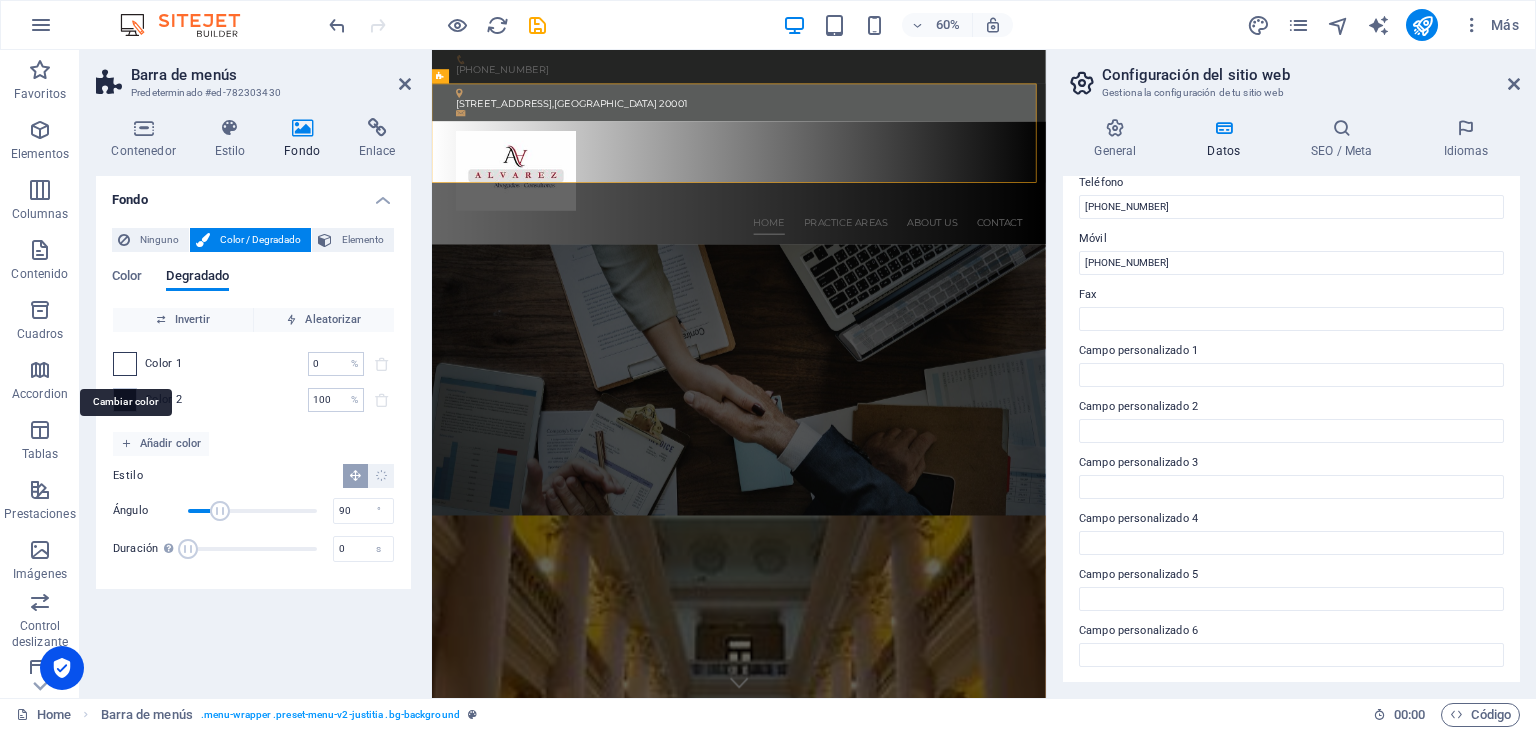 click at bounding box center (125, 364) 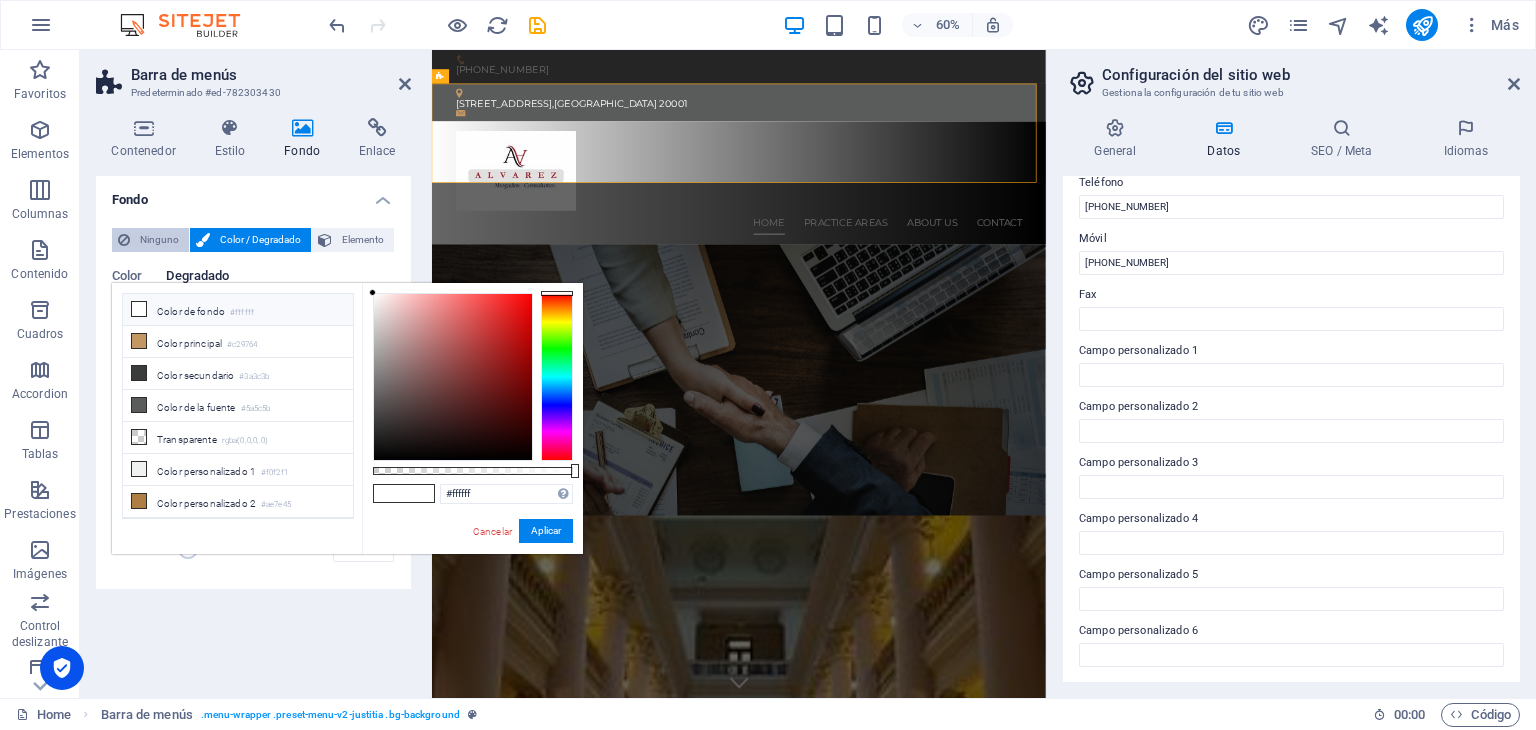 click on "Ninguno" at bounding box center (159, 240) 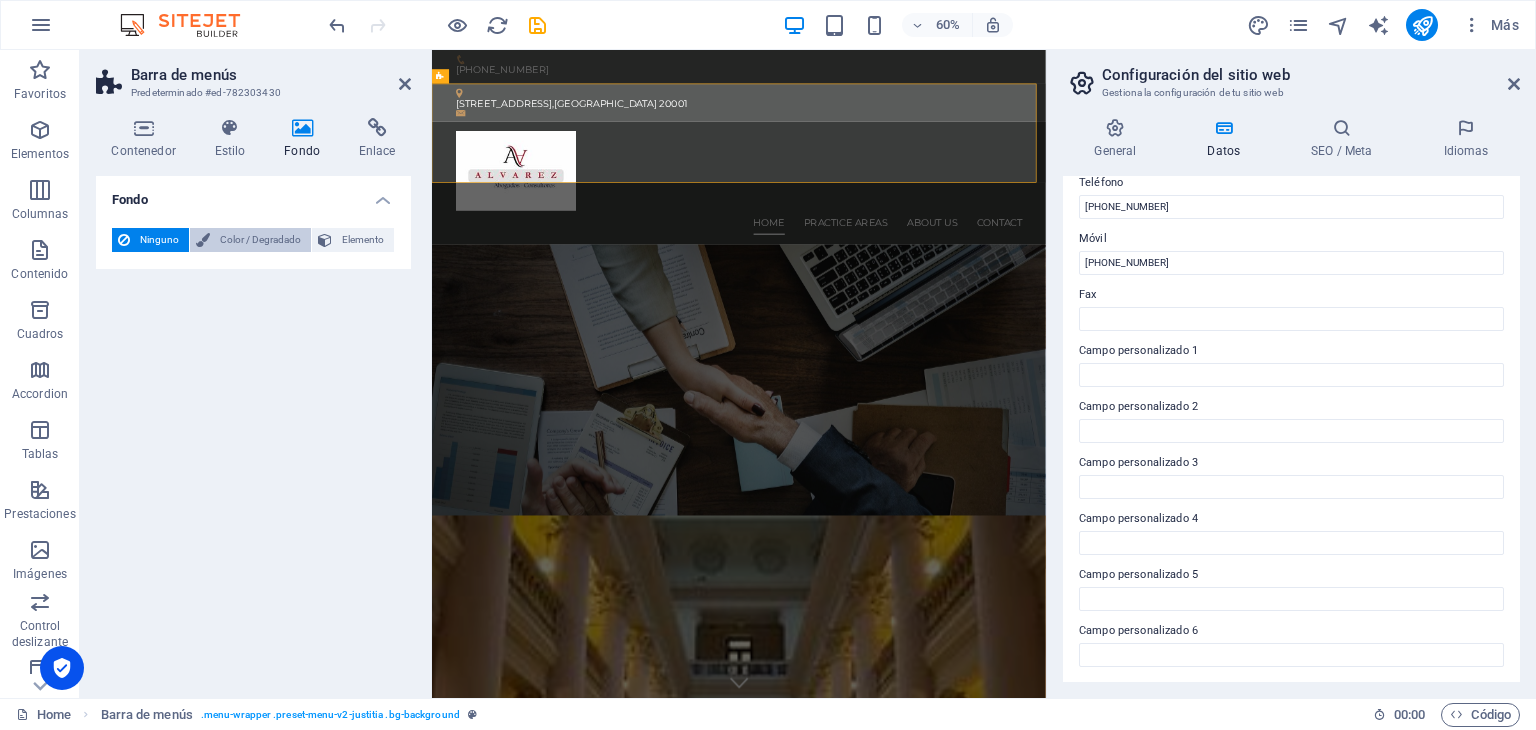 click on "Color / Degradado" at bounding box center [260, 240] 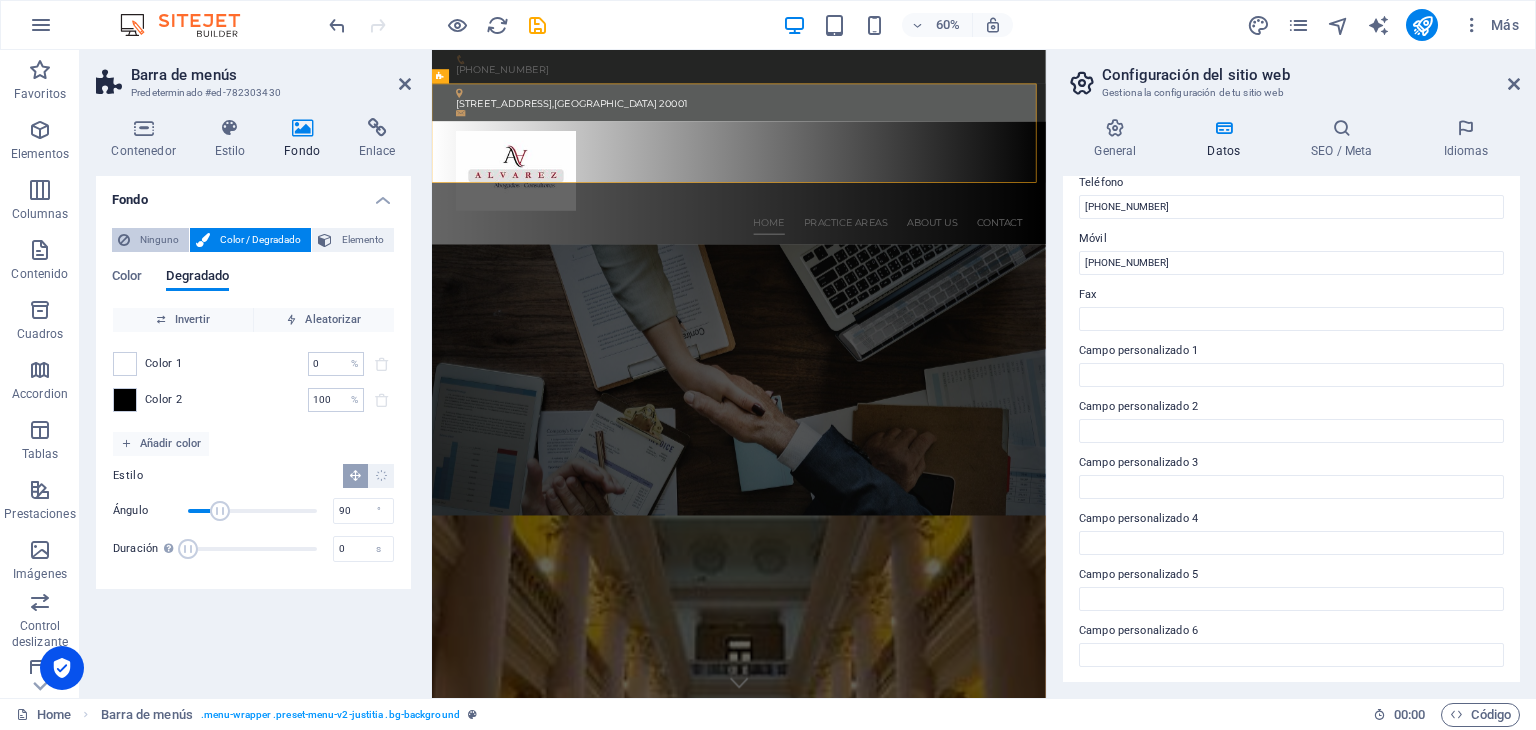 click on "Ninguno" at bounding box center (159, 240) 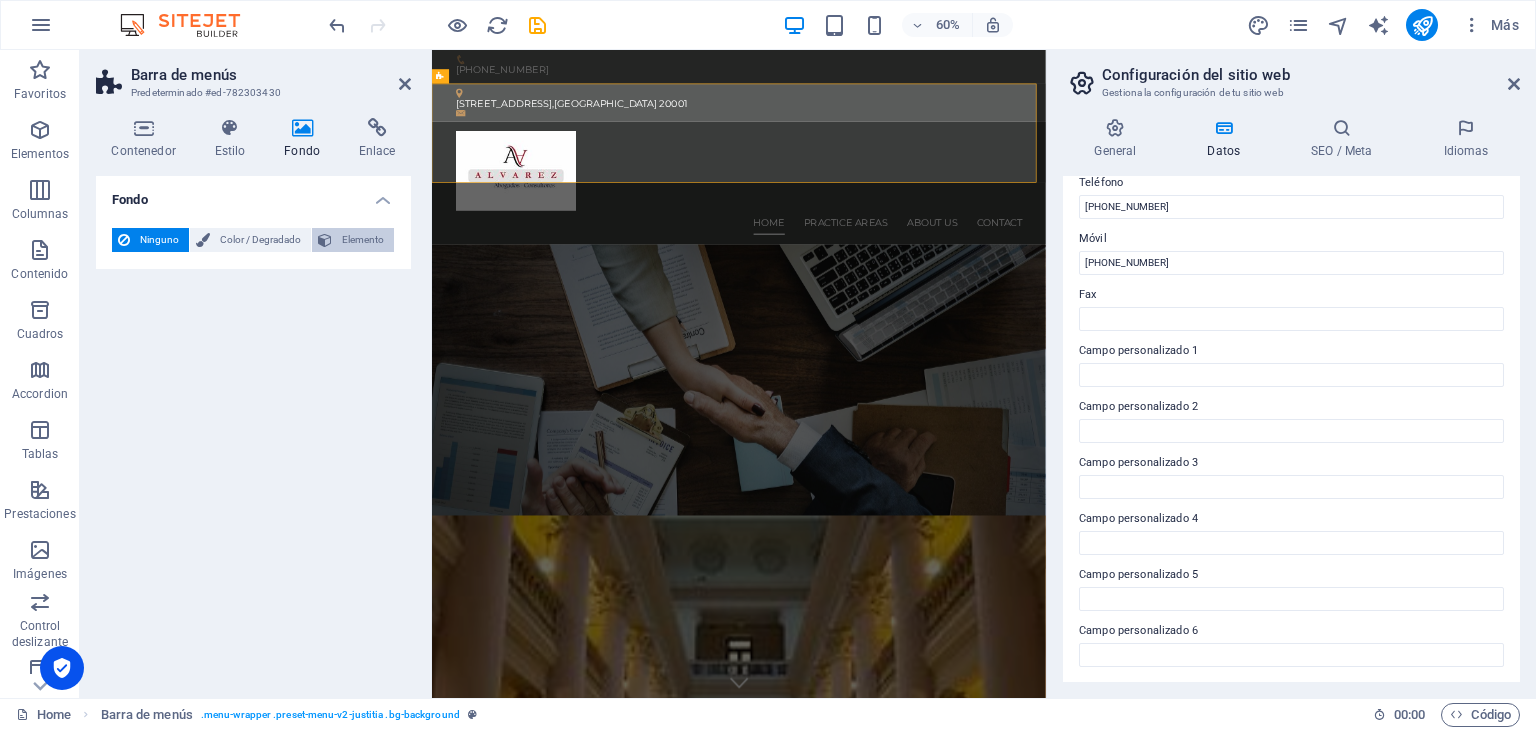 click at bounding box center (325, 240) 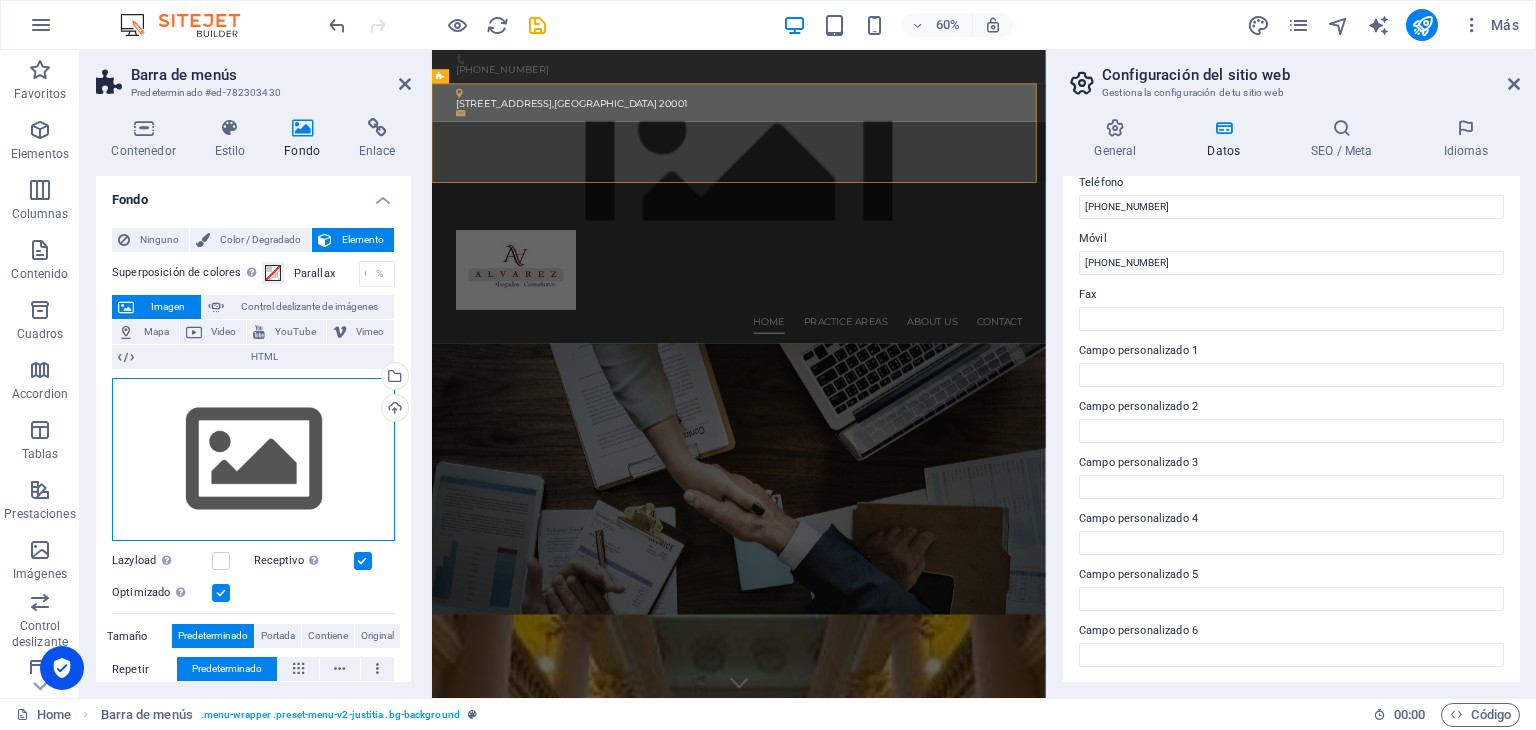 click on "Arrastra archivos aquí, haz clic para escoger archivos o  selecciona archivos de Archivos o de nuestra galería gratuita de fotos y vídeos" at bounding box center [253, 460] 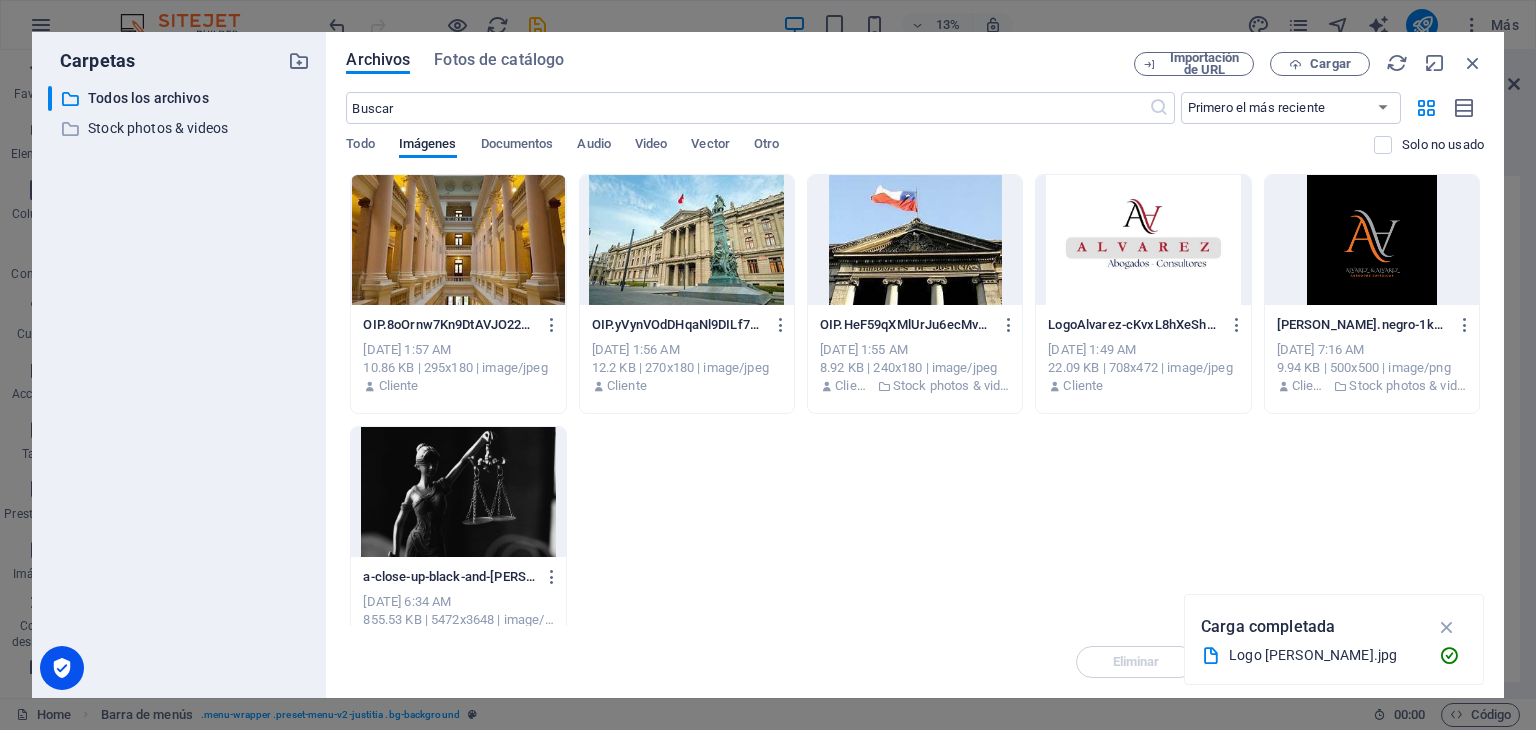 click at bounding box center [1143, 240] 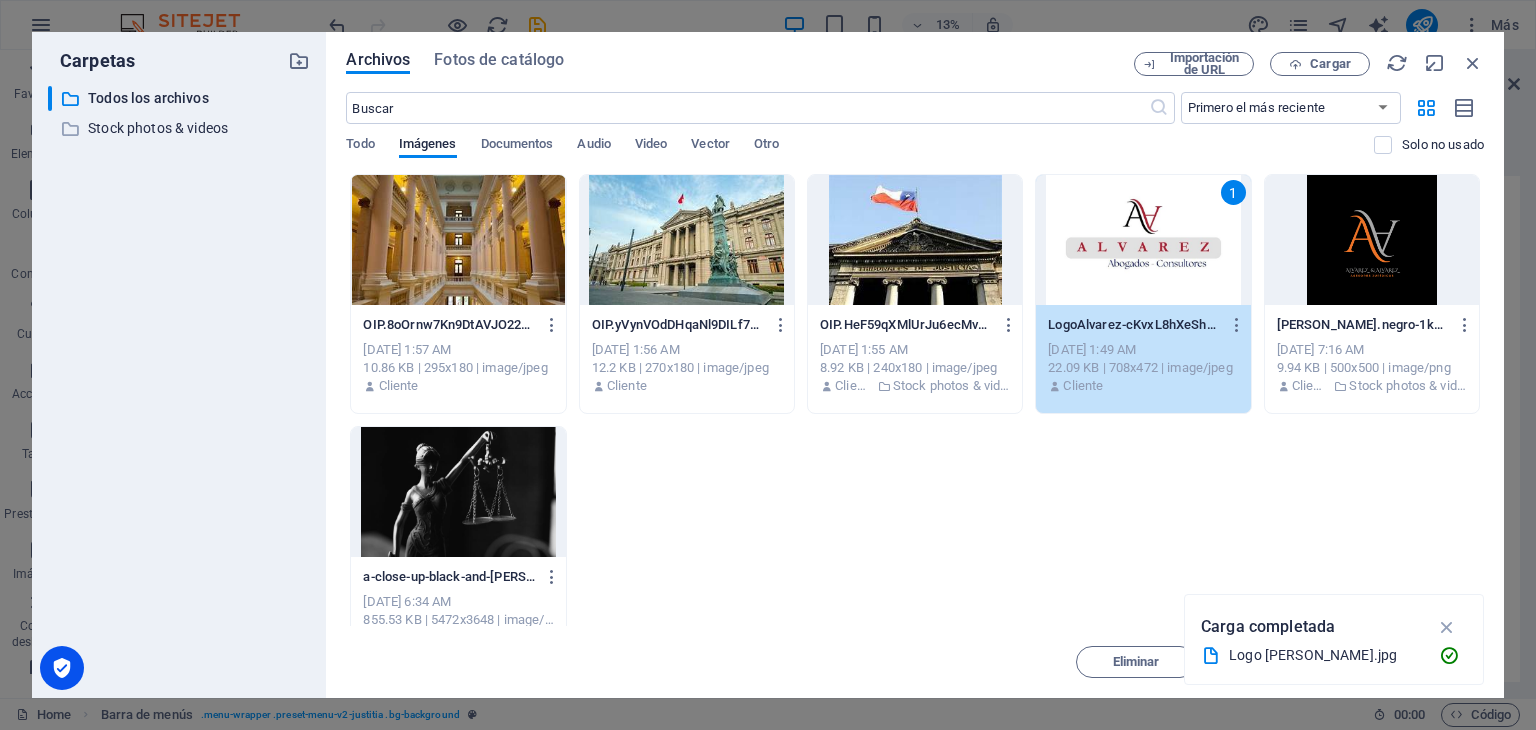 click on "1" at bounding box center (1143, 240) 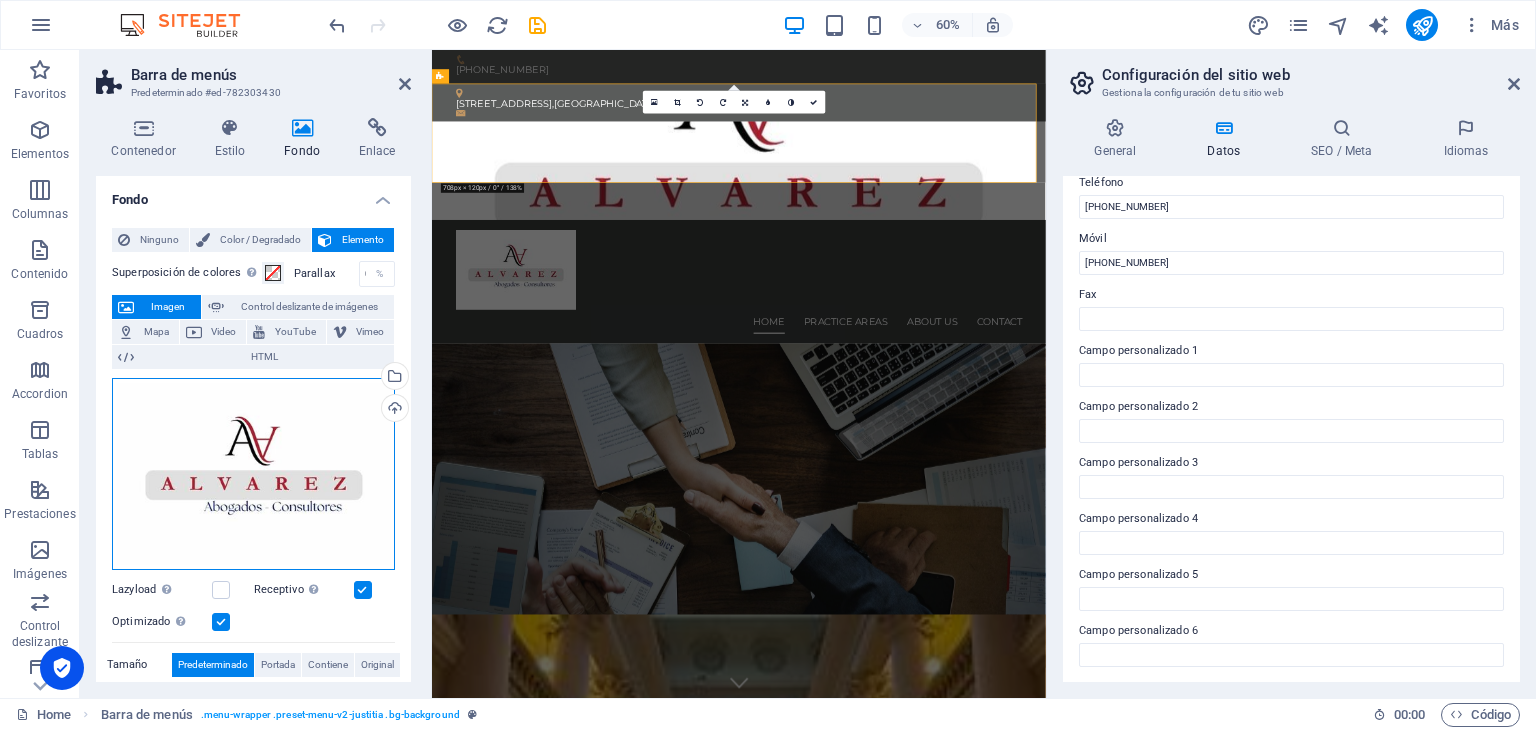 click on "Arrastra archivos aquí, haz clic para escoger archivos o  selecciona archivos de Archivos o de nuestra galería gratuita de fotos y vídeos" at bounding box center (253, 474) 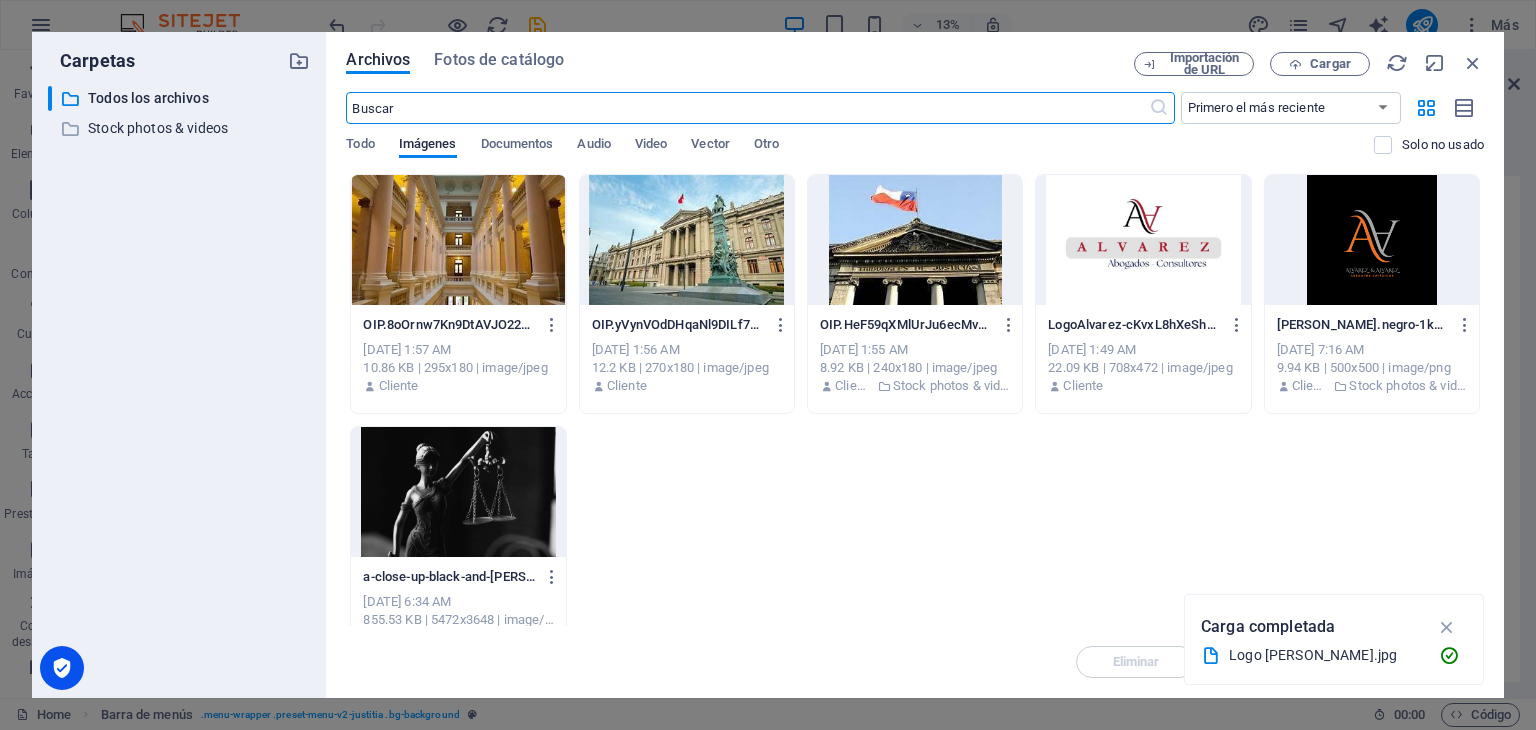 click at bounding box center (915, 240) 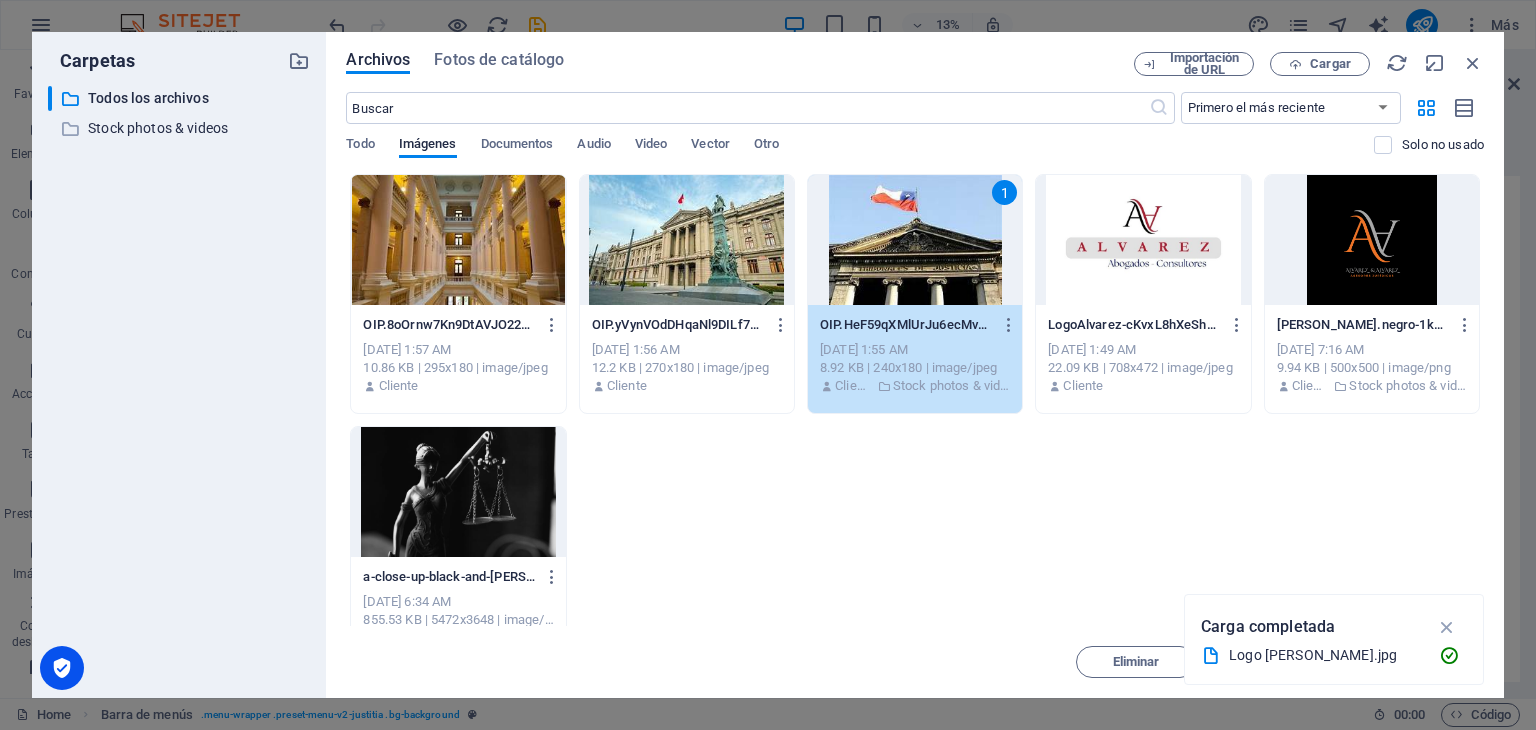 click on "1" at bounding box center (915, 240) 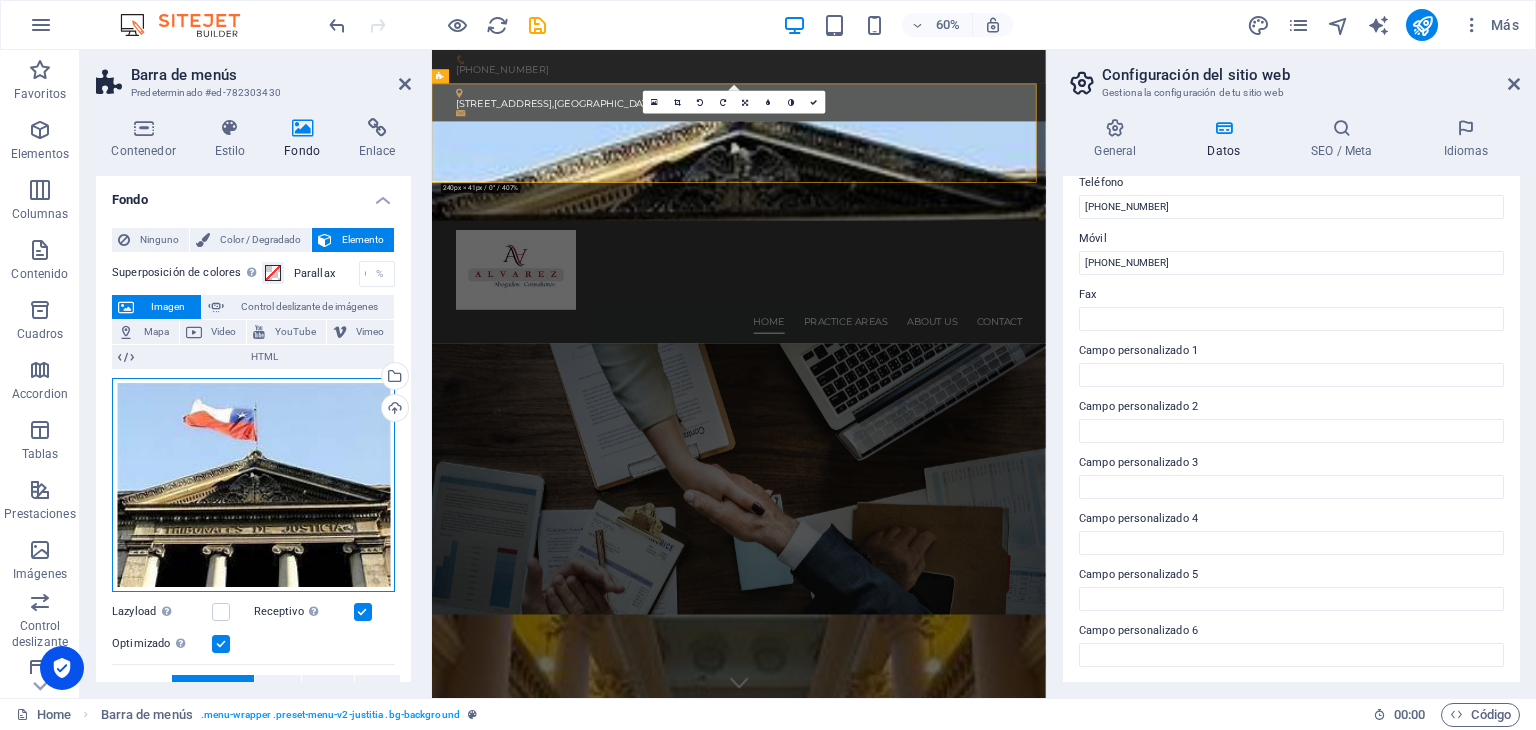 click on "Arrastra archivos aquí, haz clic para escoger archivos o  selecciona archivos de Archivos o de nuestra galería gratuita de fotos y vídeos" at bounding box center [253, 485] 